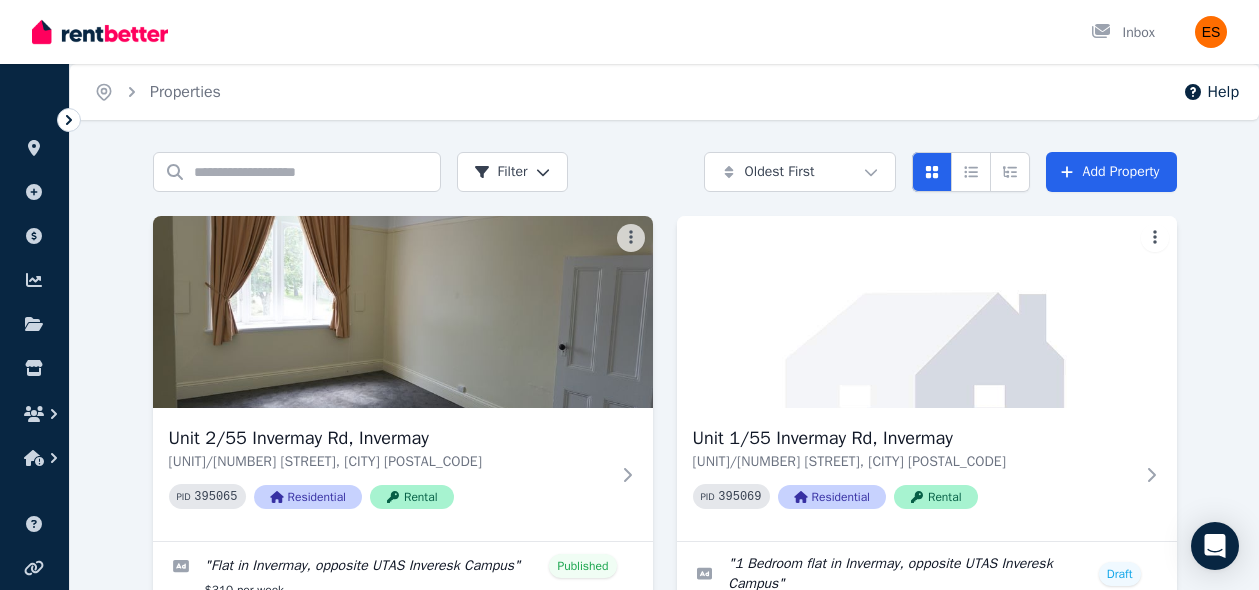 scroll, scrollTop: 0, scrollLeft: 0, axis: both 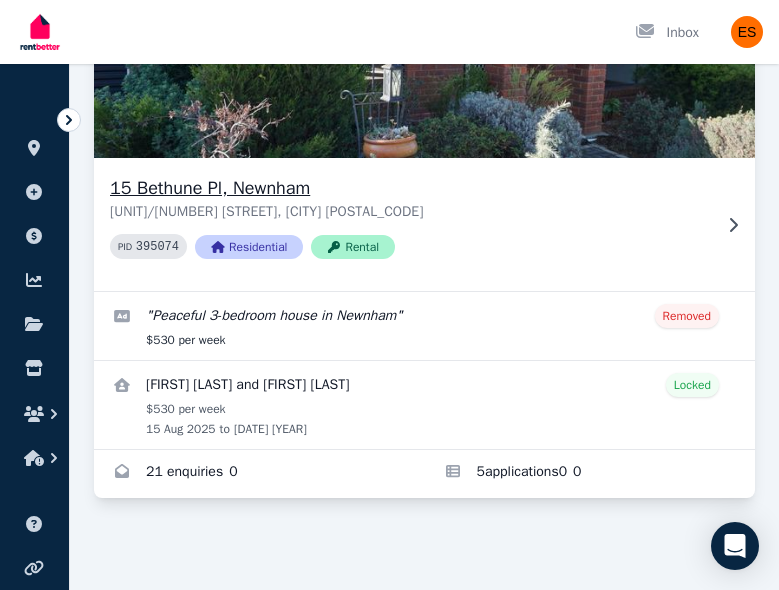 click on "PID   395074 Residential Rental" at bounding box center [410, 246] 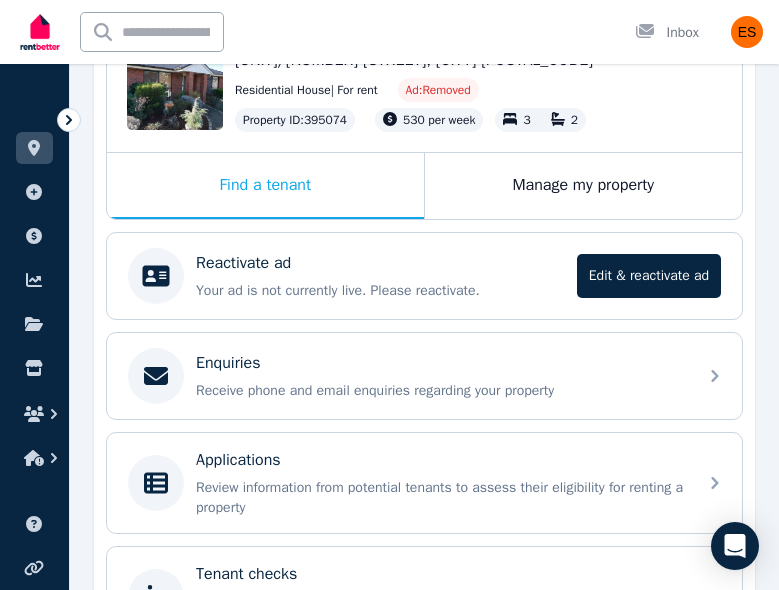 scroll, scrollTop: 240, scrollLeft: 0, axis: vertical 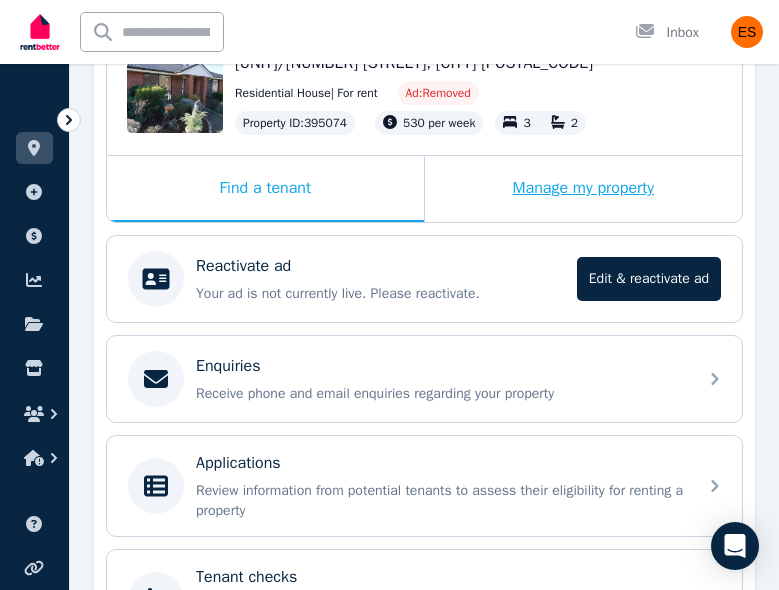 click on "Manage my property" at bounding box center [584, 189] 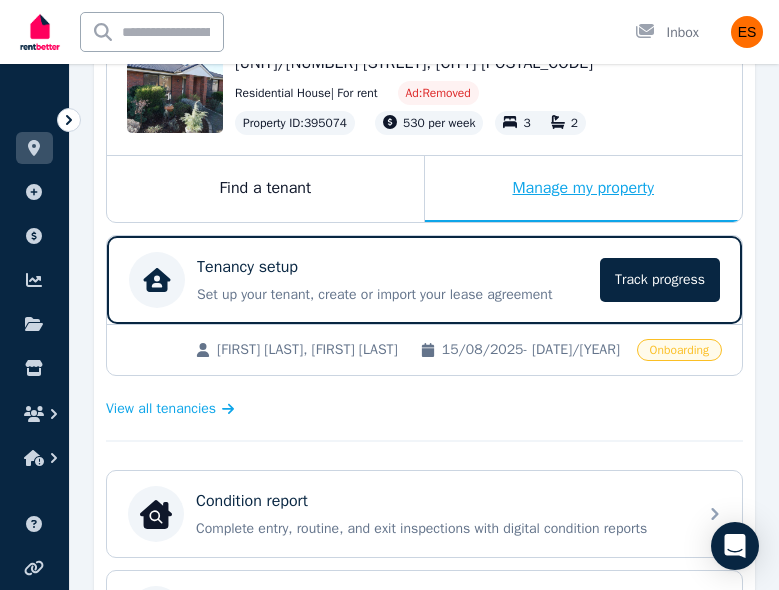 click on "Manage my property" at bounding box center [584, 189] 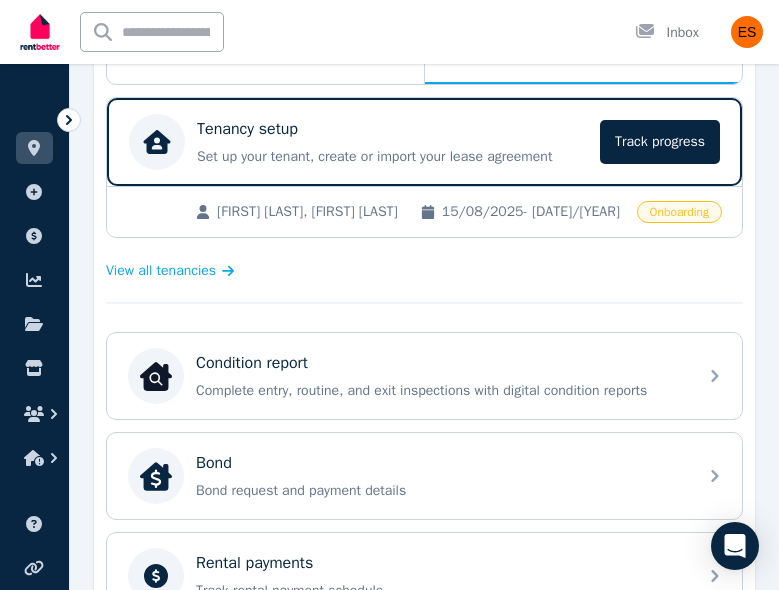scroll, scrollTop: 382, scrollLeft: 0, axis: vertical 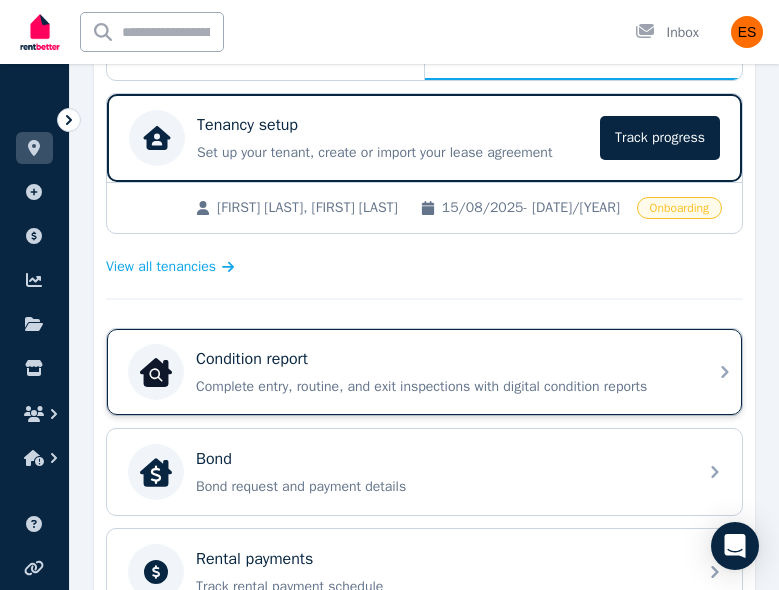 click on "Condition report Complete entry, routine, and exit inspections with digital condition reports" at bounding box center [406, 372] 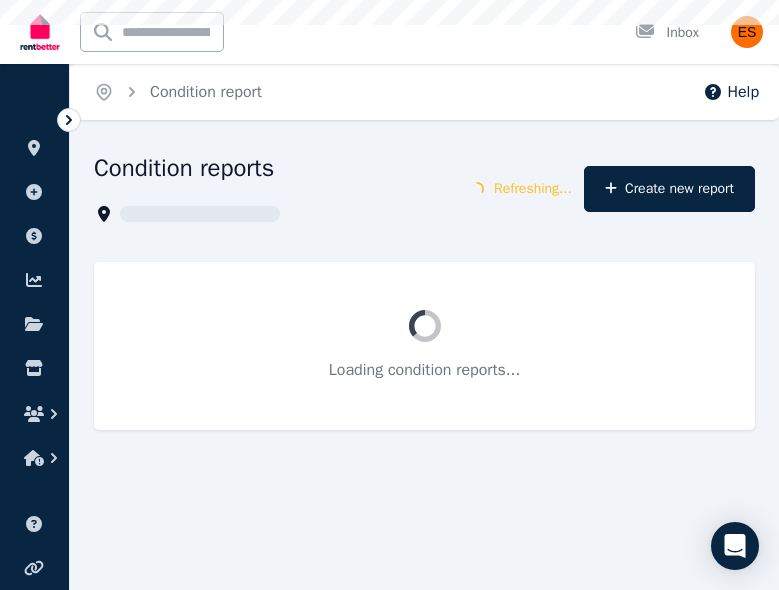 scroll, scrollTop: 0, scrollLeft: 0, axis: both 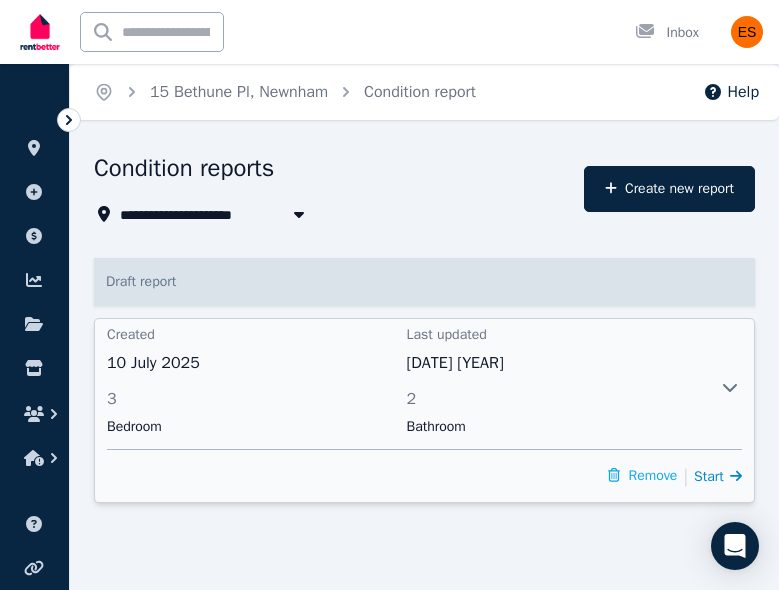 click on "Start" at bounding box center [709, 476] 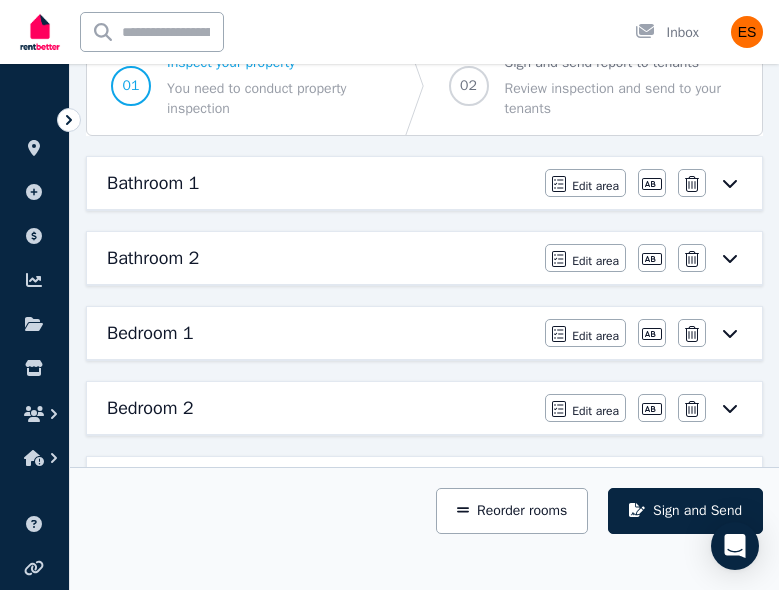 scroll, scrollTop: 221, scrollLeft: 0, axis: vertical 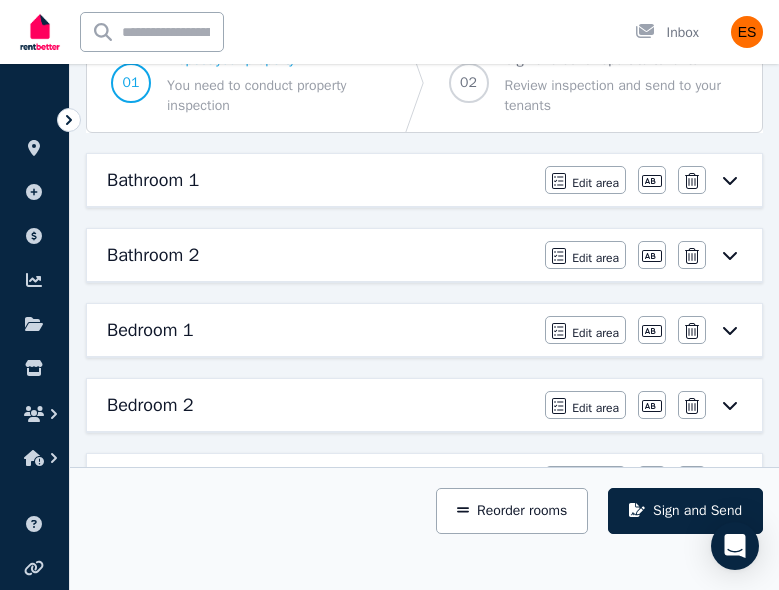 click 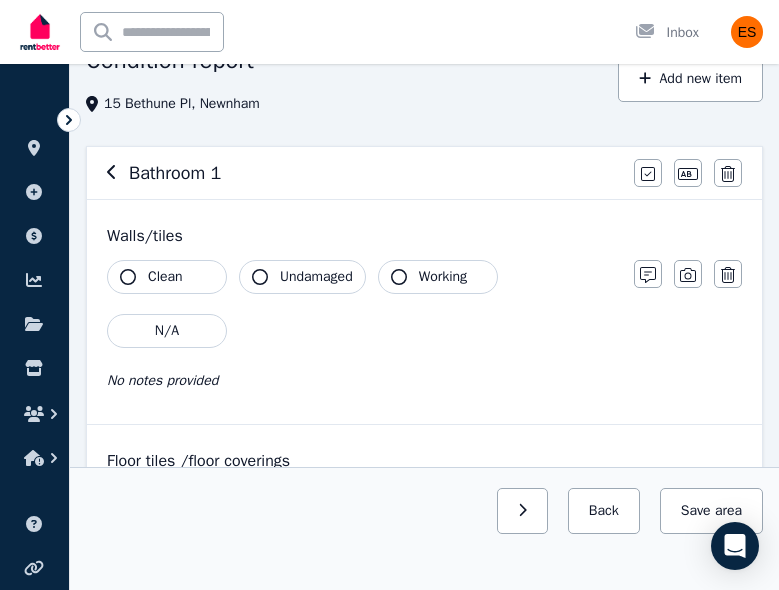 scroll, scrollTop: 102, scrollLeft: 0, axis: vertical 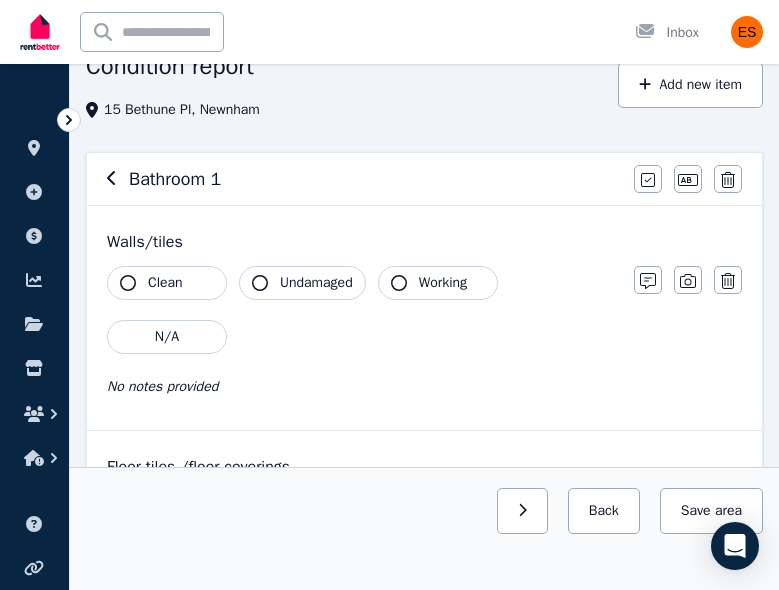 click 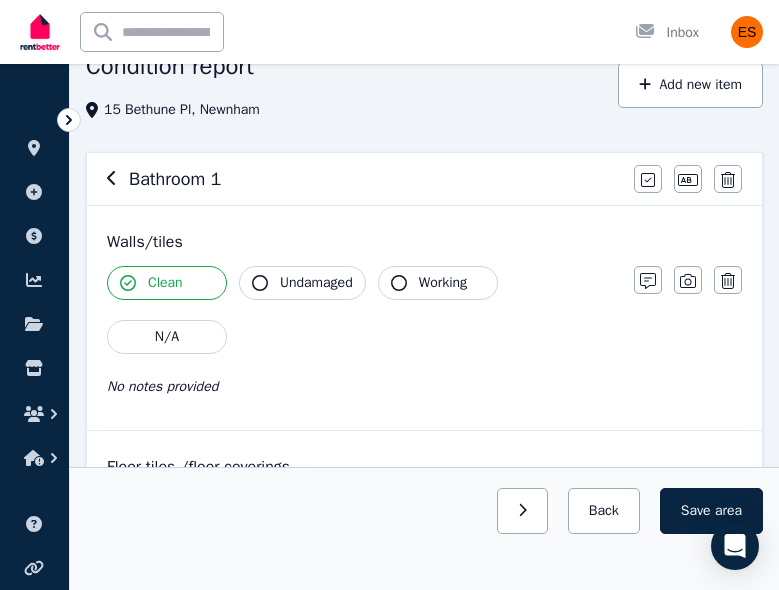 click 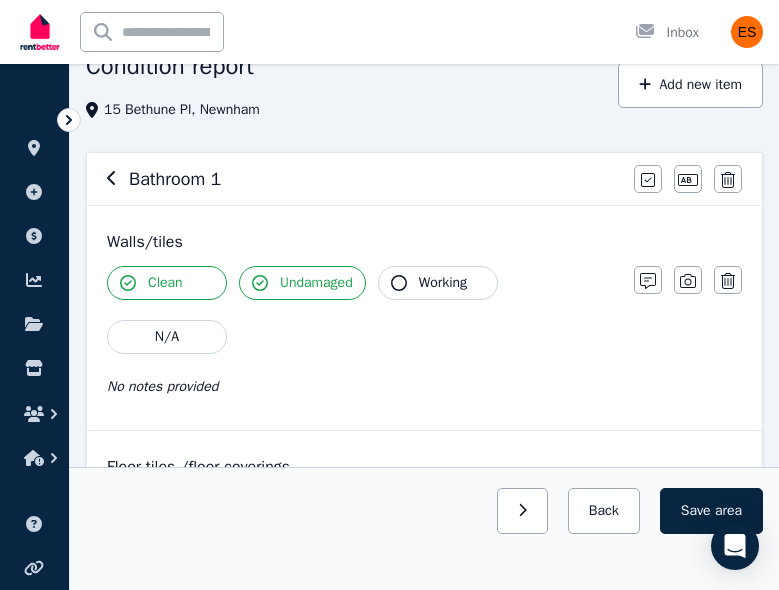click on "Working" at bounding box center (438, 283) 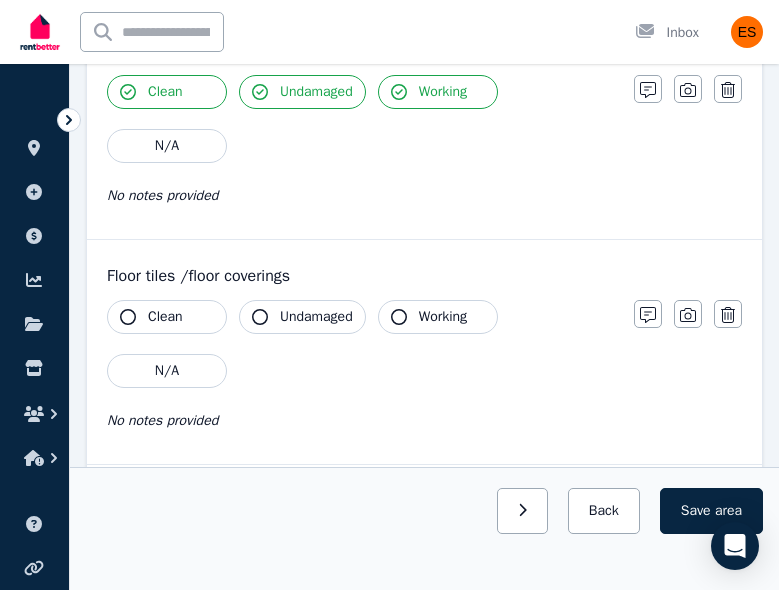 scroll, scrollTop: 295, scrollLeft: 0, axis: vertical 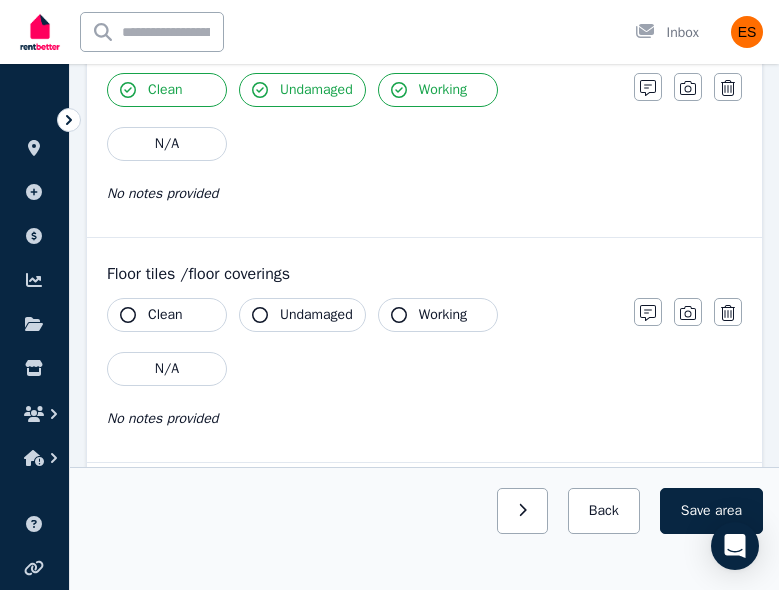 click 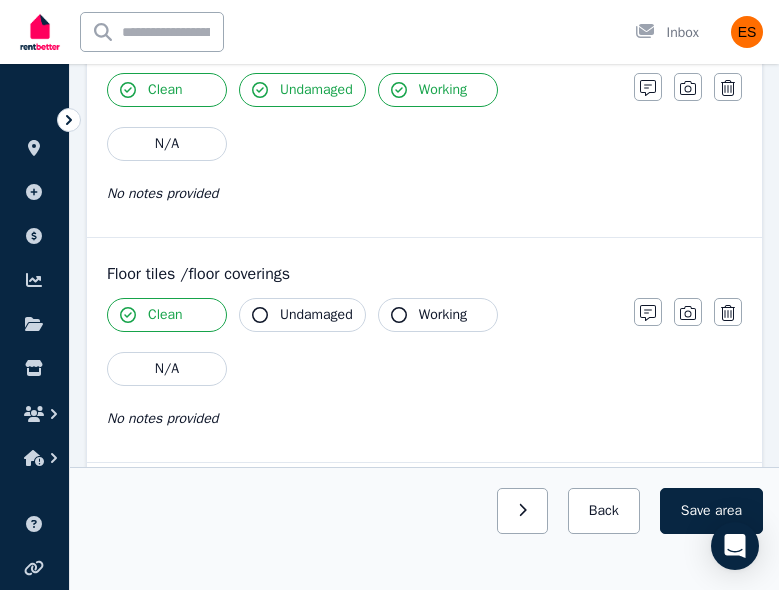 click 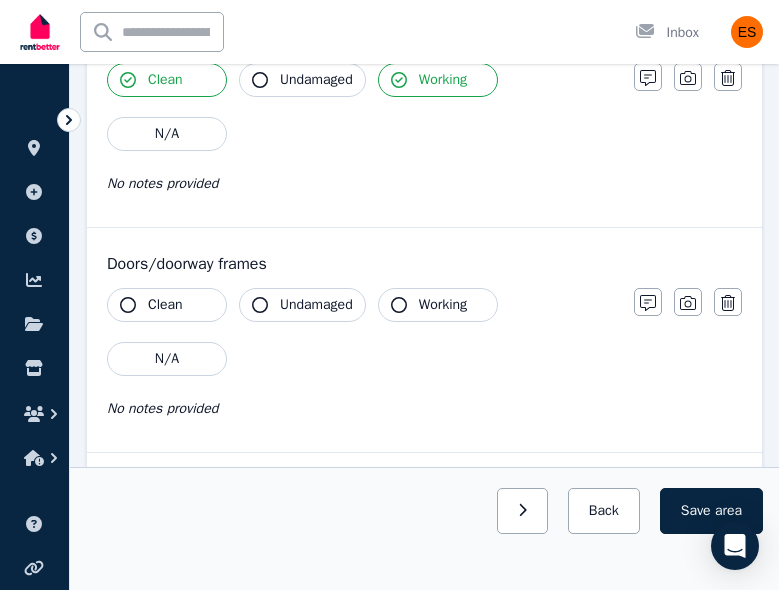 scroll, scrollTop: 533, scrollLeft: 0, axis: vertical 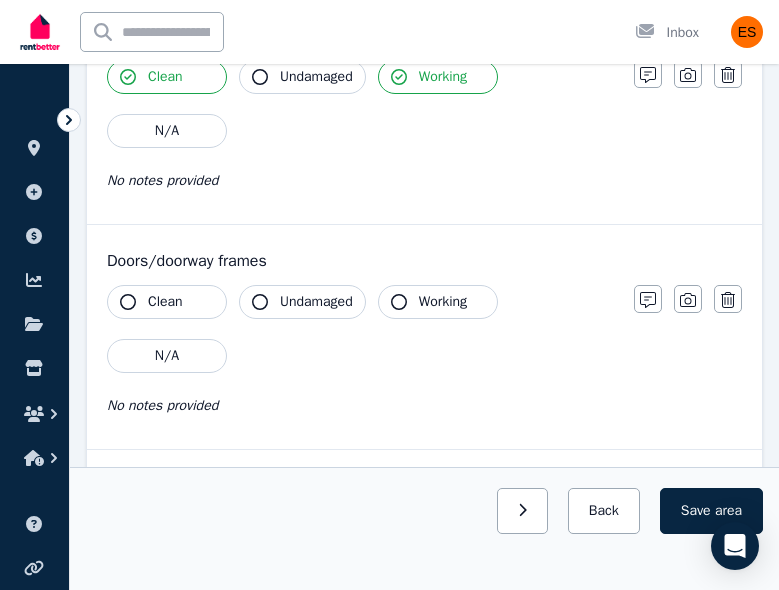 click 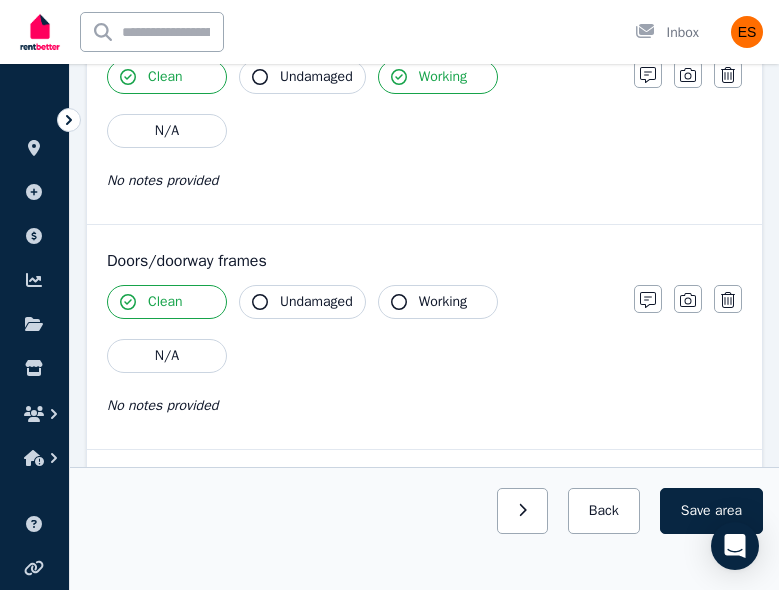 click on "Undamaged" at bounding box center [302, 302] 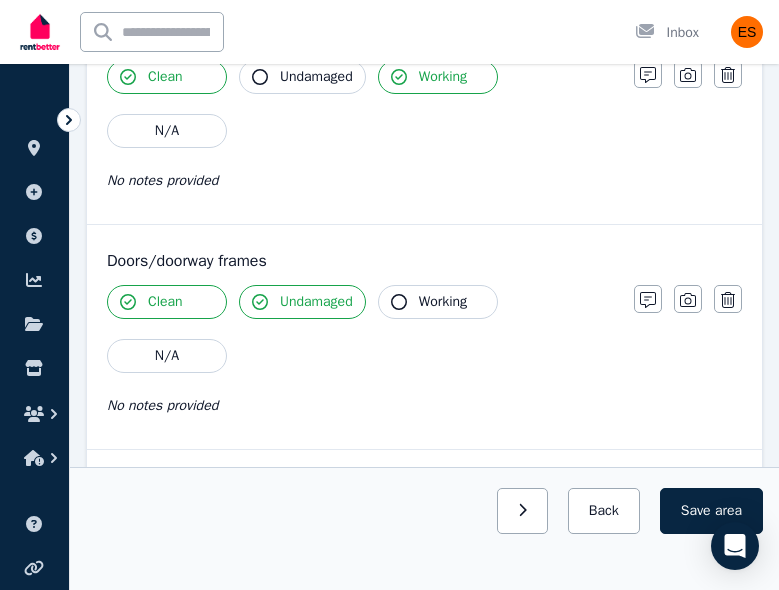 click on "Working" at bounding box center (438, 302) 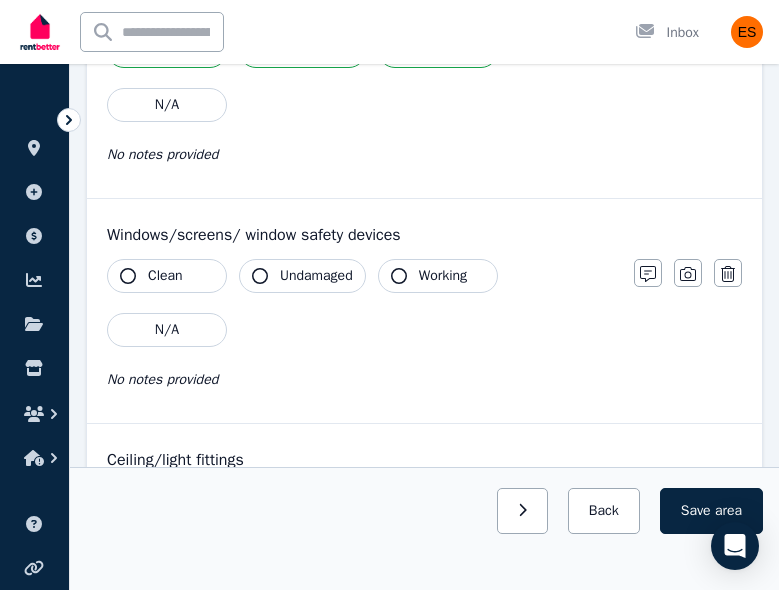 scroll, scrollTop: 786, scrollLeft: 0, axis: vertical 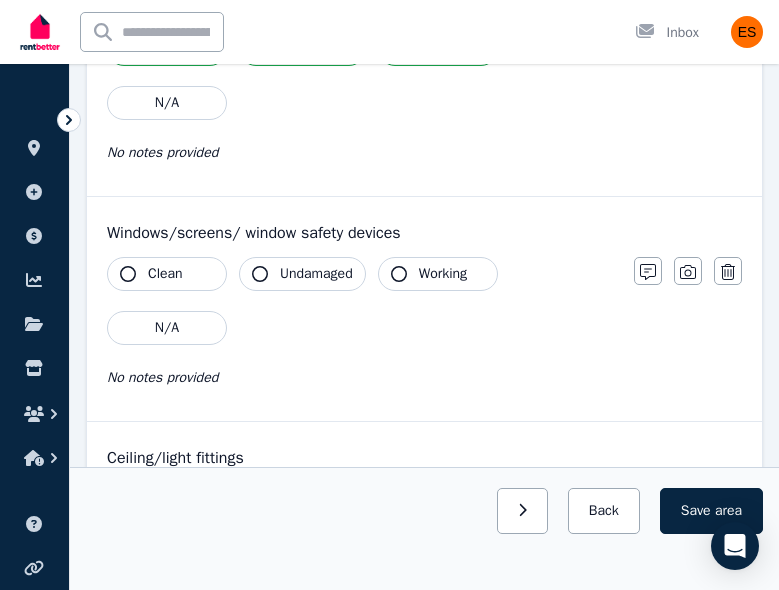 click 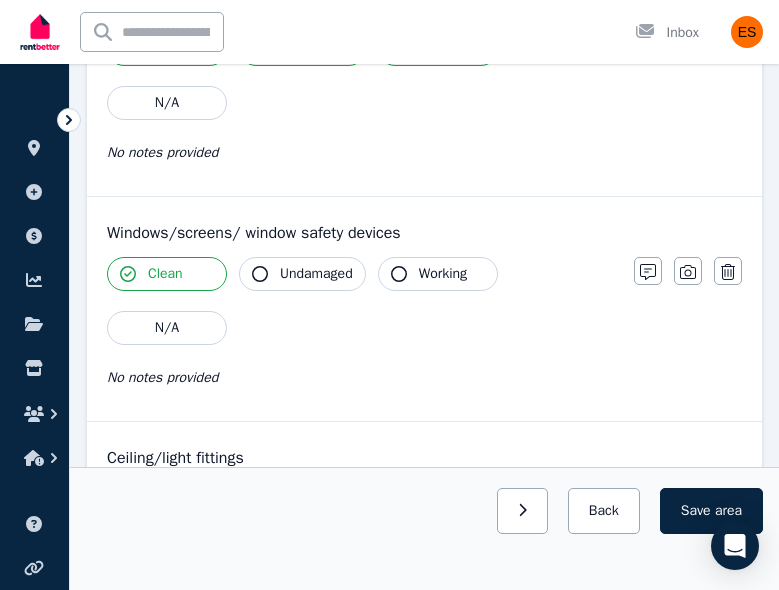 click 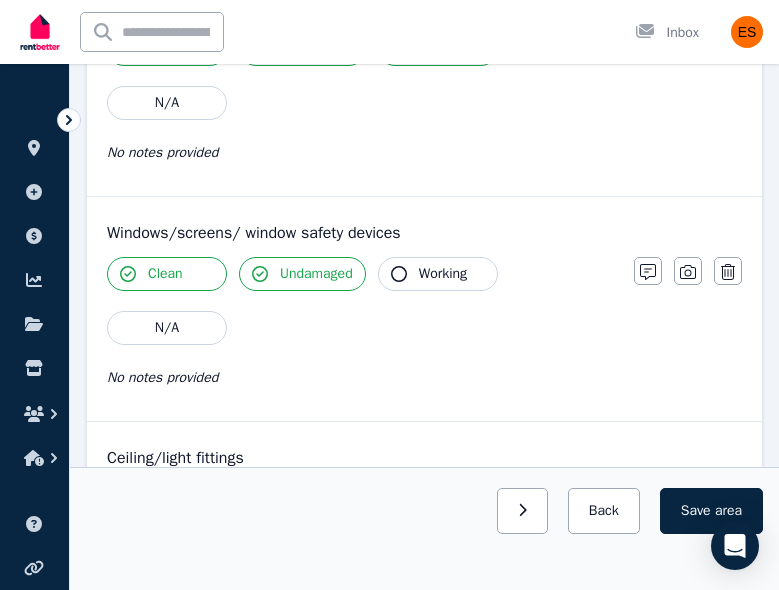 click 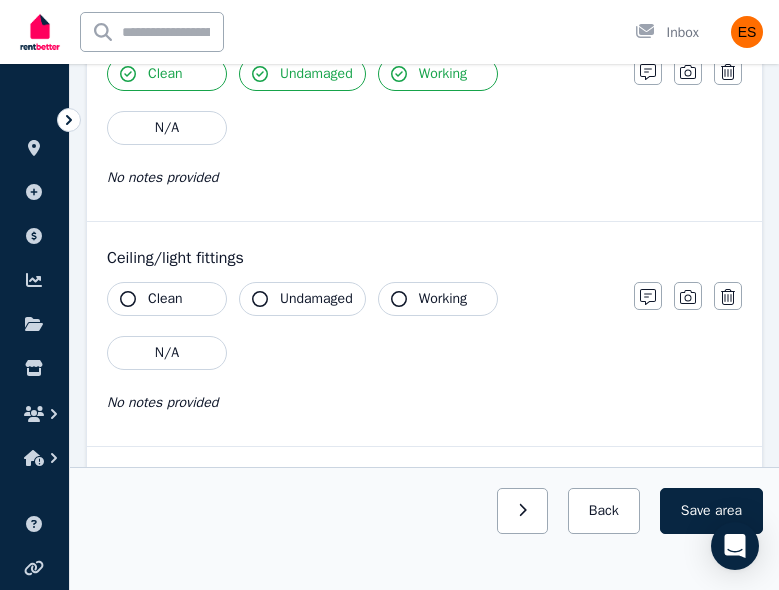 scroll, scrollTop: 987, scrollLeft: 0, axis: vertical 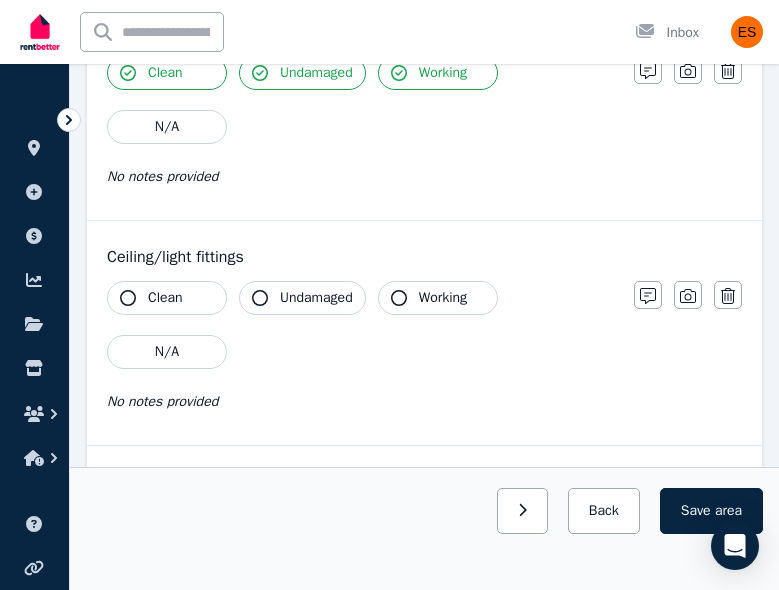 click 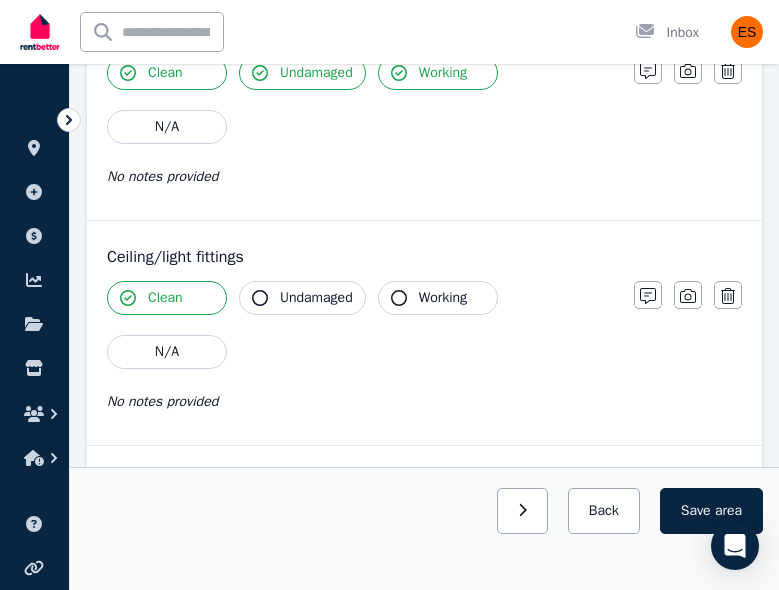 click 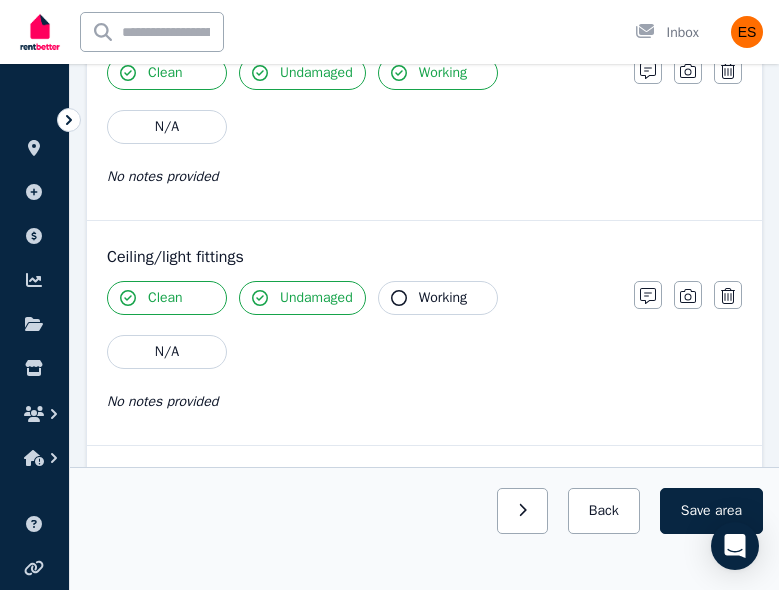click 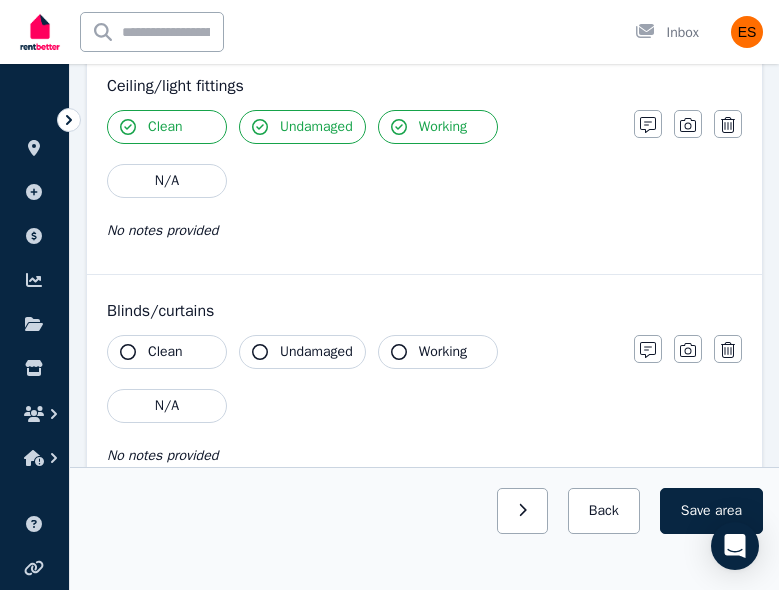 scroll, scrollTop: 1164, scrollLeft: 0, axis: vertical 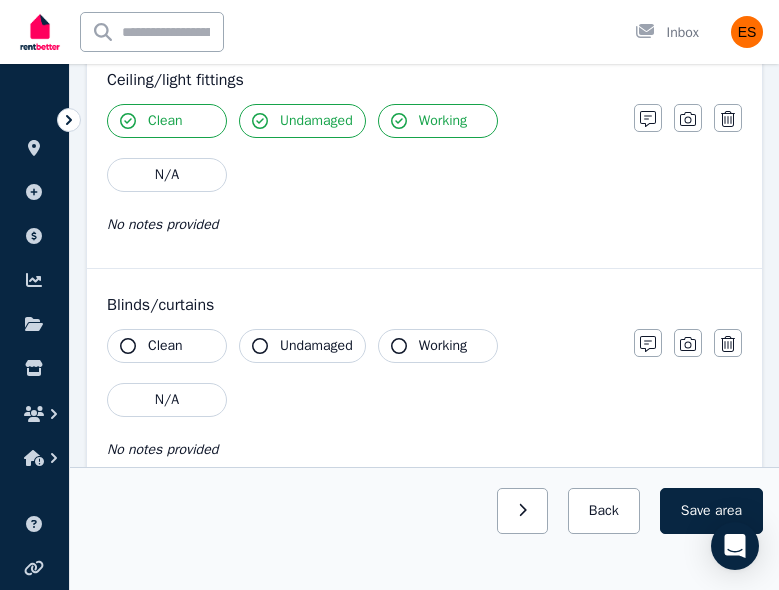 click 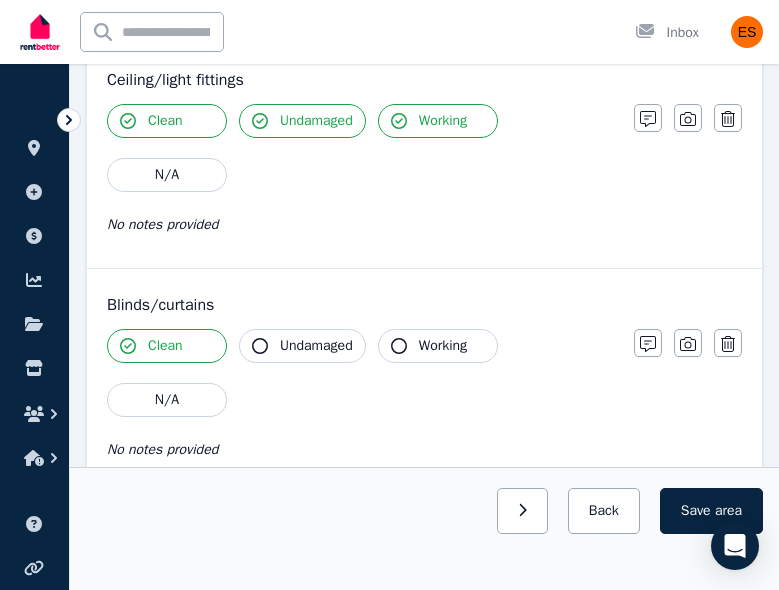 click 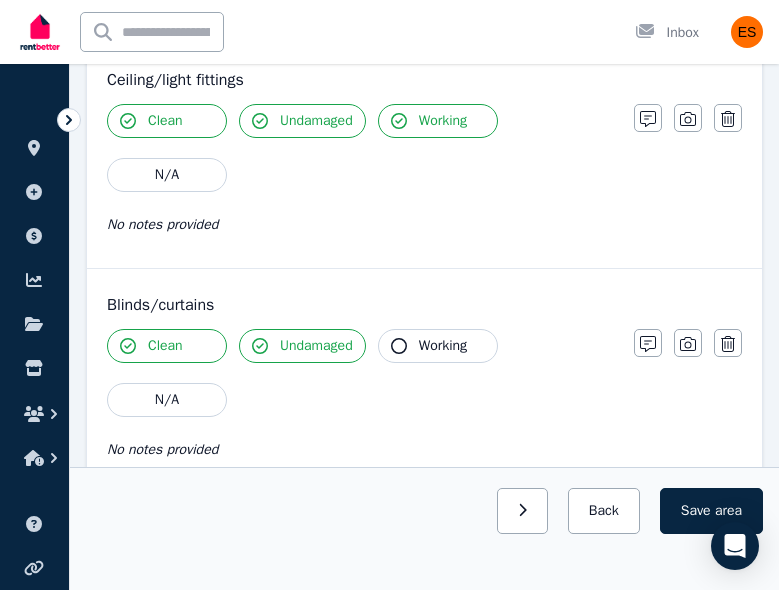 click 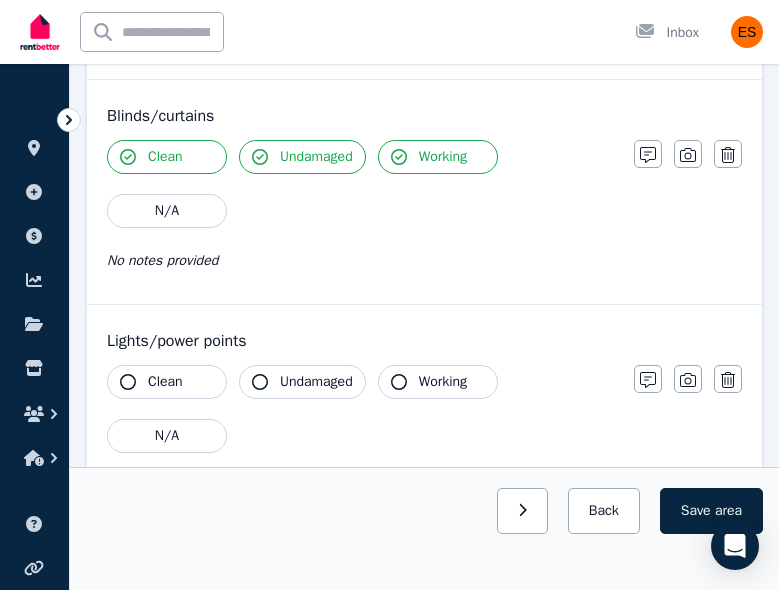 scroll, scrollTop: 1362, scrollLeft: 0, axis: vertical 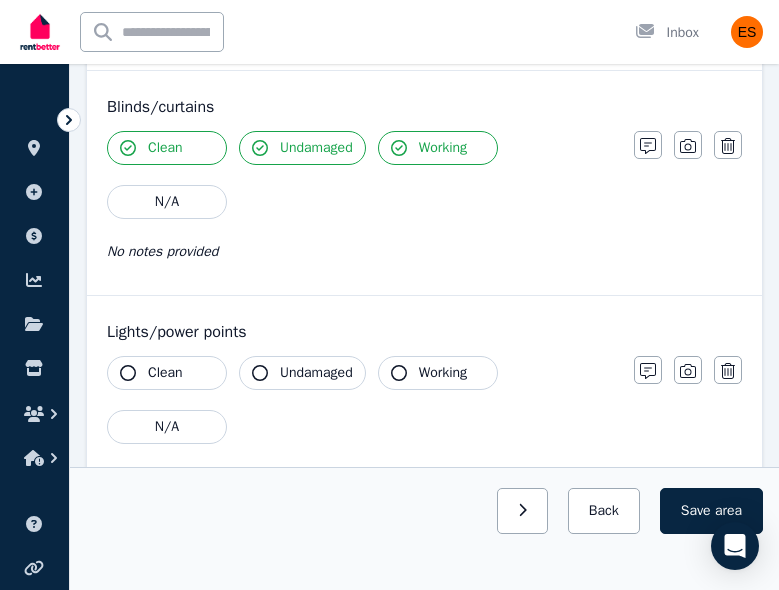 click 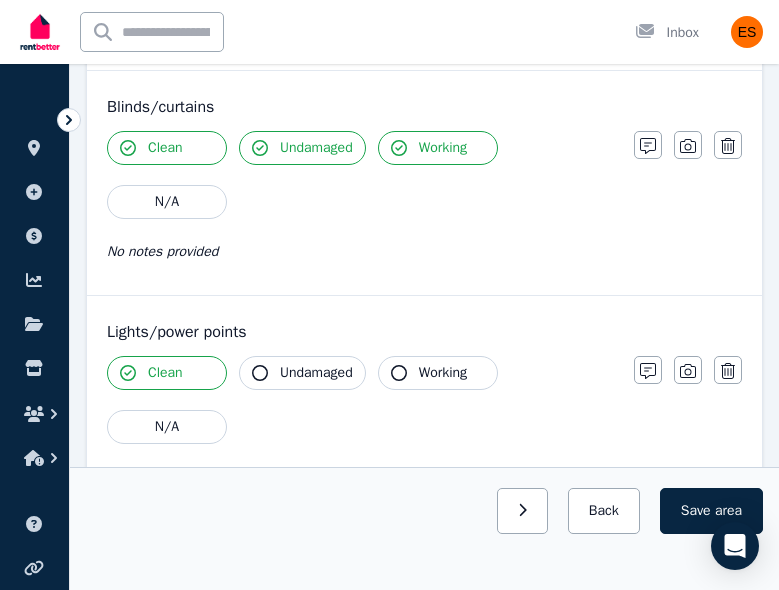 click 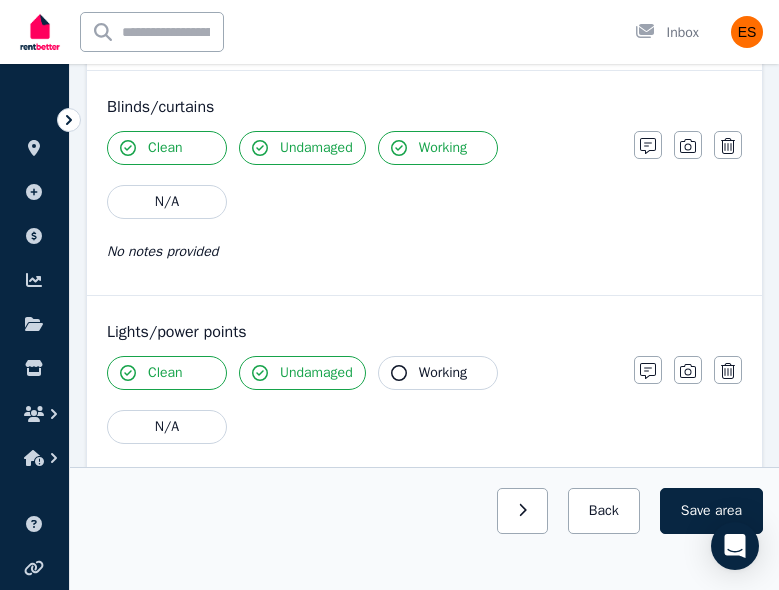 click 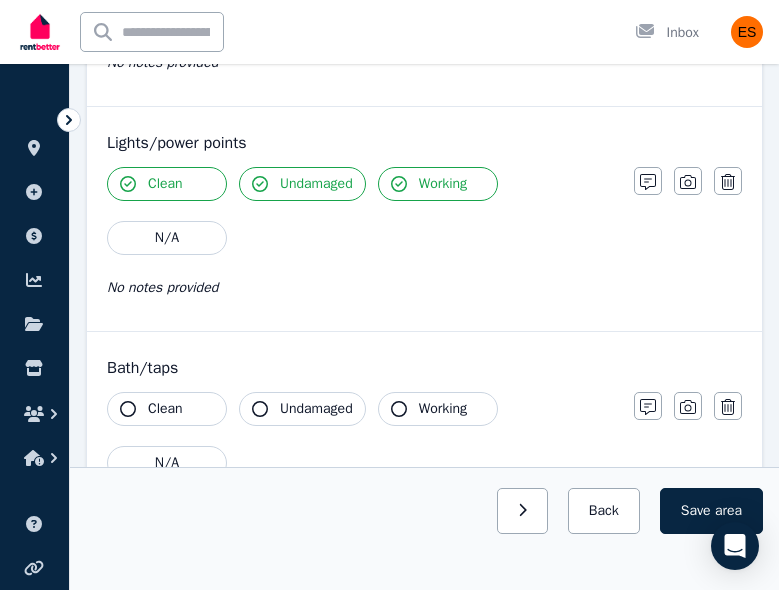 scroll, scrollTop: 1562, scrollLeft: 0, axis: vertical 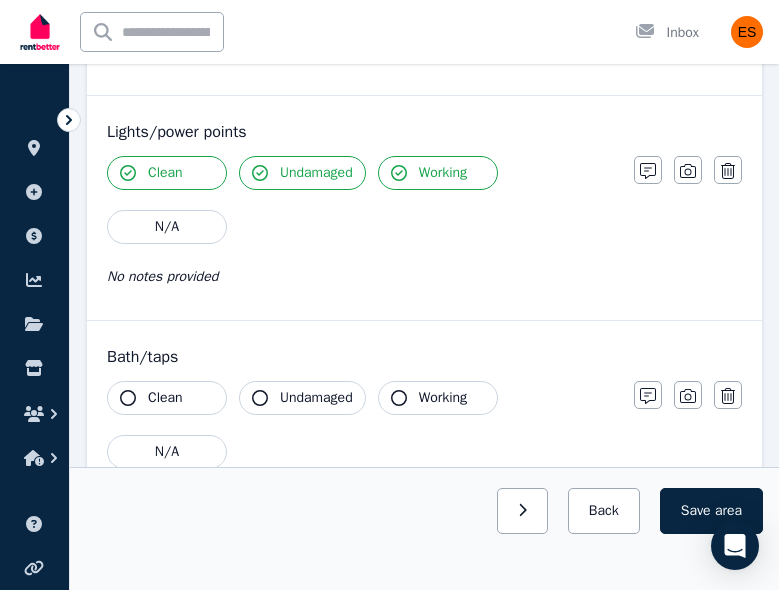 click 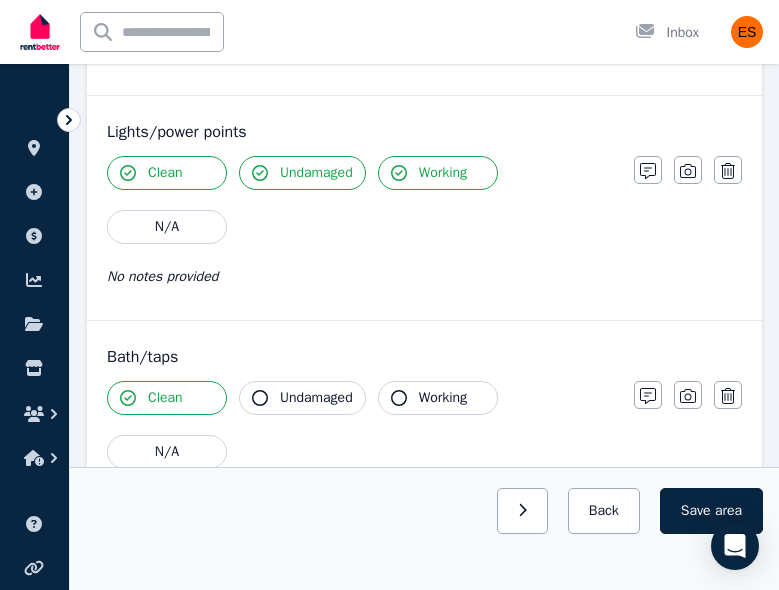 click 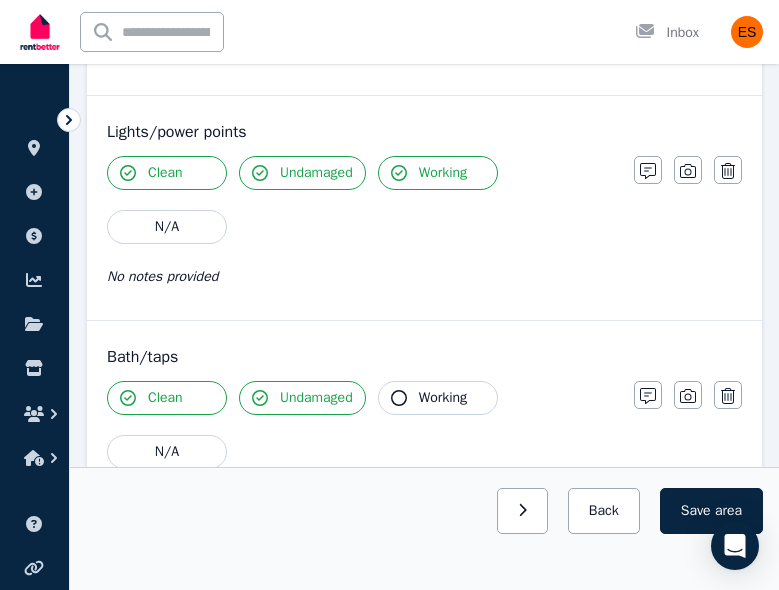 click 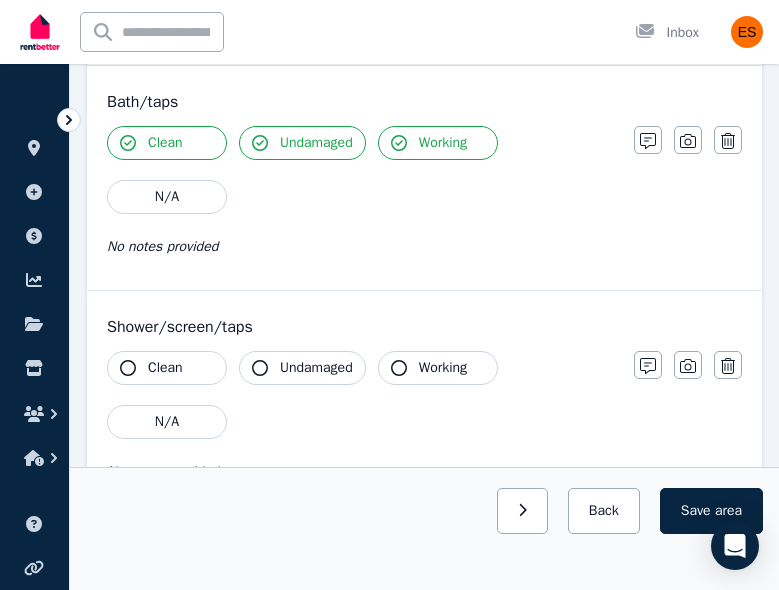 scroll, scrollTop: 1837, scrollLeft: 0, axis: vertical 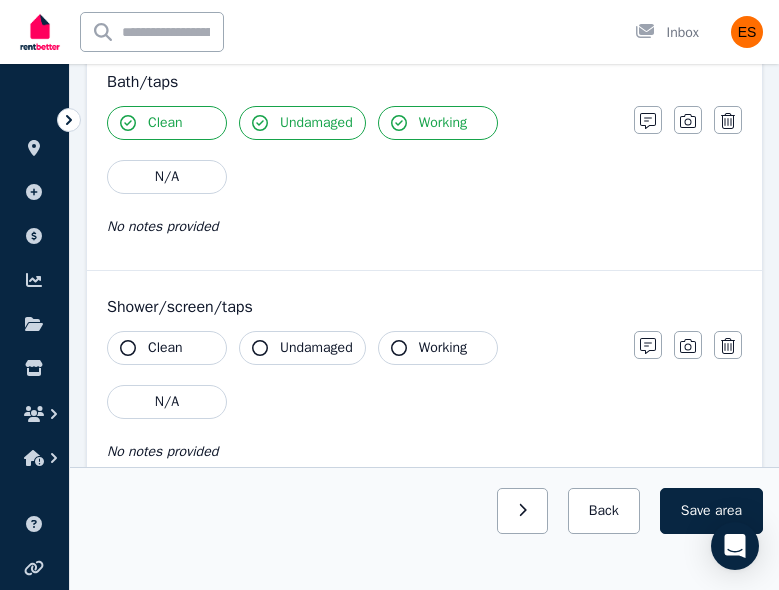 click 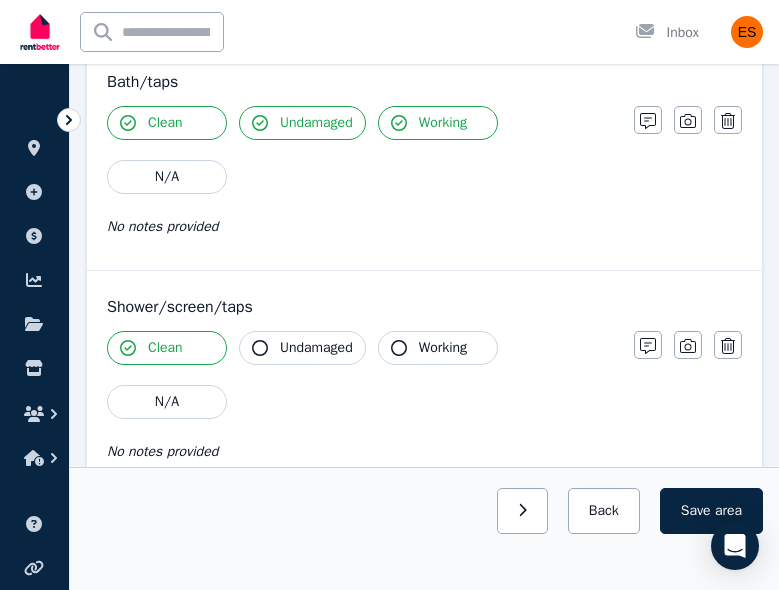 click 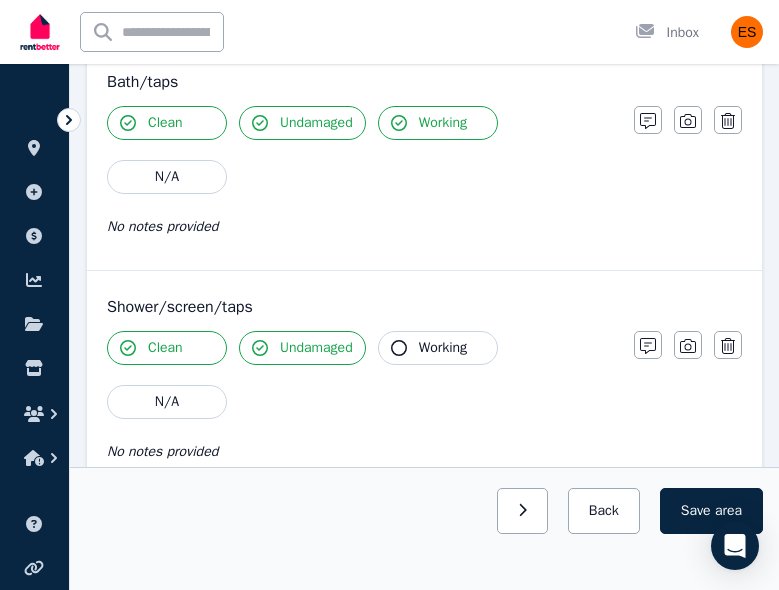 click 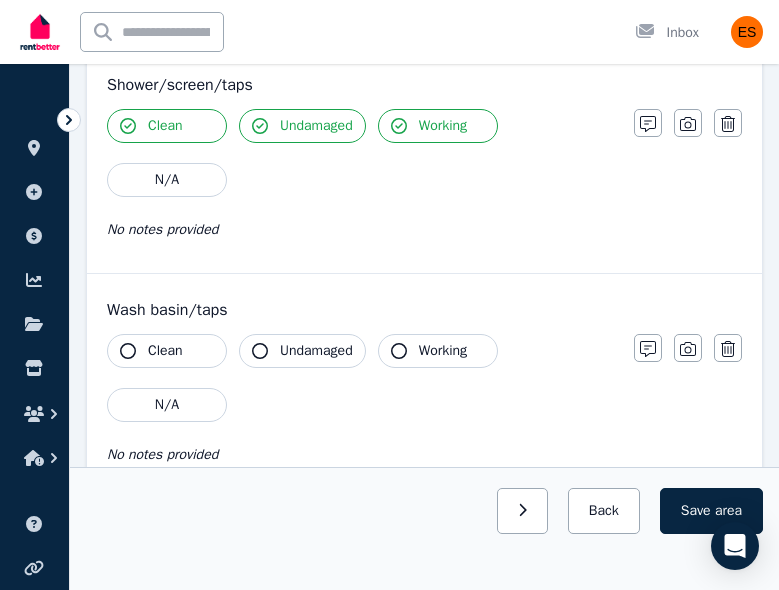 scroll, scrollTop: 2190, scrollLeft: 0, axis: vertical 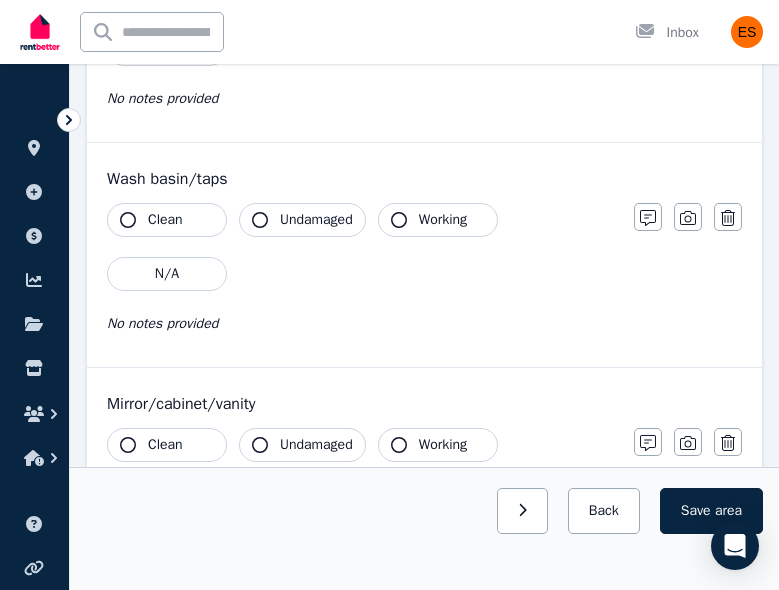 click 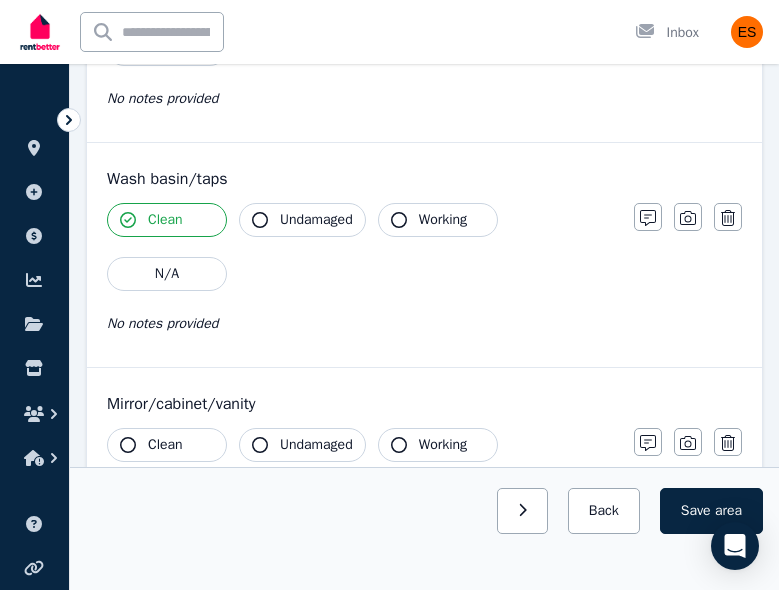 click 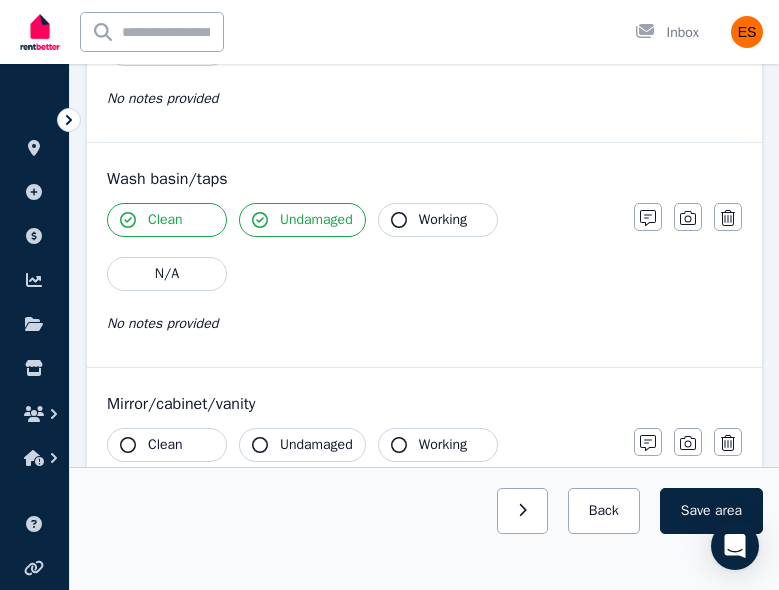 click 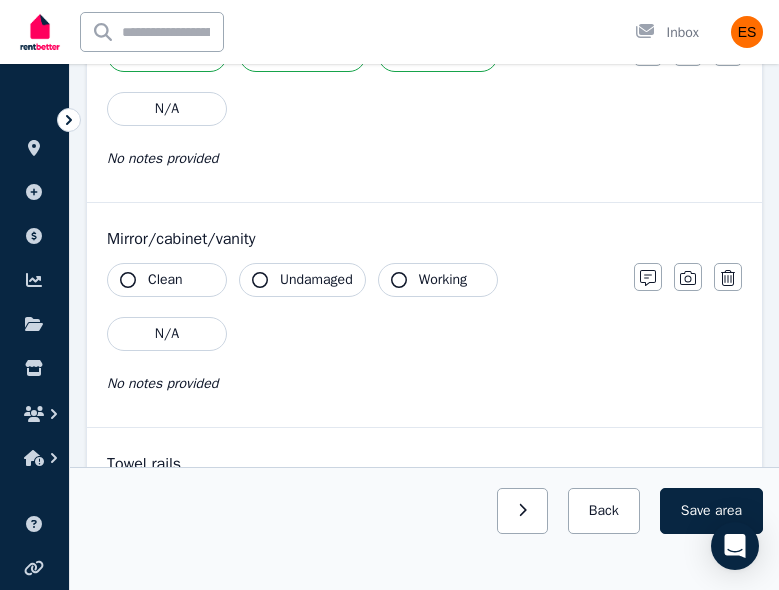 scroll, scrollTop: 2362, scrollLeft: 0, axis: vertical 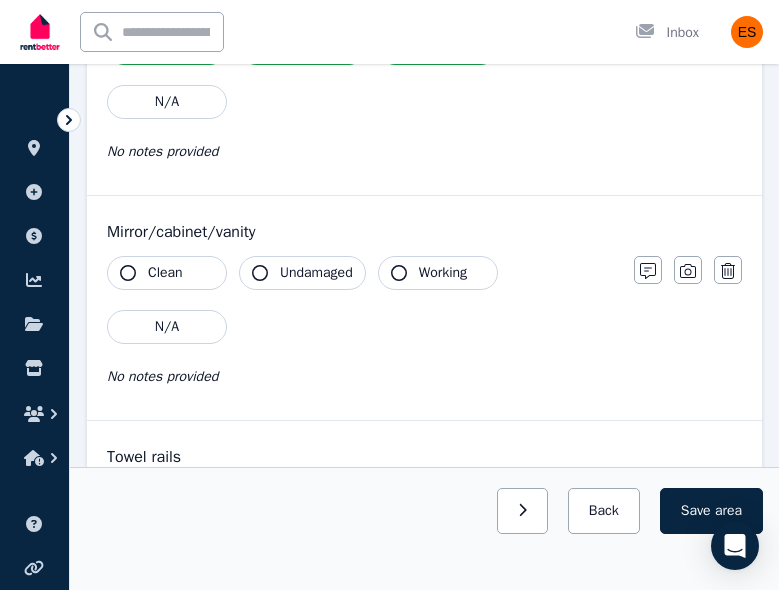 click 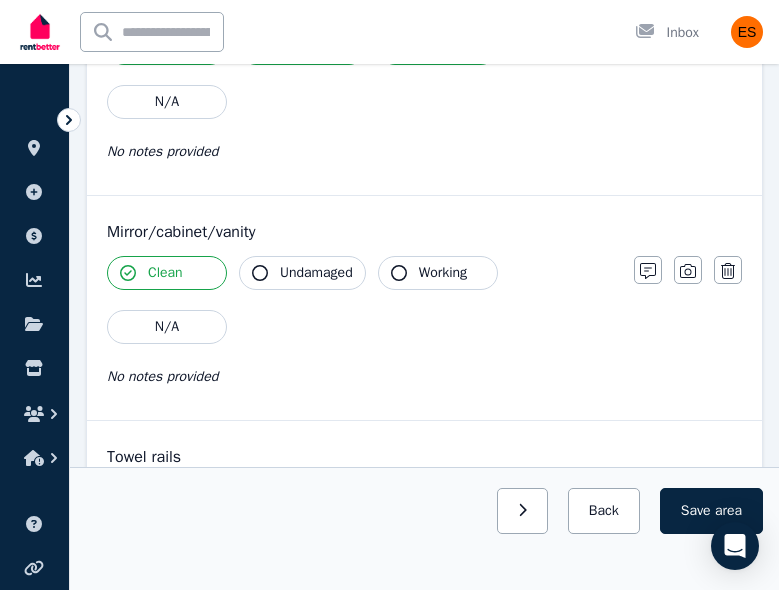 click on "Undamaged" at bounding box center (302, 273) 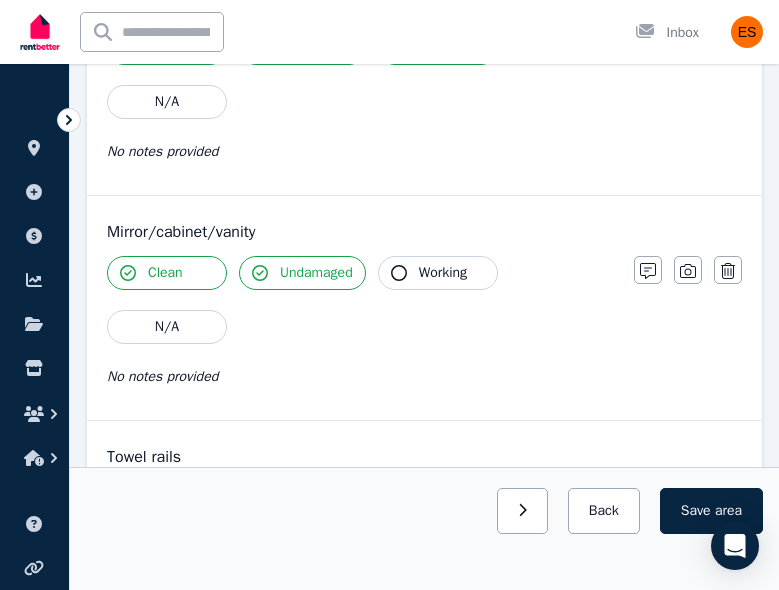click 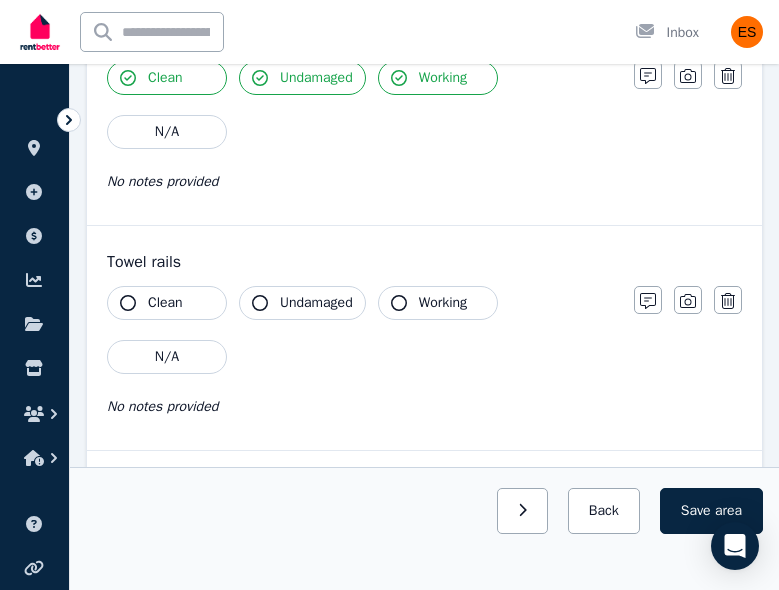 scroll, scrollTop: 2575, scrollLeft: 0, axis: vertical 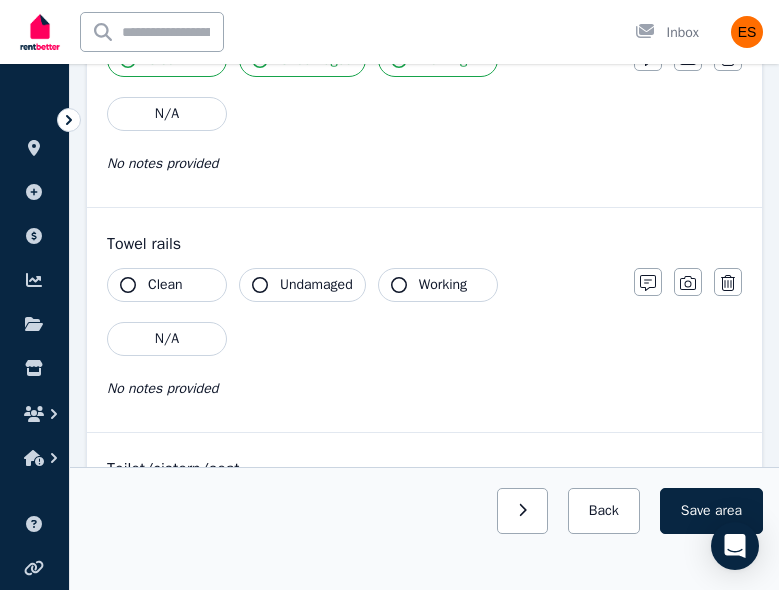 click 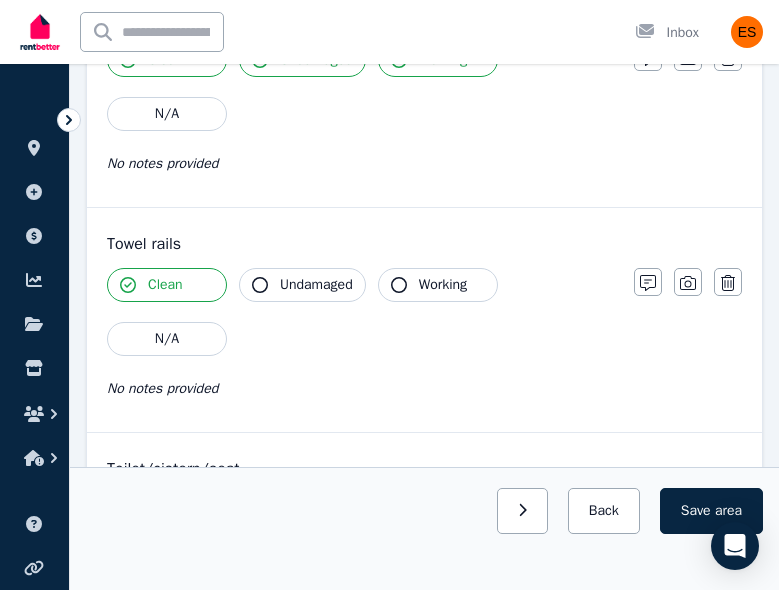 click 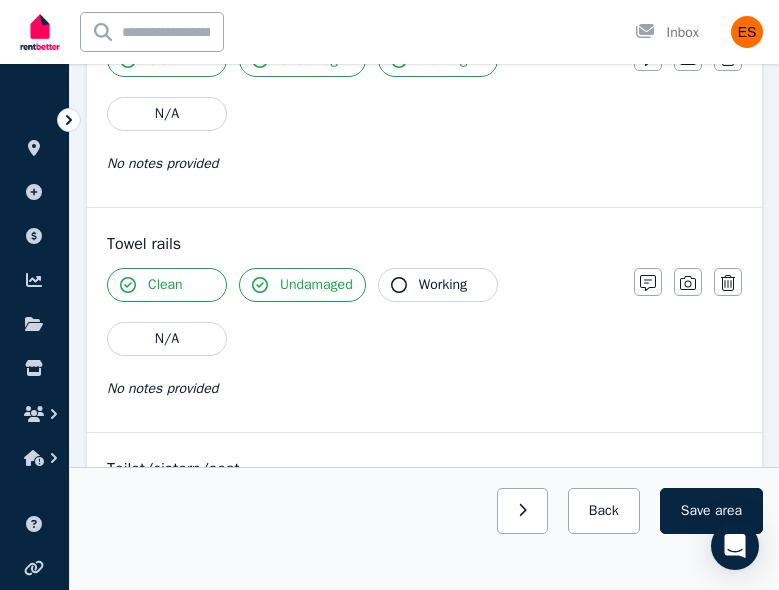 click 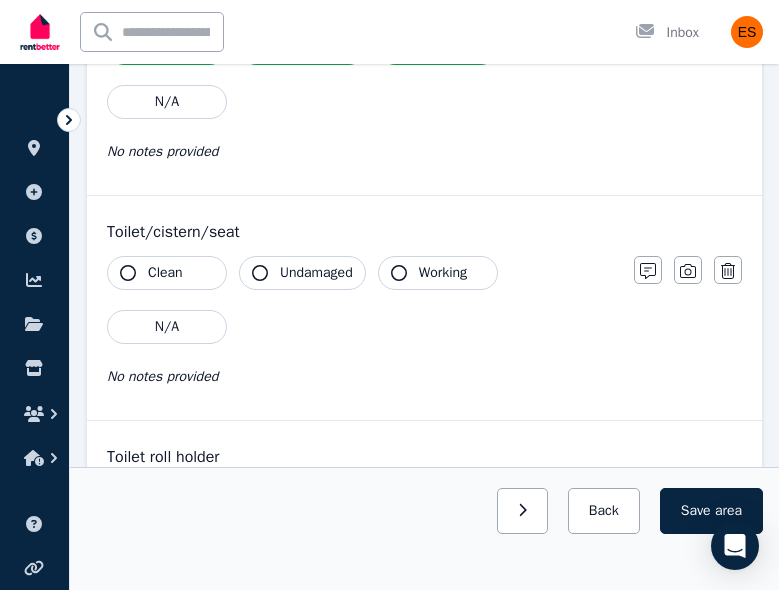 scroll, scrollTop: 2820, scrollLeft: 0, axis: vertical 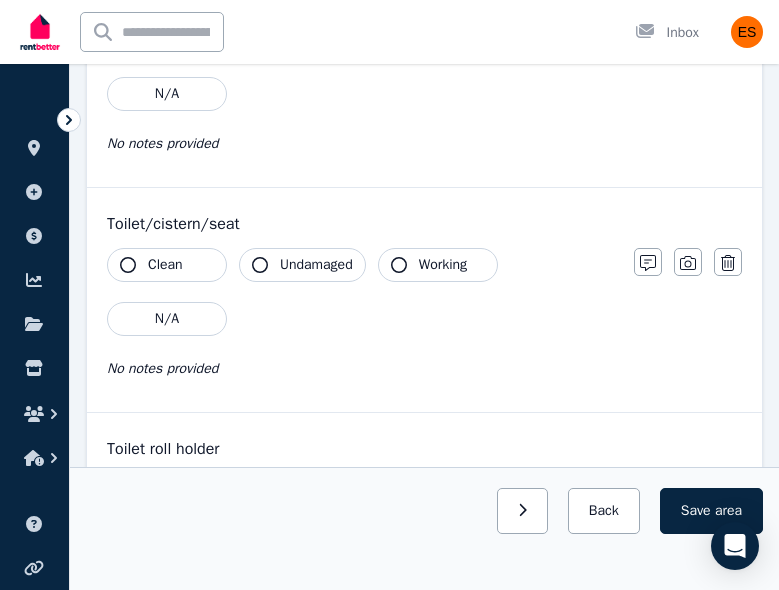 click 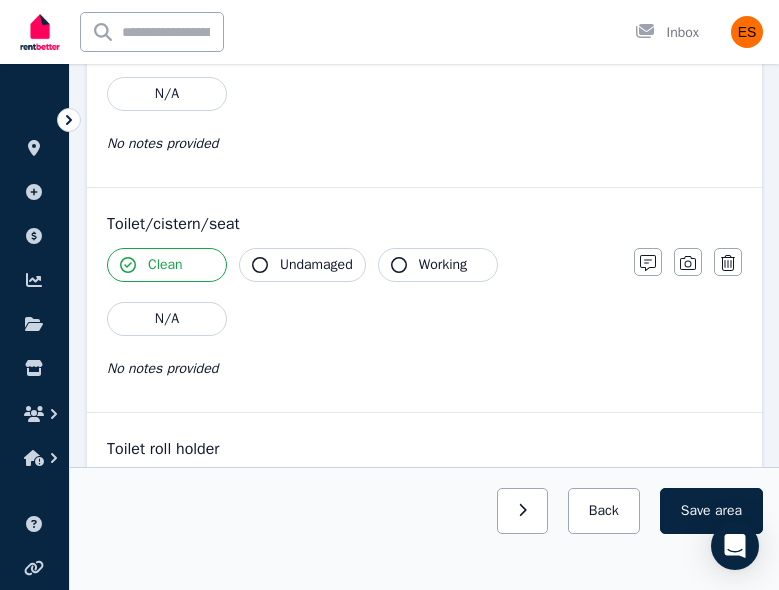 click 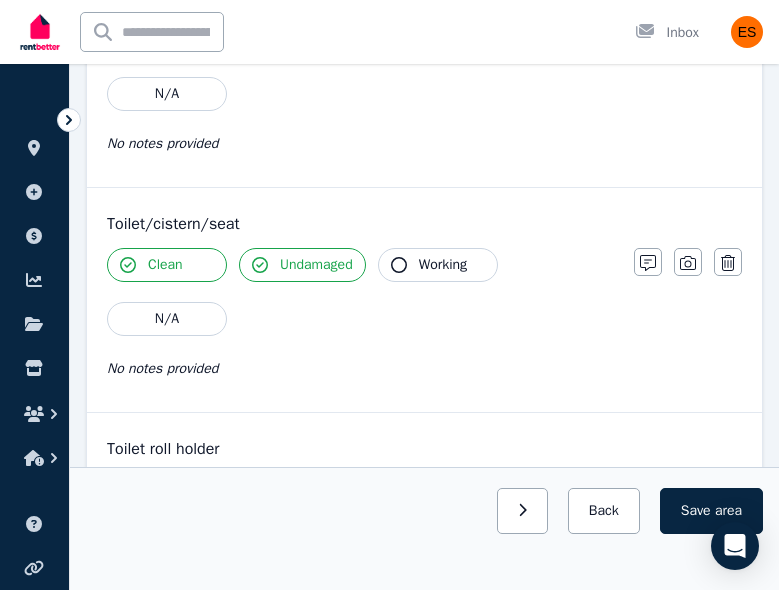 click 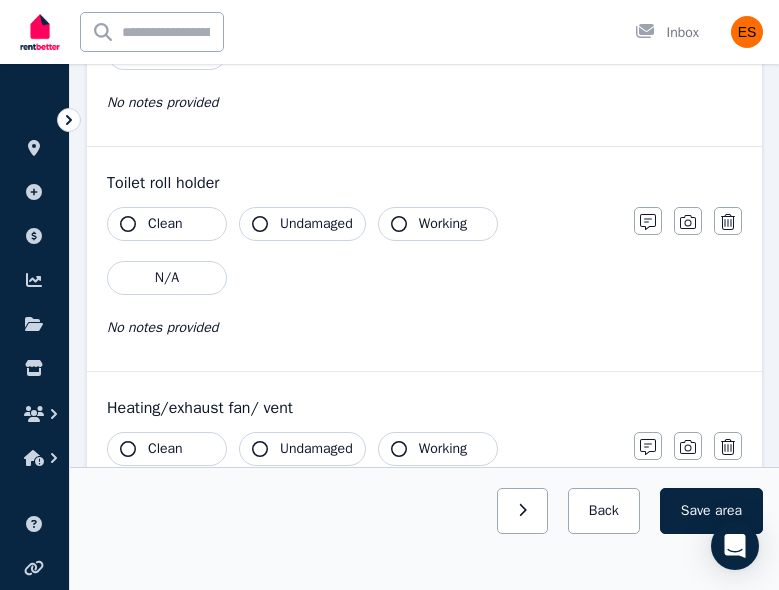 scroll, scrollTop: 3091, scrollLeft: 0, axis: vertical 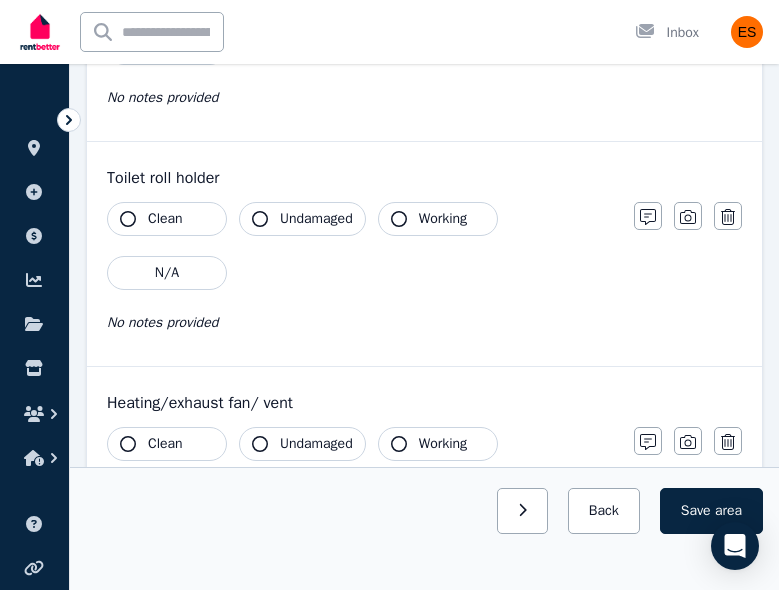 click 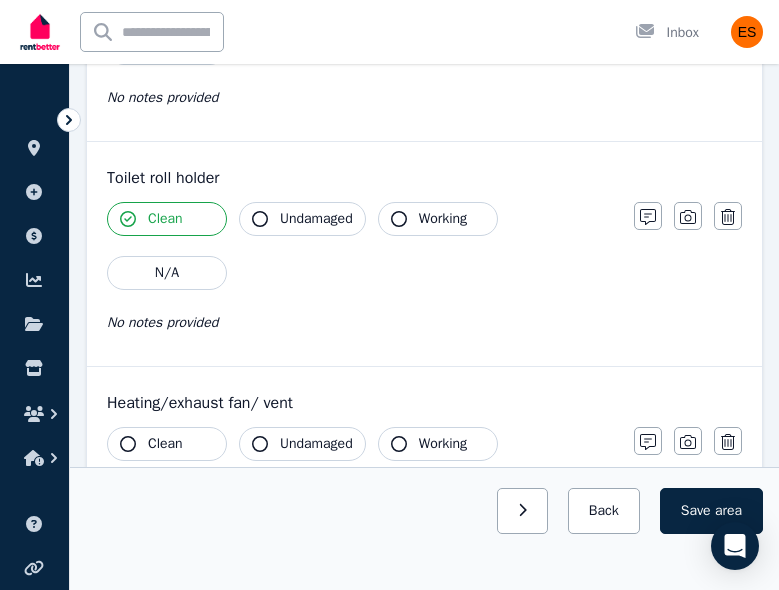 click on "Undamaged" at bounding box center [302, 219] 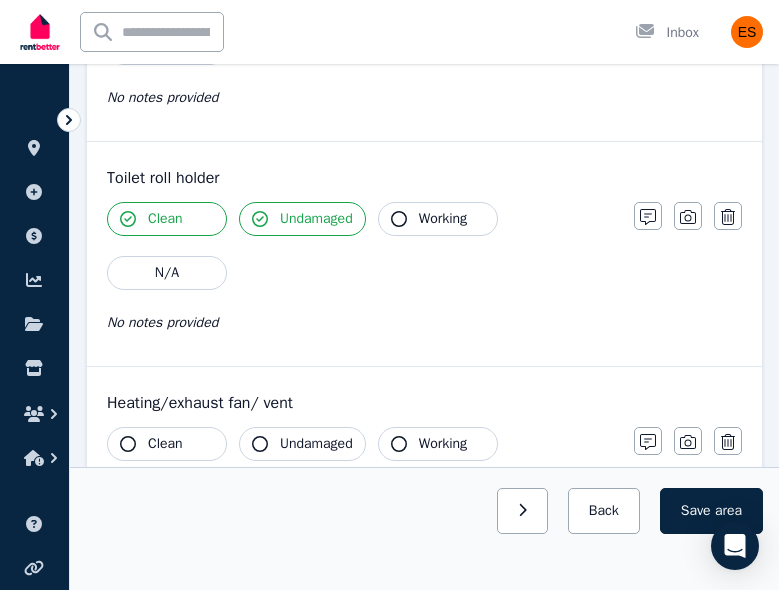click 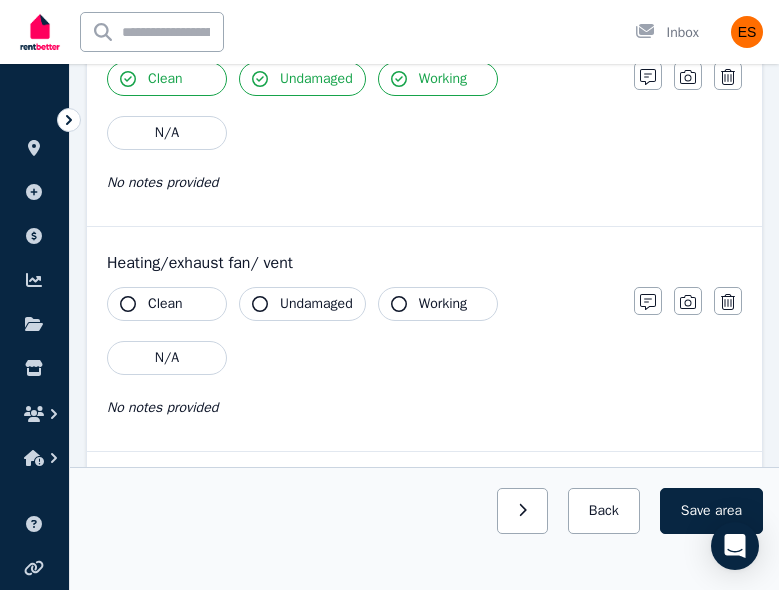 scroll, scrollTop: 3238, scrollLeft: 0, axis: vertical 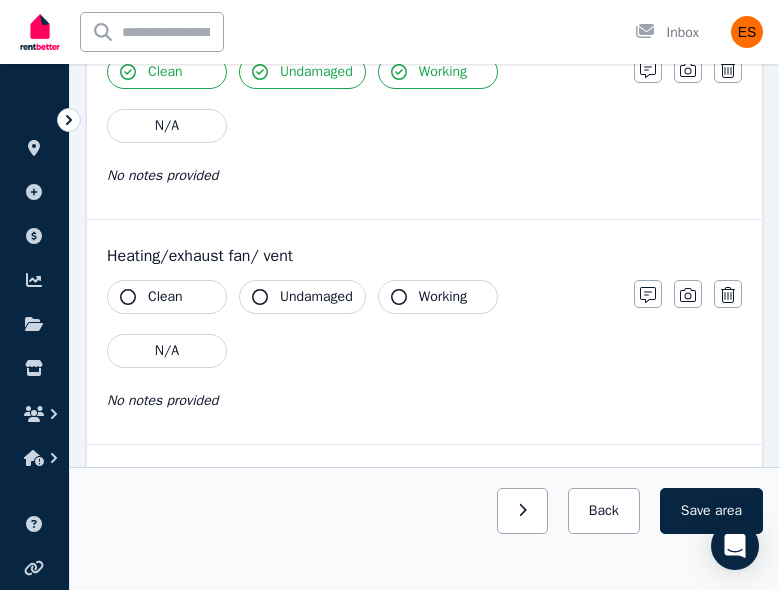 click 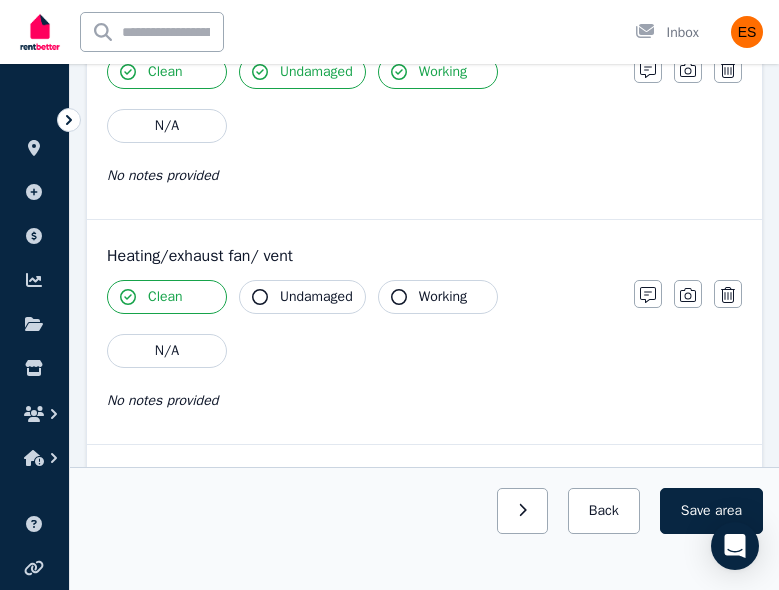 click 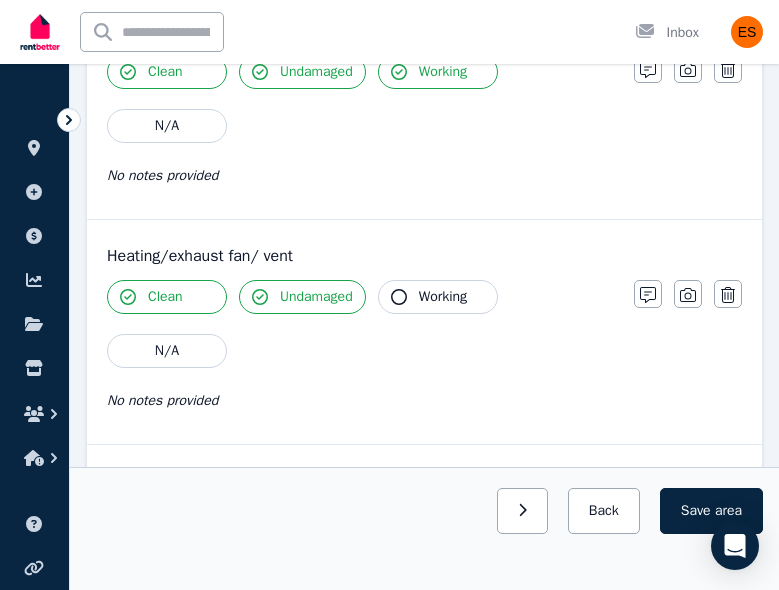click 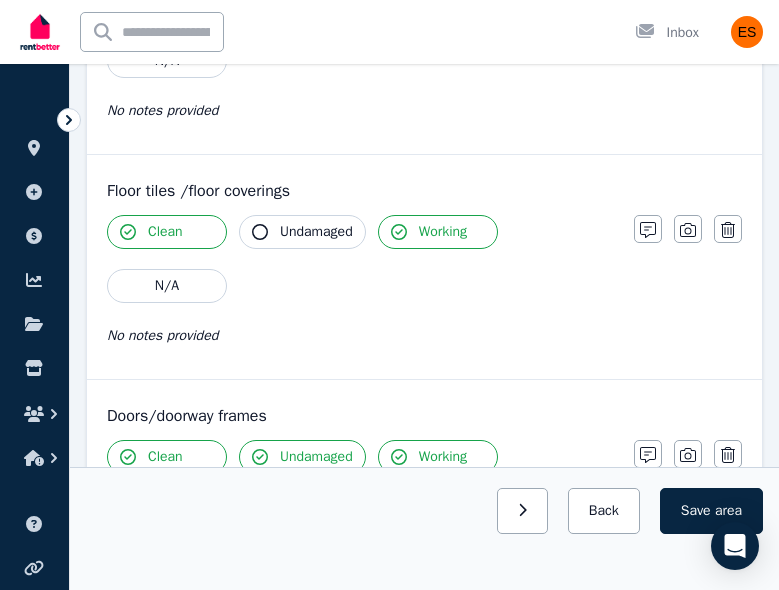 scroll, scrollTop: 373, scrollLeft: 0, axis: vertical 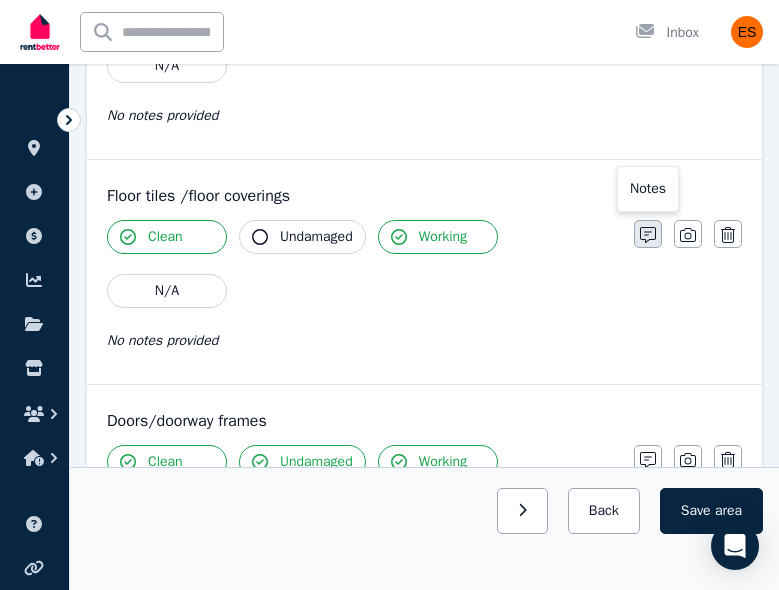 click 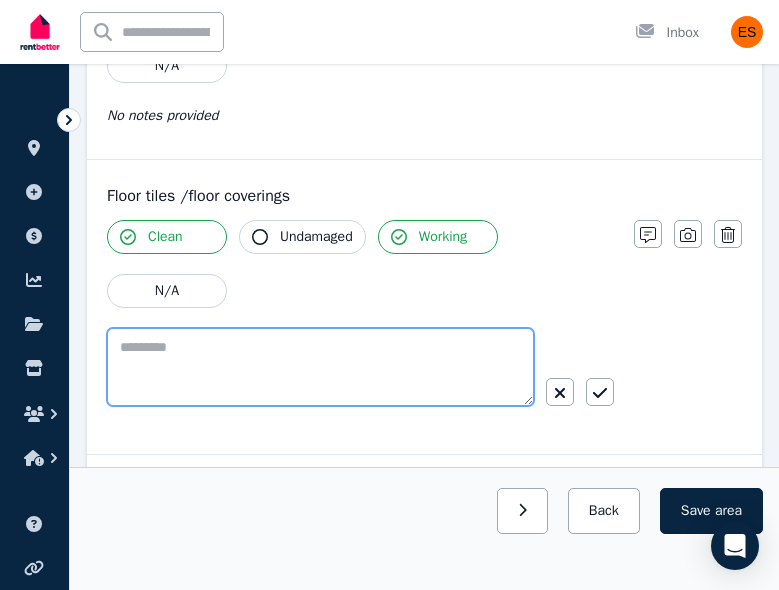 click at bounding box center (320, 367) 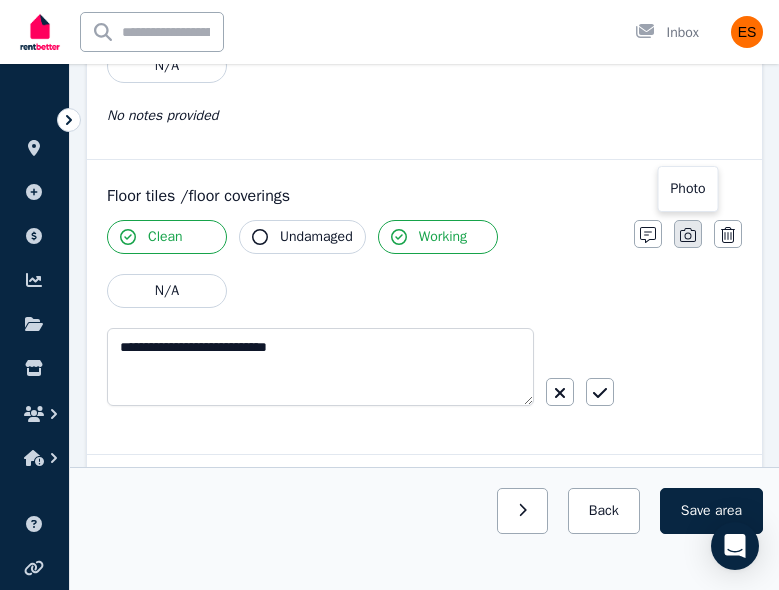click 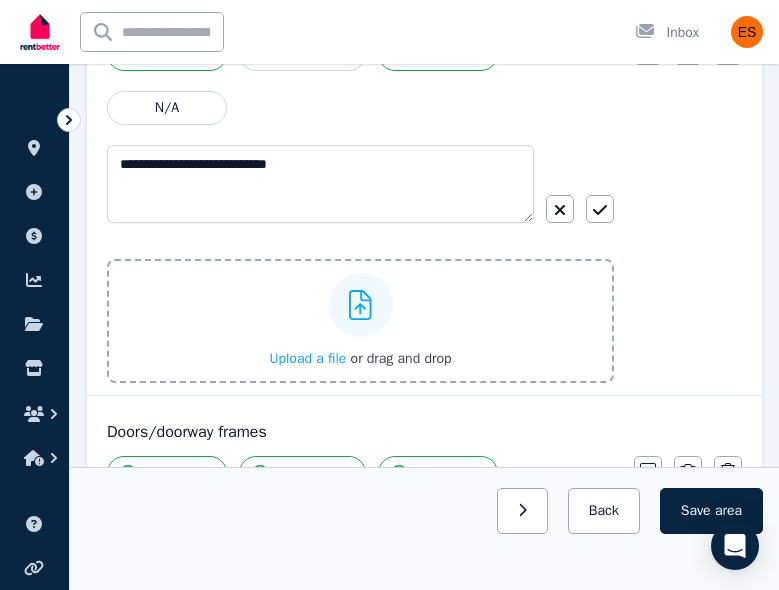 scroll, scrollTop: 558, scrollLeft: 0, axis: vertical 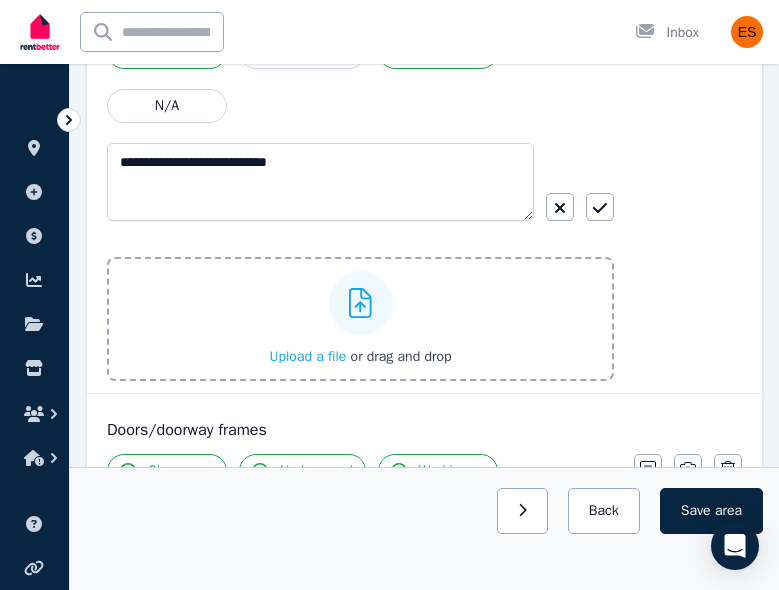 click on "Upload a file" at bounding box center [307, 356] 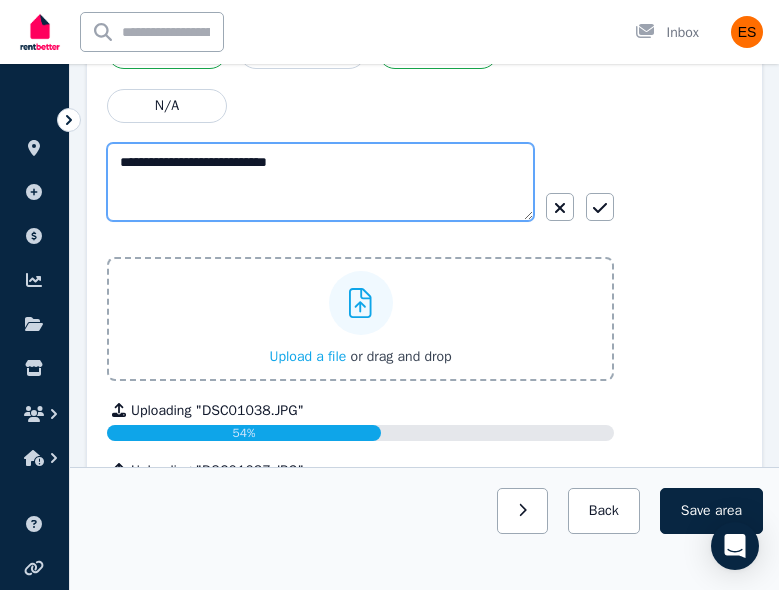 click on "**********" at bounding box center [320, 182] 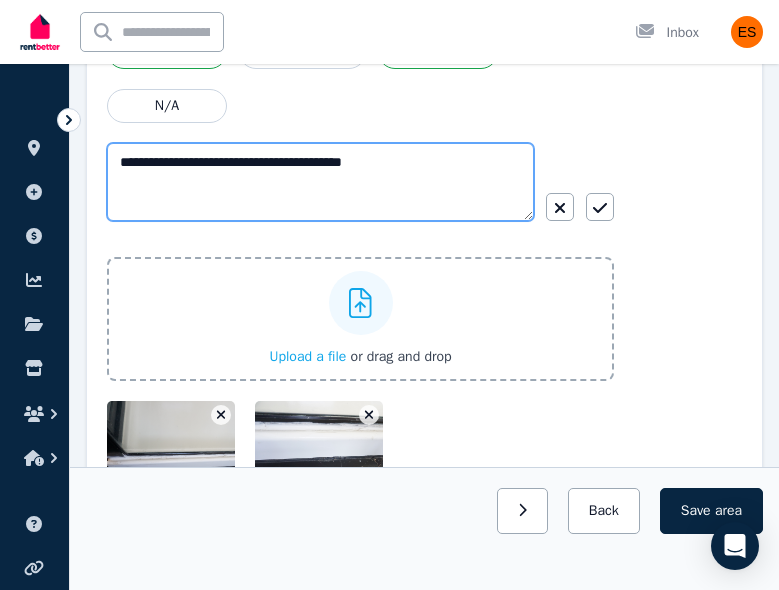 scroll, scrollTop: 691, scrollLeft: 0, axis: vertical 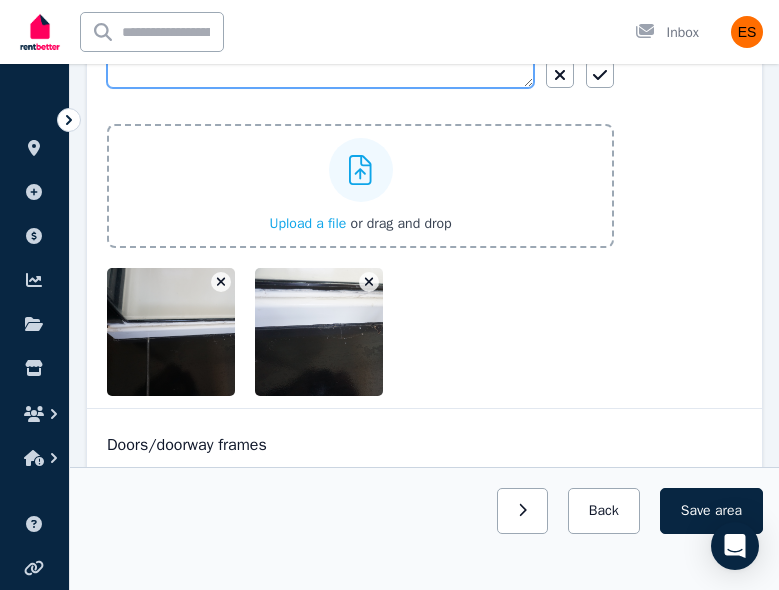 type on "**********" 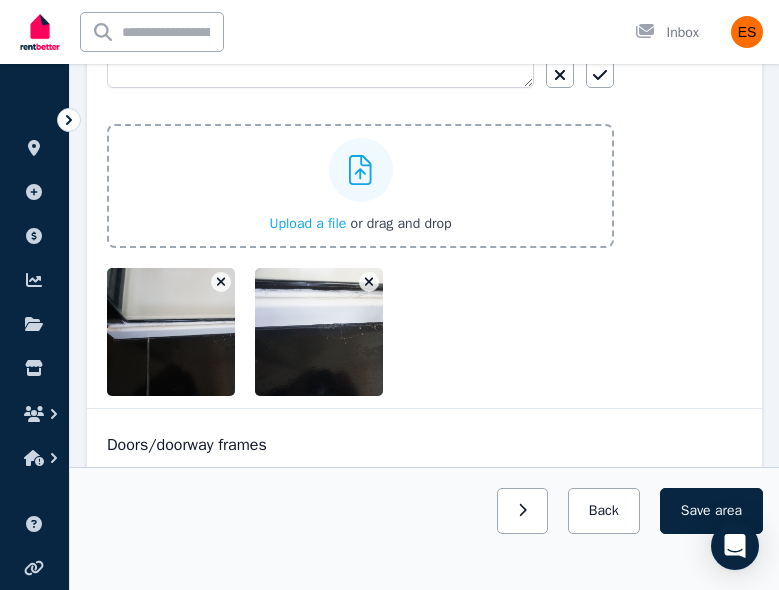 click at bounding box center [203, 332] 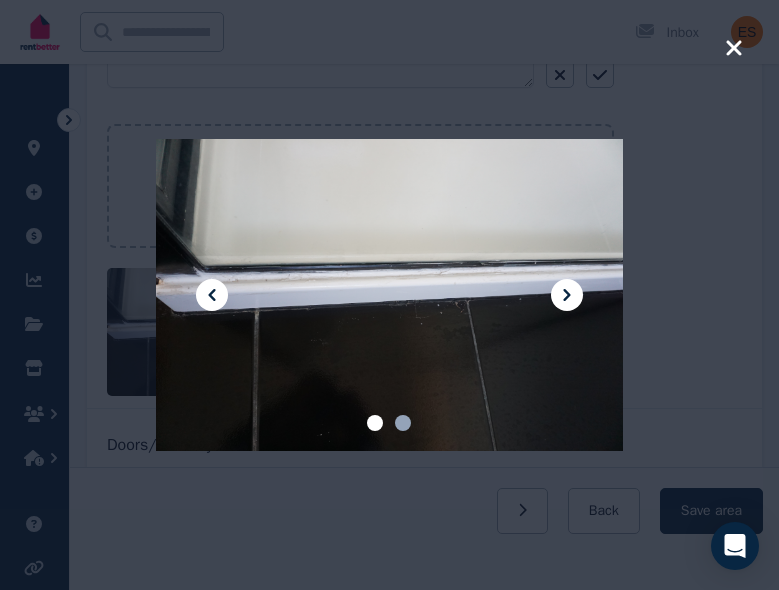 click at bounding box center [389, 295] 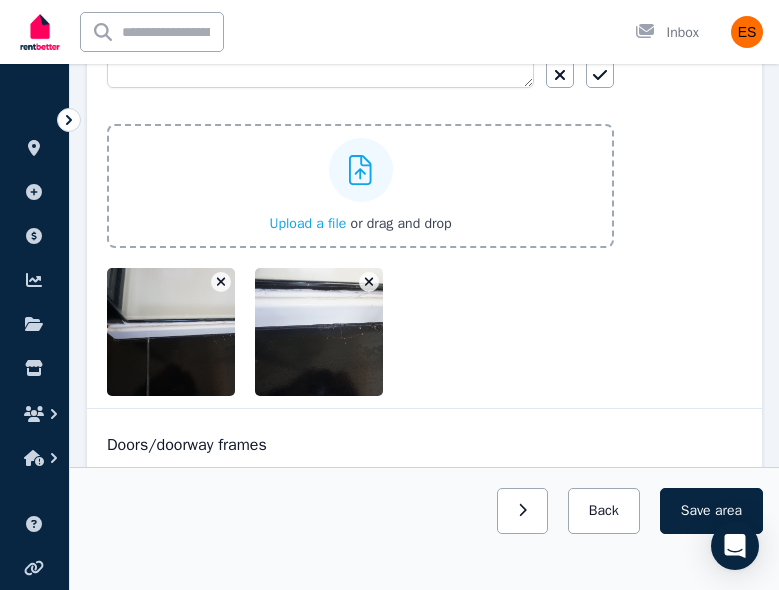 click at bounding box center [351, 332] 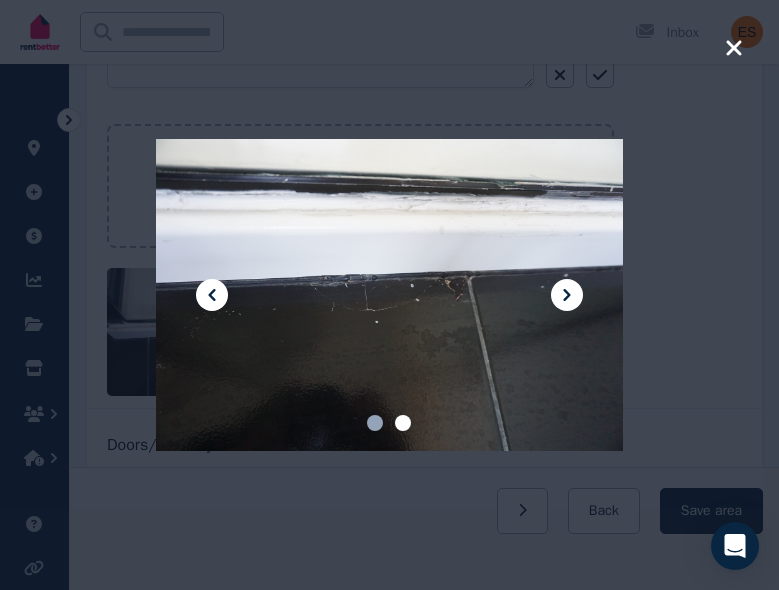 click at bounding box center [389, 295] 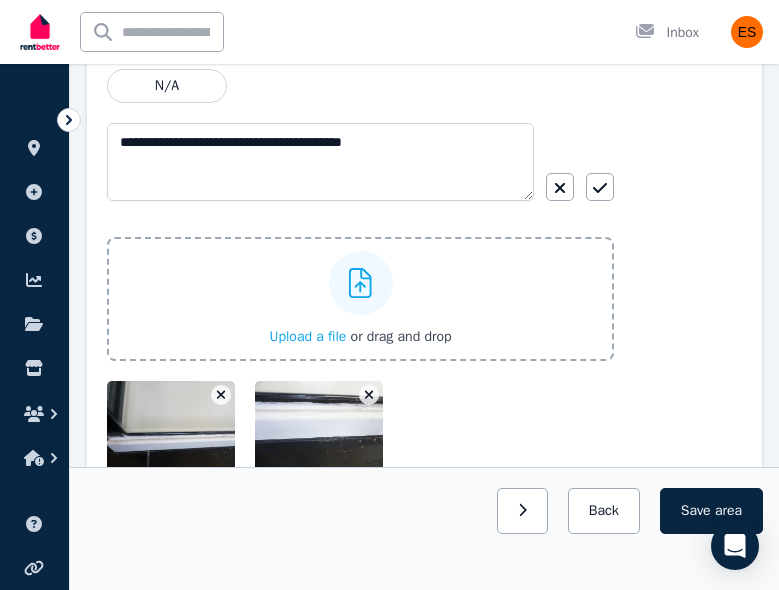 scroll, scrollTop: 549, scrollLeft: 0, axis: vertical 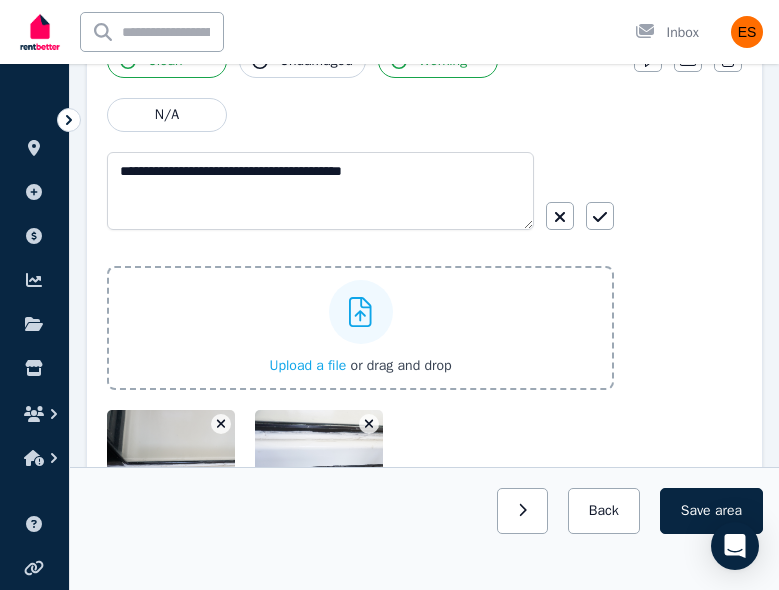 click on "Upload a file" at bounding box center (307, 365) 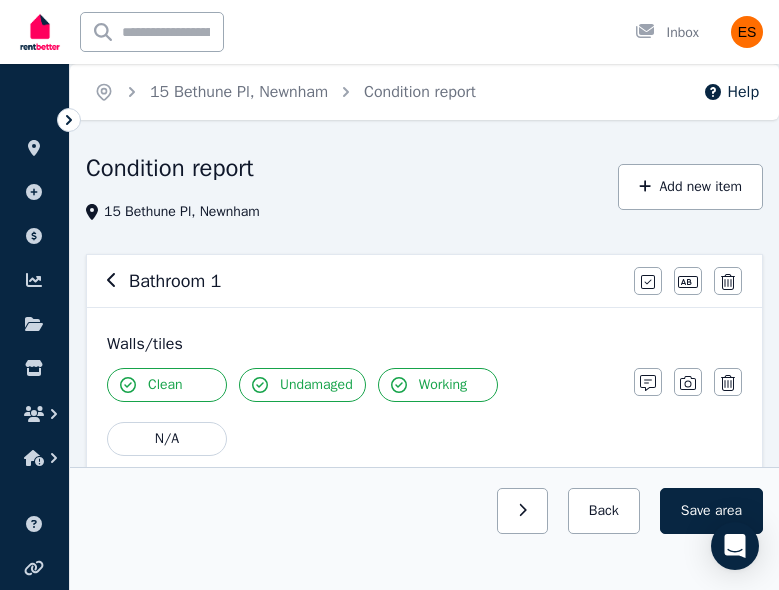 scroll, scrollTop: 155, scrollLeft: 0, axis: vertical 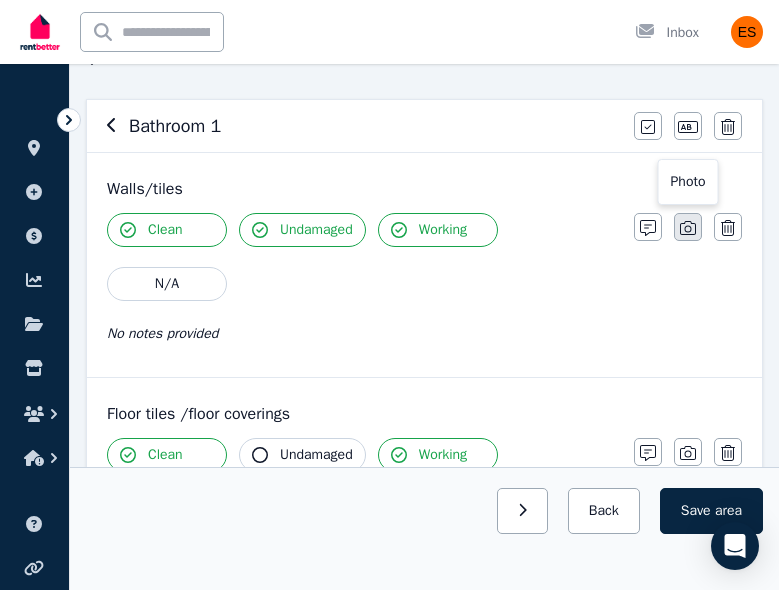 click 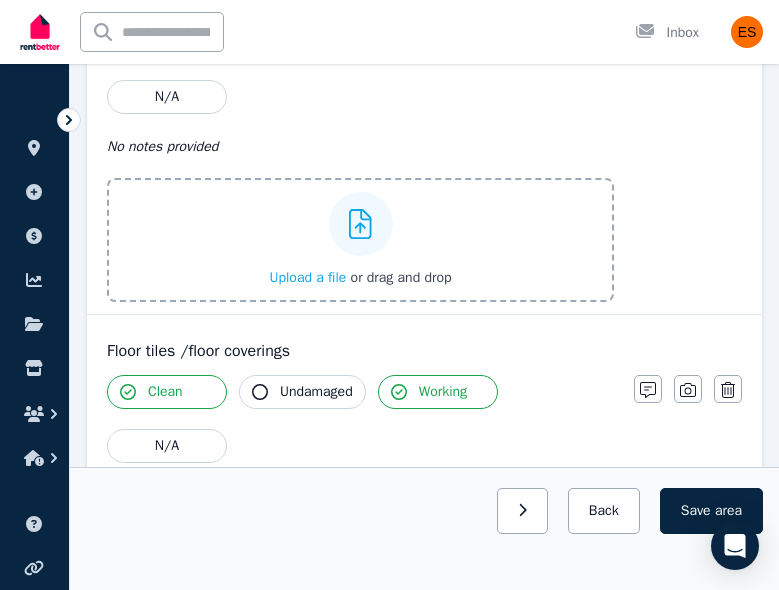 scroll, scrollTop: 274, scrollLeft: 0, axis: vertical 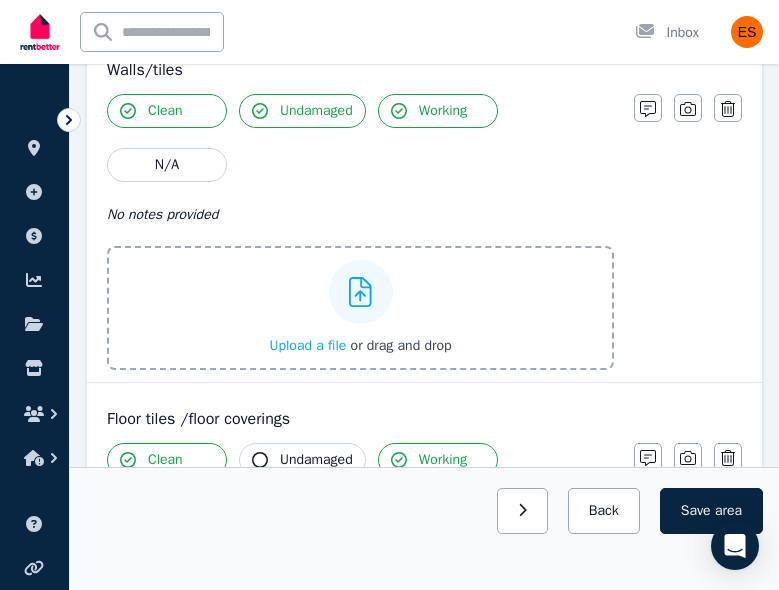 click on "Upload a file" at bounding box center [307, 345] 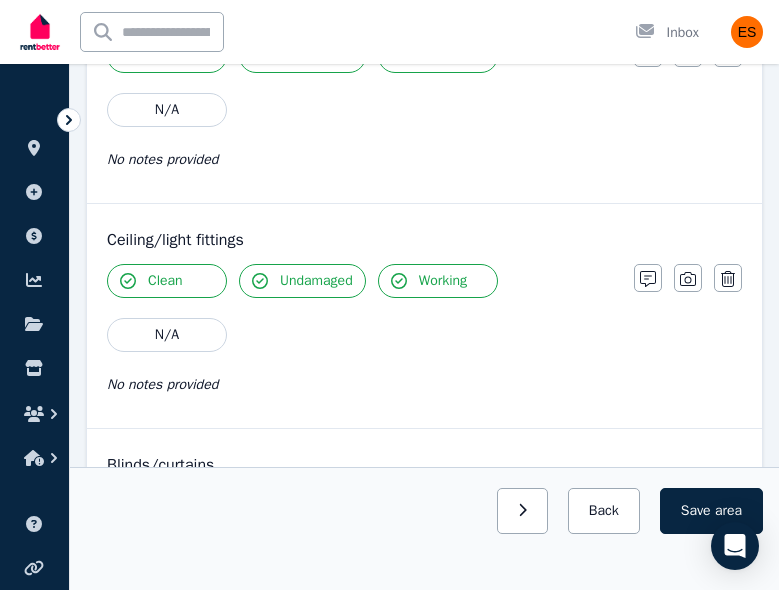 scroll, scrollTop: 1785, scrollLeft: 0, axis: vertical 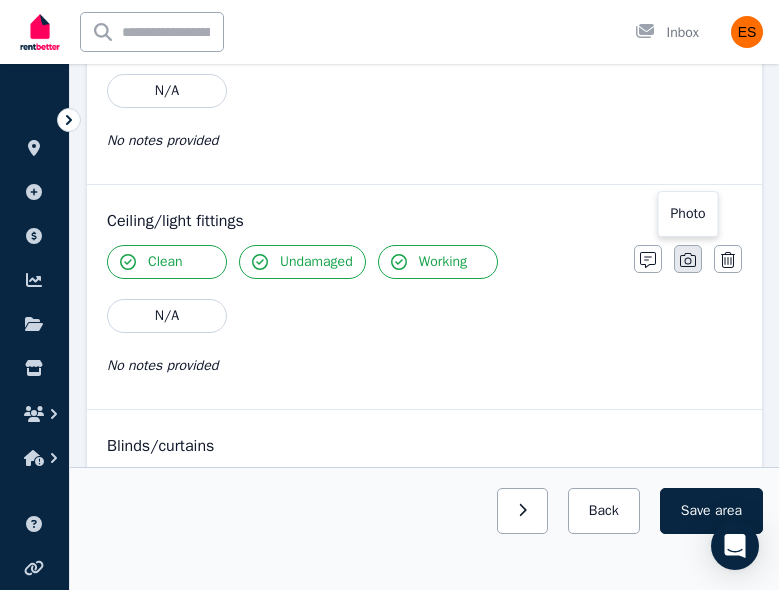 click at bounding box center [688, 259] 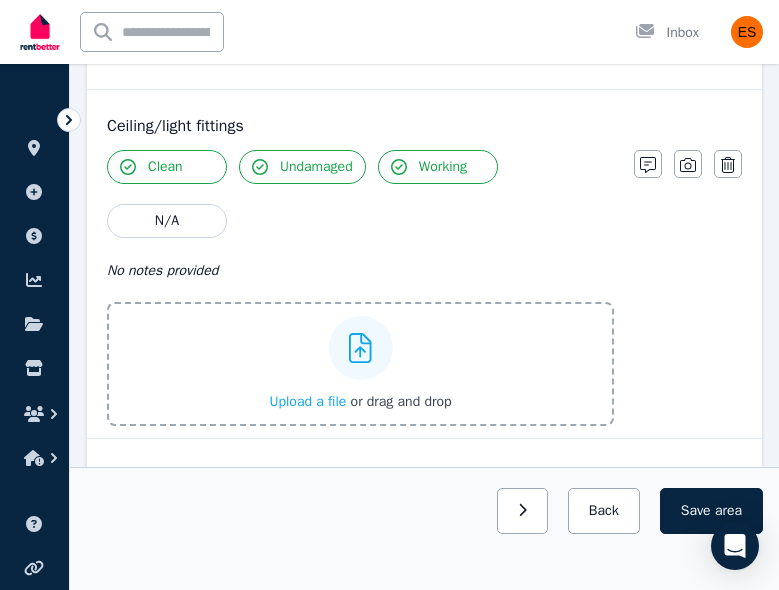 scroll, scrollTop: 1908, scrollLeft: 0, axis: vertical 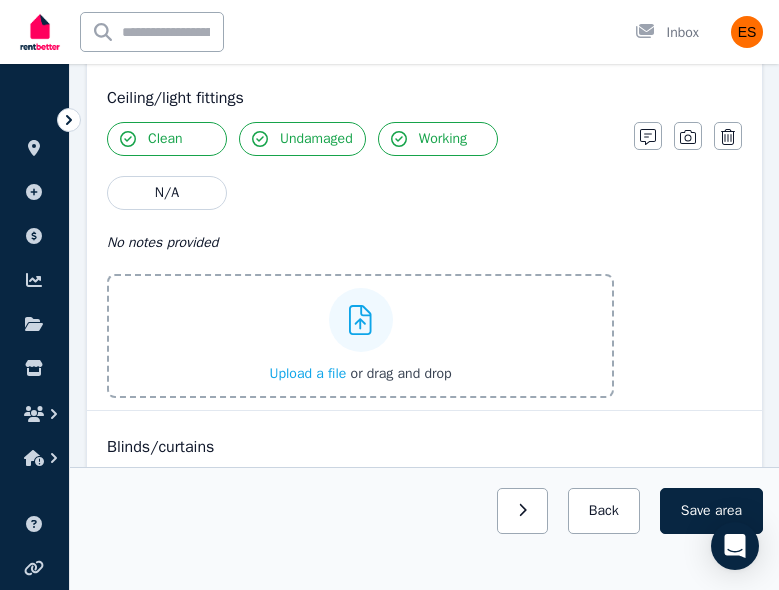 click on "Upload a file" at bounding box center (307, 373) 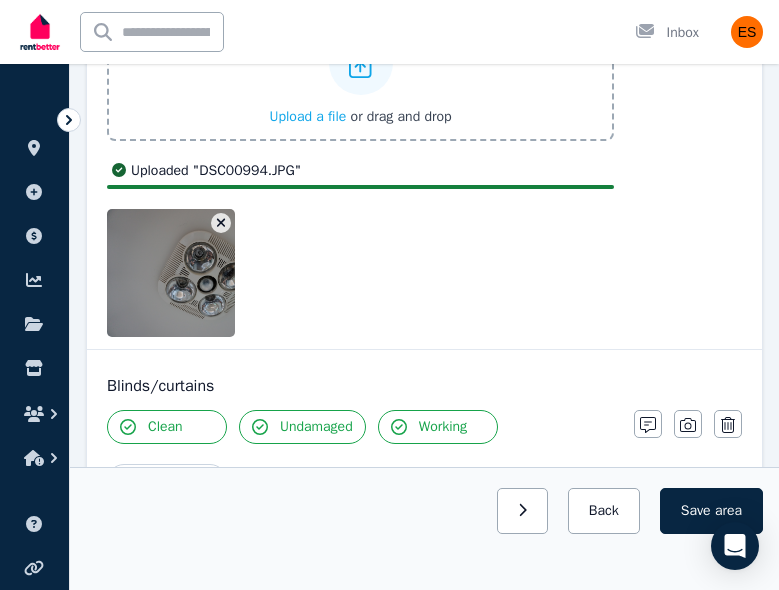 scroll, scrollTop: 2166, scrollLeft: 0, axis: vertical 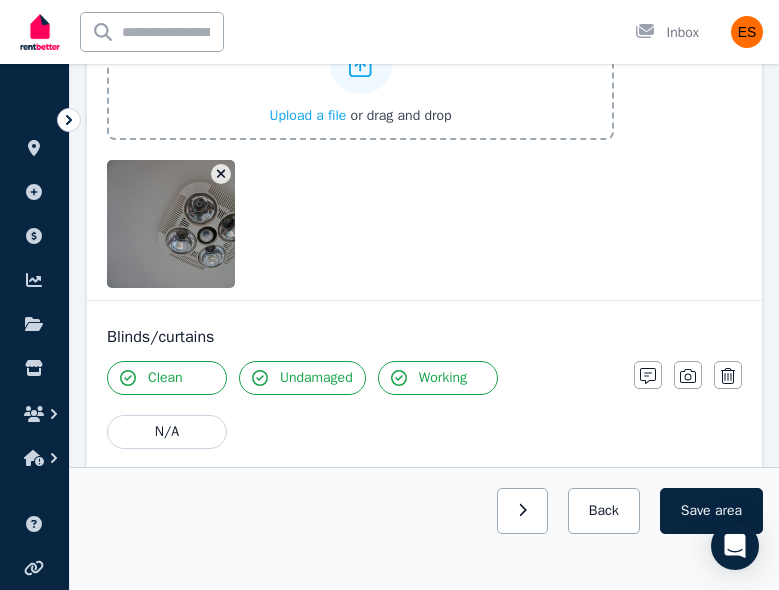 click at bounding box center [203, 224] 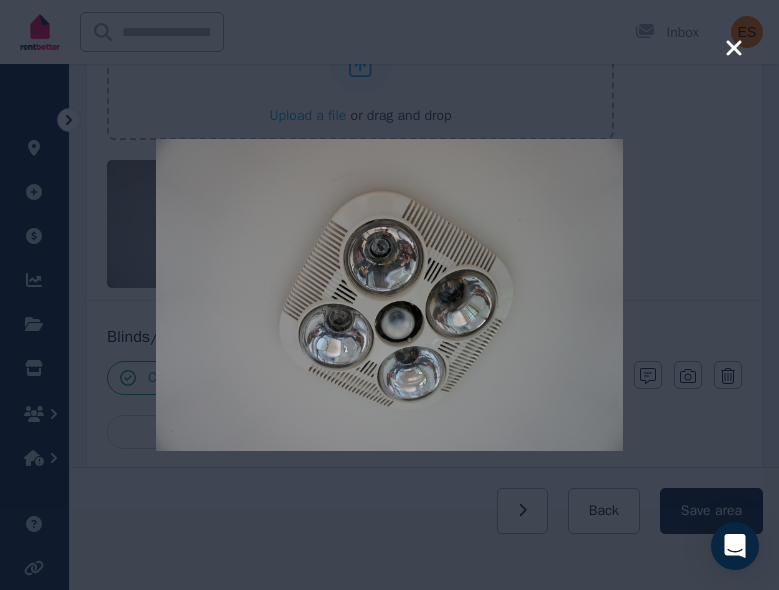 click 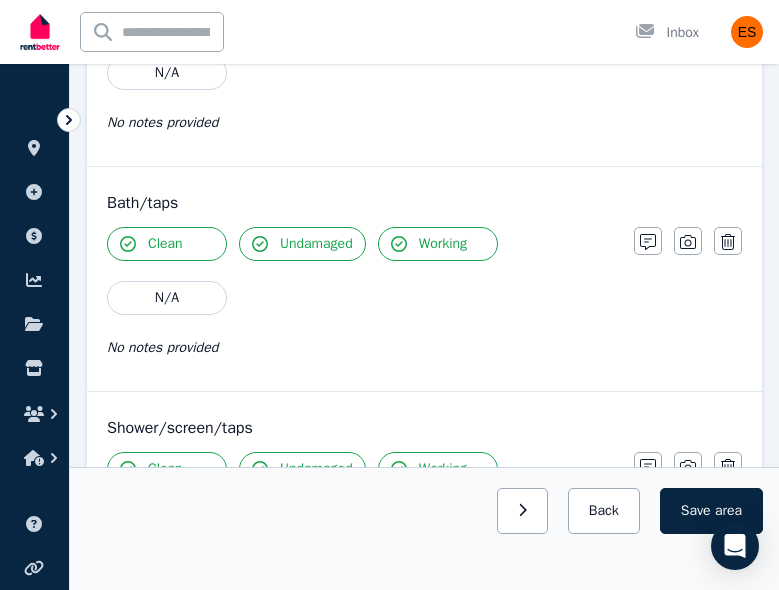 scroll, scrollTop: 2753, scrollLeft: 0, axis: vertical 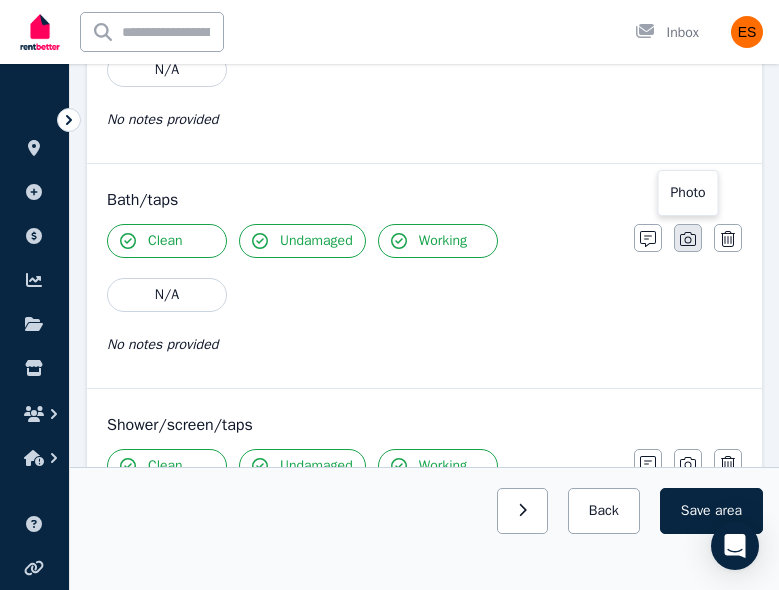 click 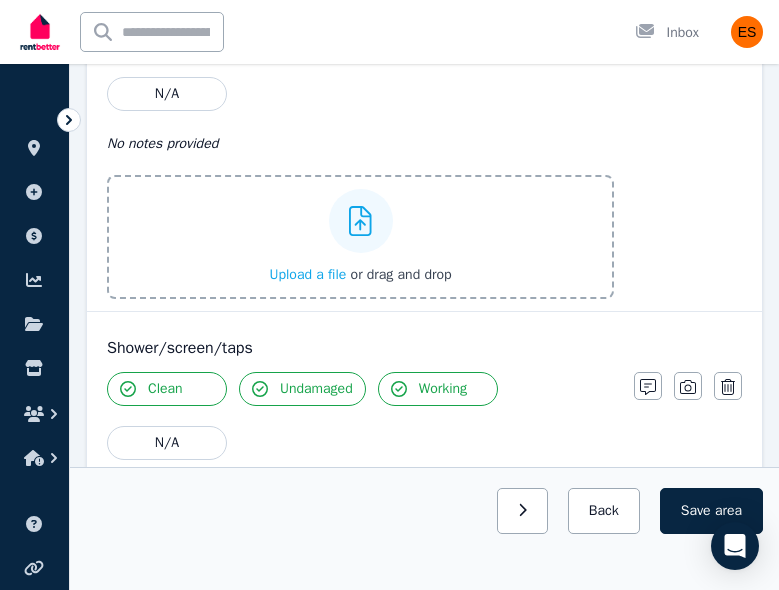 scroll, scrollTop: 2955, scrollLeft: 0, axis: vertical 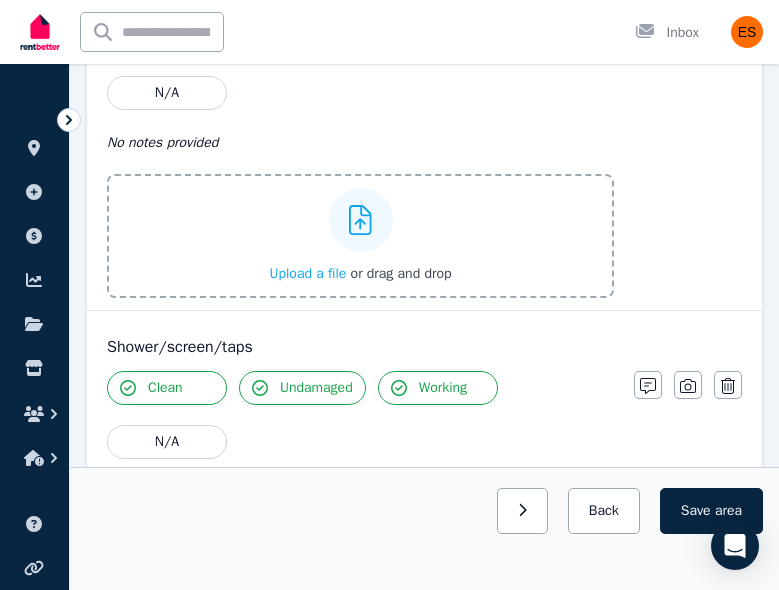 click on "Upload a file" at bounding box center [307, 273] 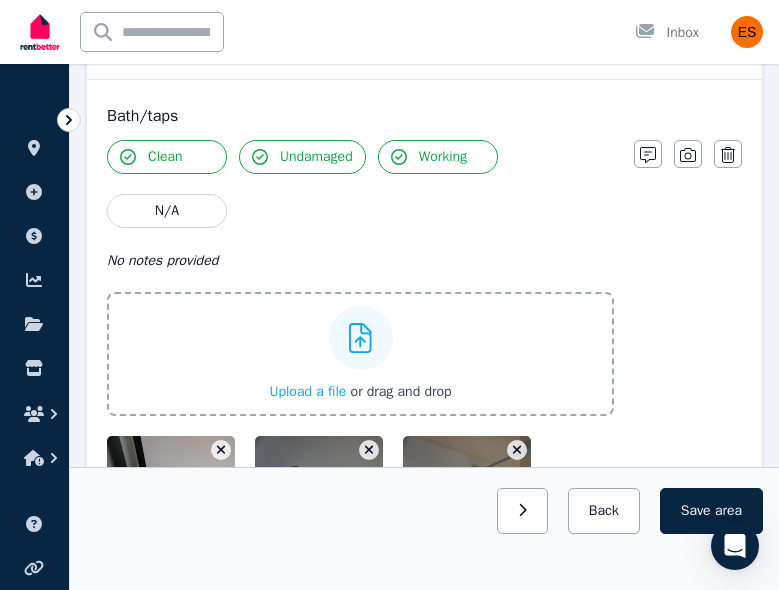scroll, scrollTop: 2840, scrollLeft: 0, axis: vertical 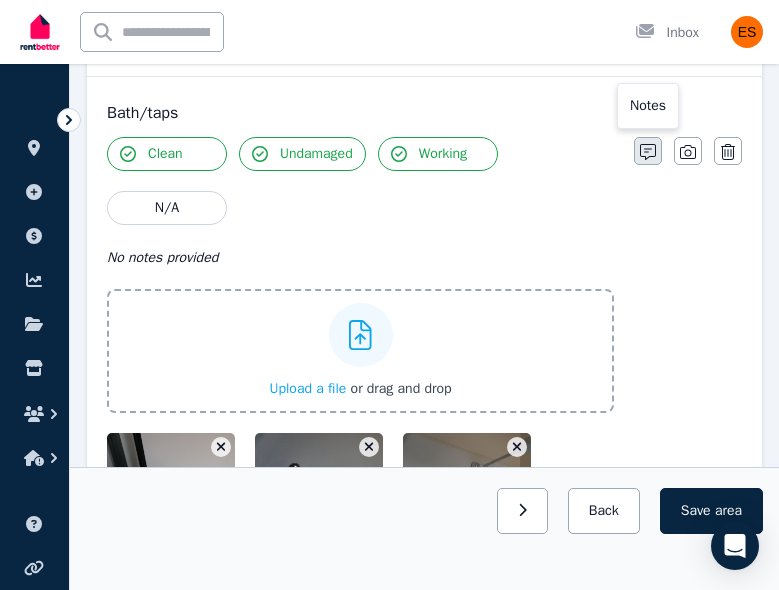 click 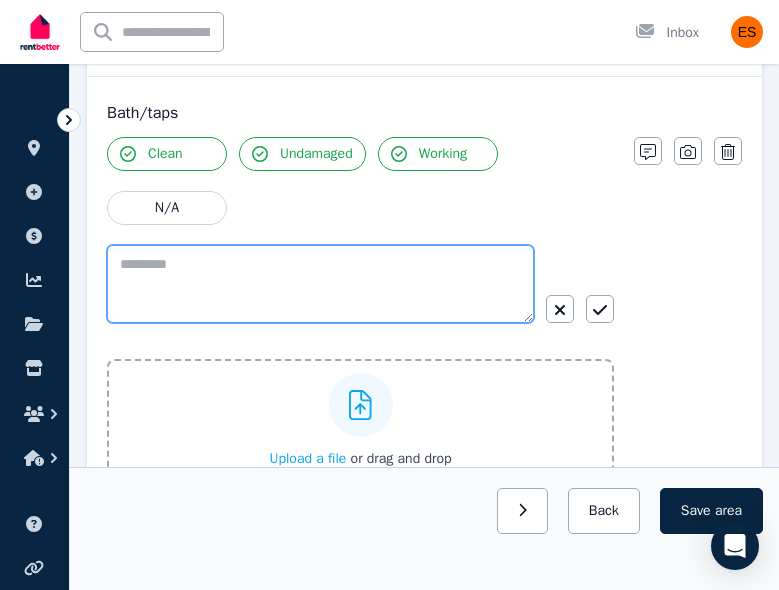 click at bounding box center [320, 284] 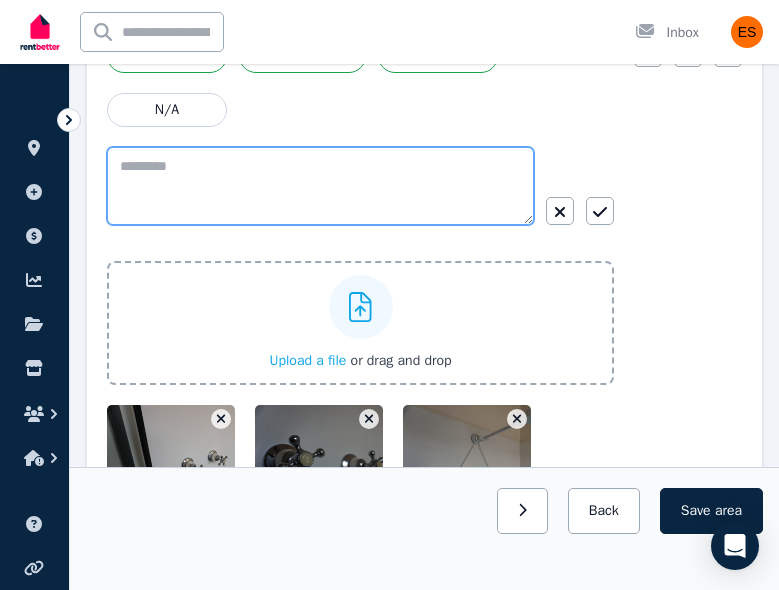 scroll, scrollTop: 2937, scrollLeft: 0, axis: vertical 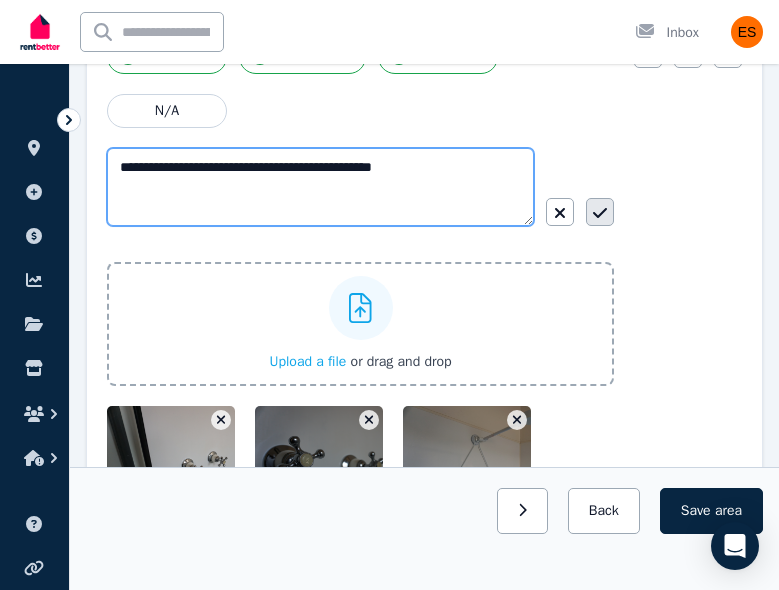 type on "**********" 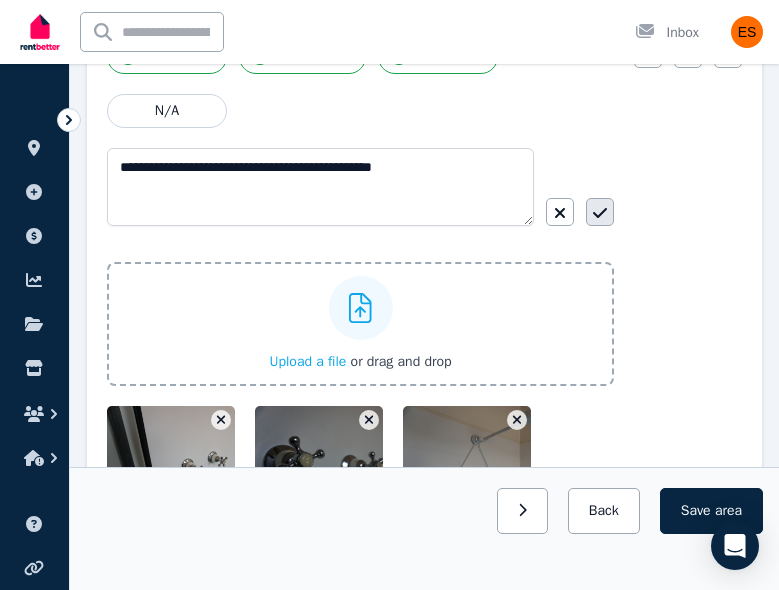 click at bounding box center [600, 212] 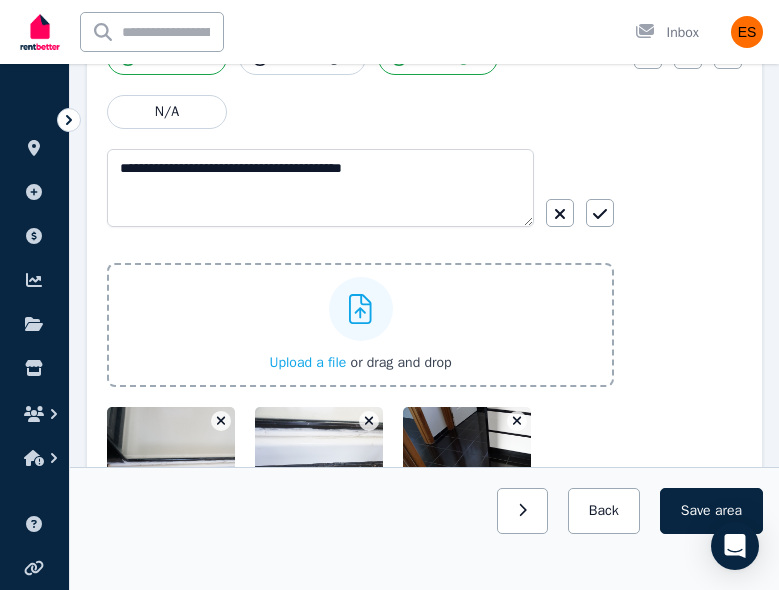 scroll, scrollTop: 822, scrollLeft: 0, axis: vertical 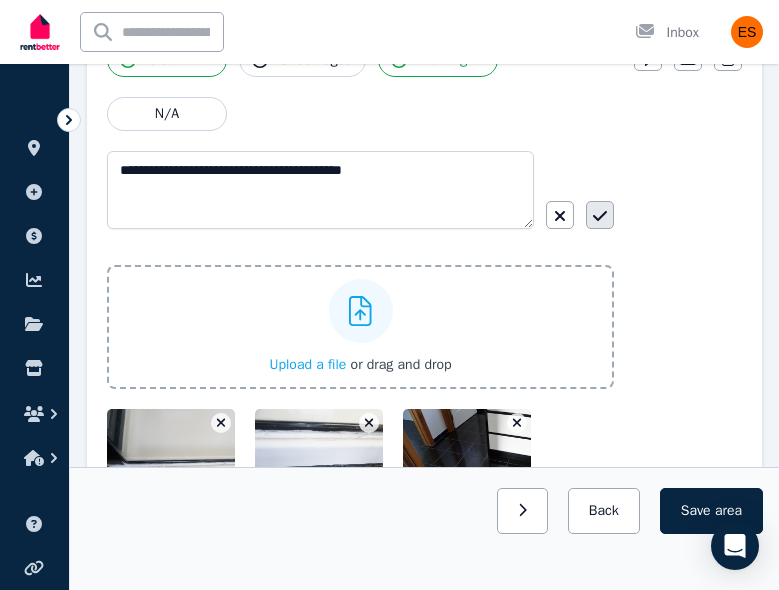 click at bounding box center [600, 215] 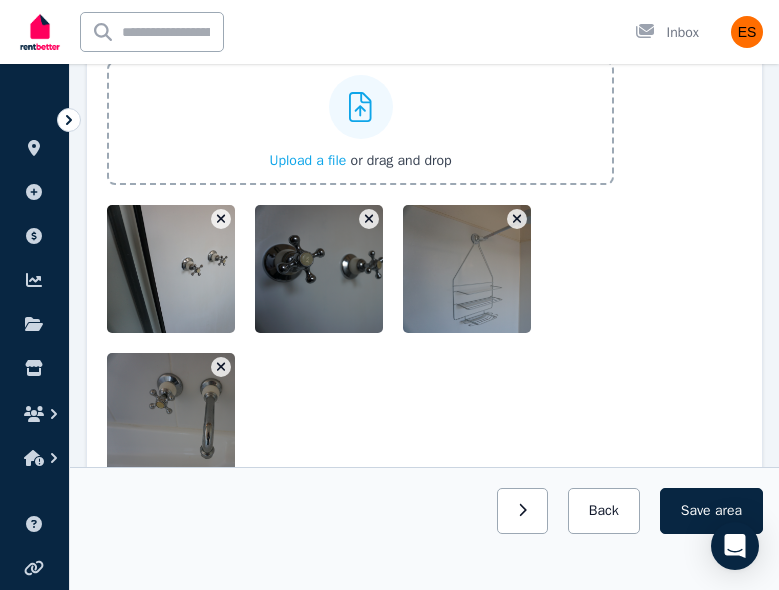 scroll, scrollTop: 3009, scrollLeft: 0, axis: vertical 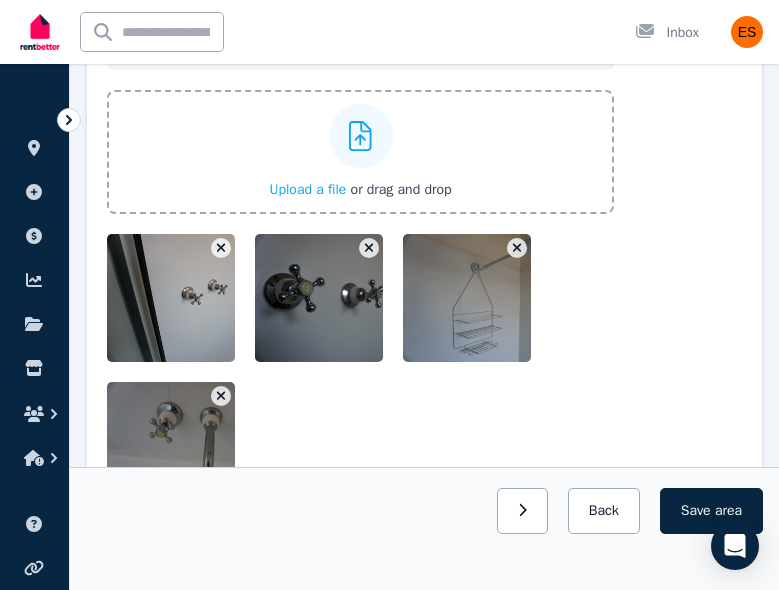 click 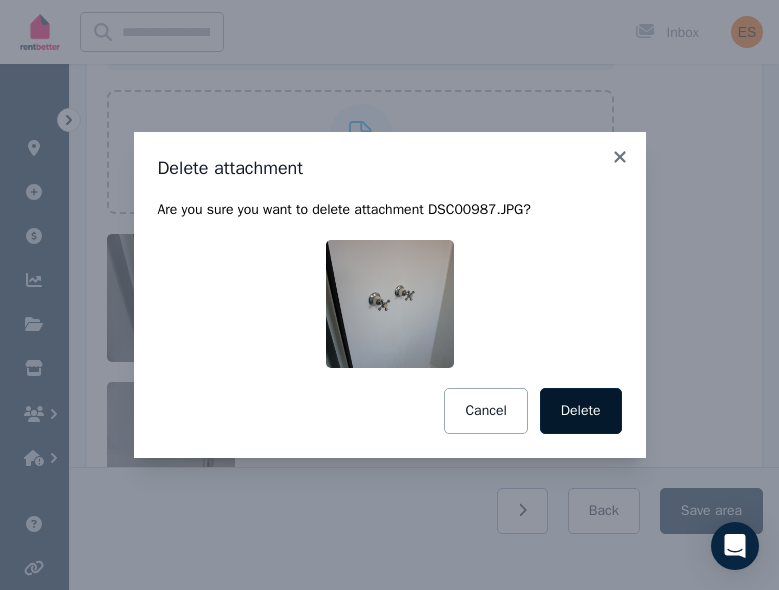 click on "Delete" at bounding box center (581, 411) 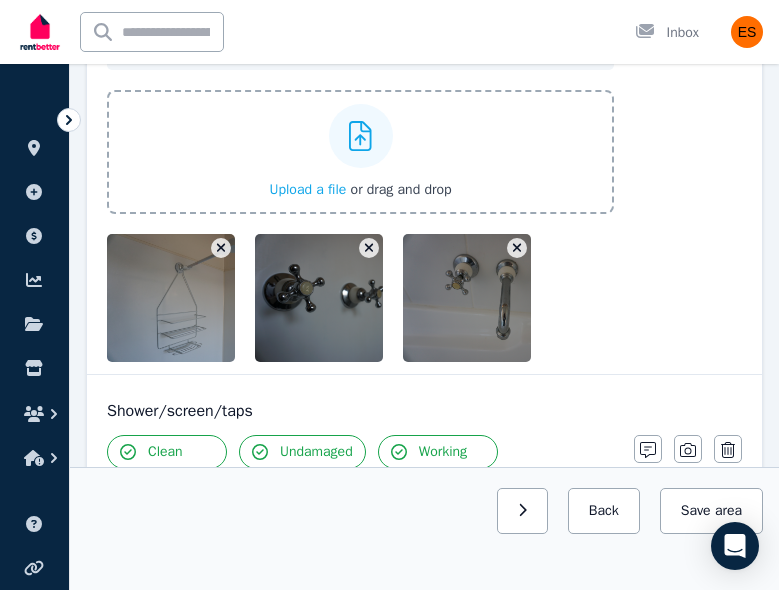 click at bounding box center [221, 248] 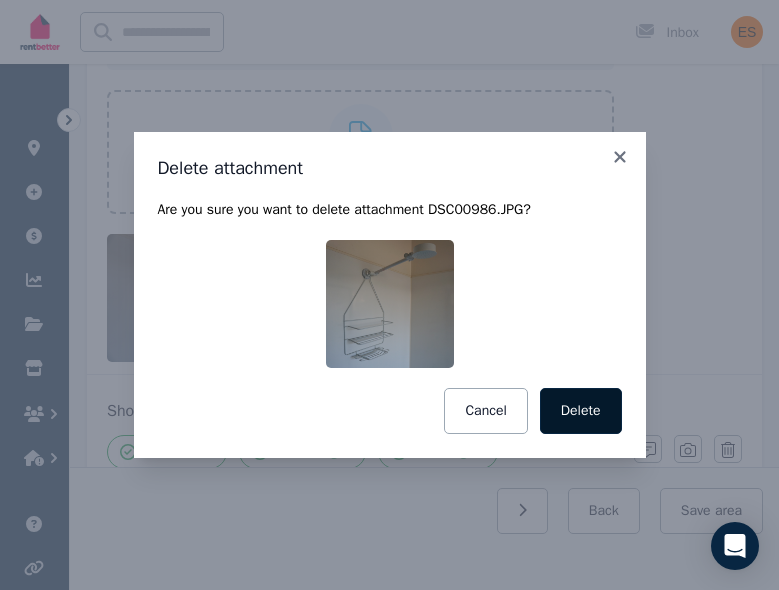 click on "Delete" at bounding box center [581, 411] 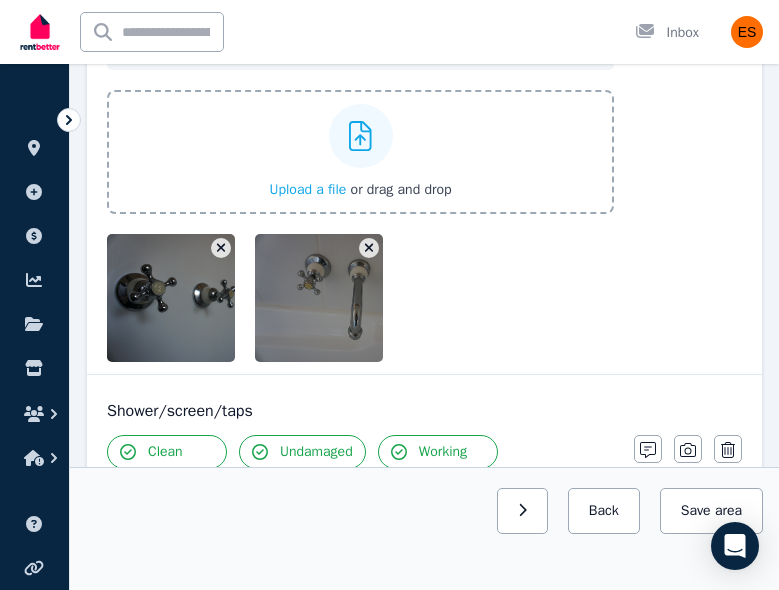 click 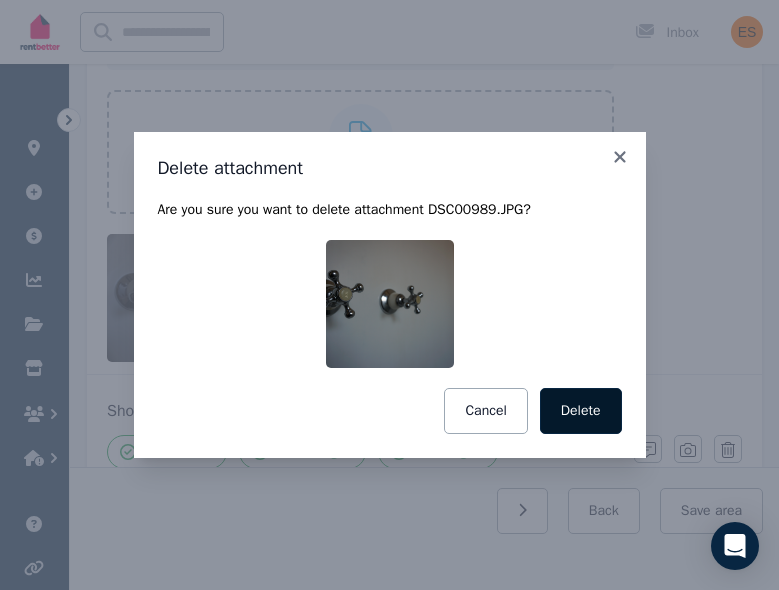 click on "Delete" at bounding box center (581, 411) 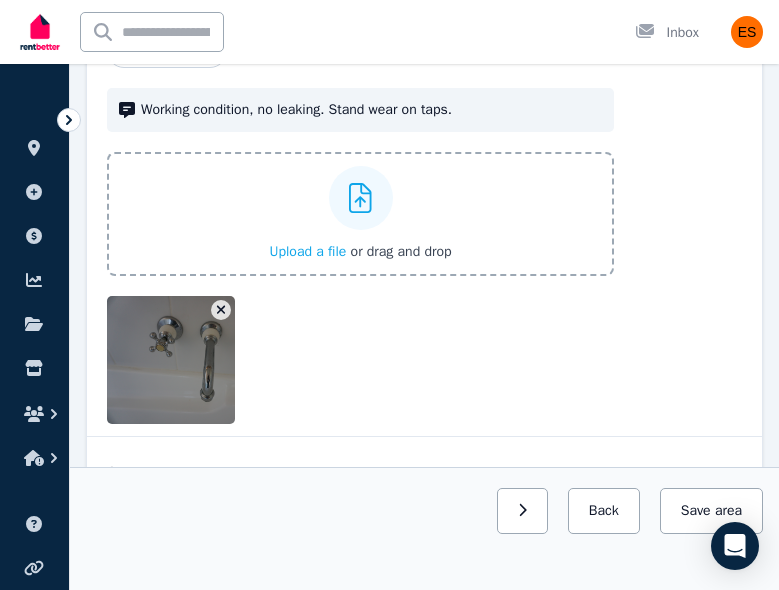 scroll, scrollTop: 2999, scrollLeft: 0, axis: vertical 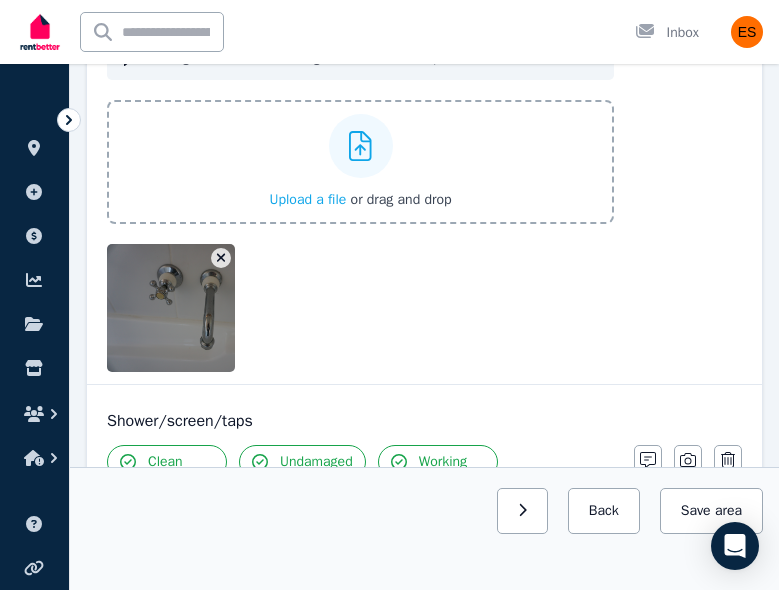 click on "Upload a file" at bounding box center (307, 199) 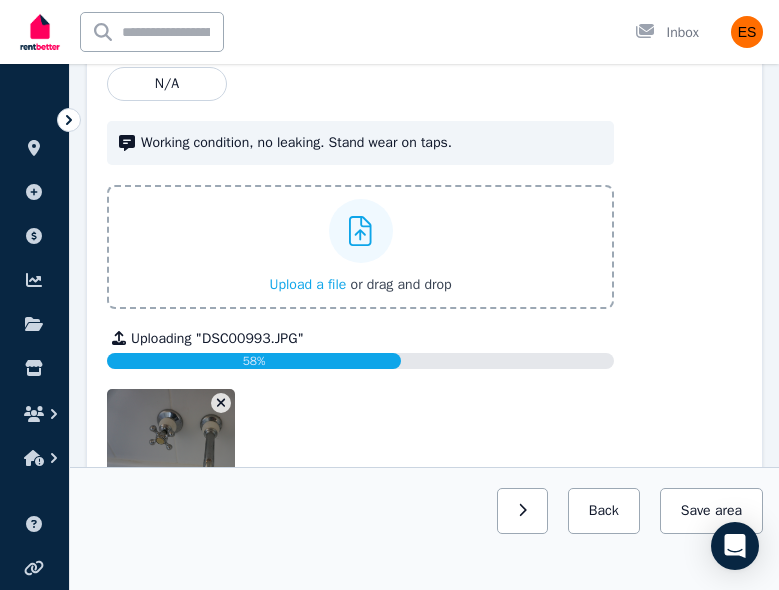 scroll, scrollTop: 2917, scrollLeft: 0, axis: vertical 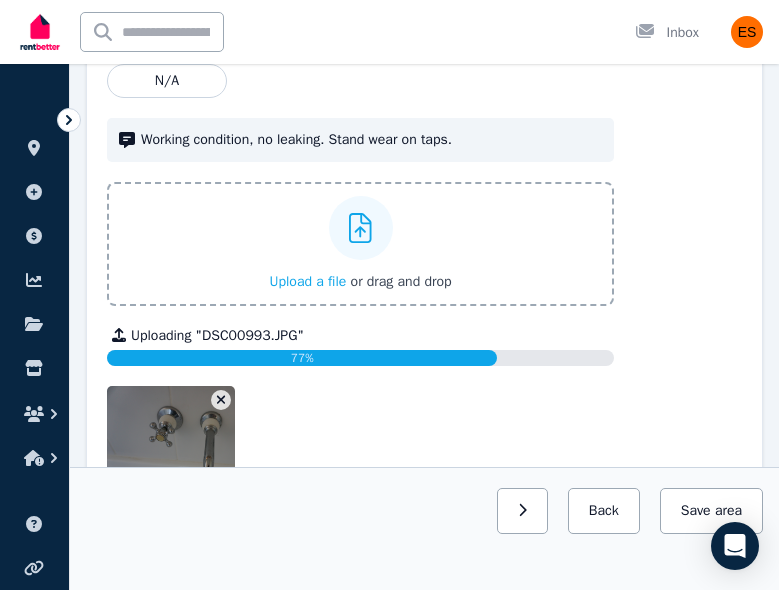 click on "Working condition, no leaking. Stand wear on taps." at bounding box center [371, 140] 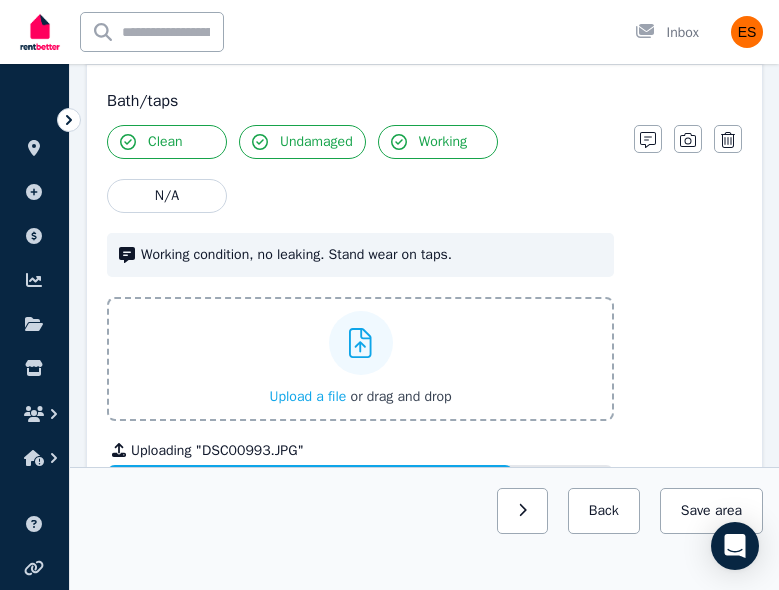 scroll, scrollTop: 2790, scrollLeft: 0, axis: vertical 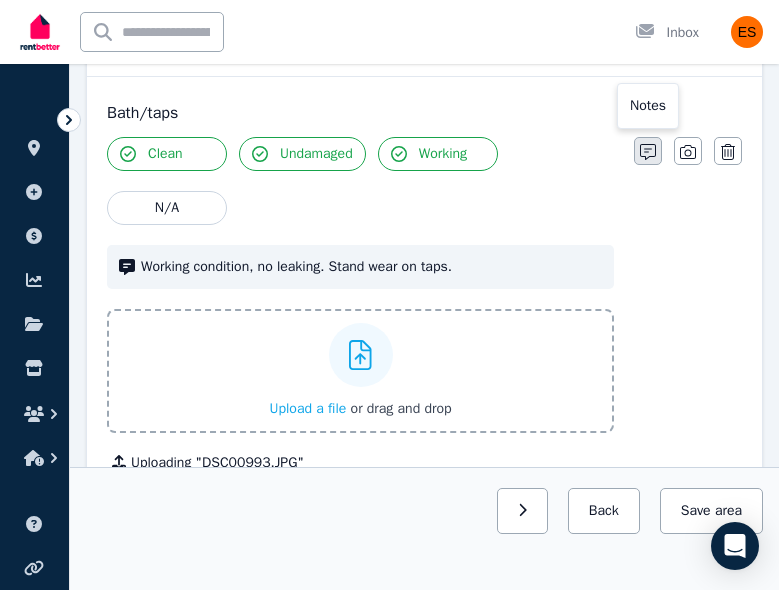 click at bounding box center (648, 151) 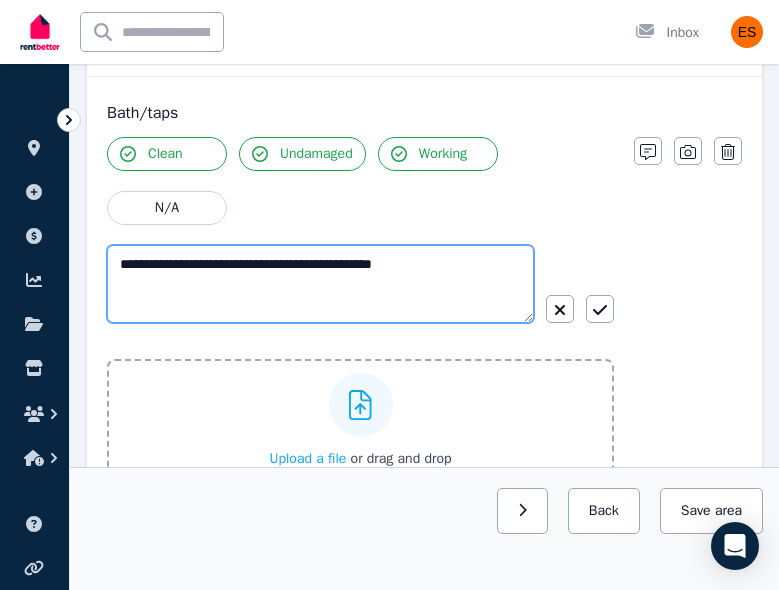click on "**********" at bounding box center (320, 284) 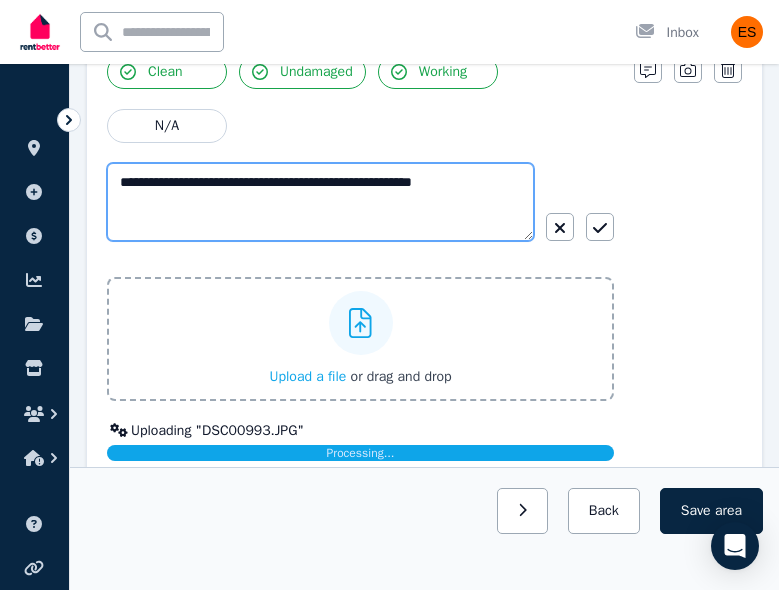 scroll, scrollTop: 2859, scrollLeft: 0, axis: vertical 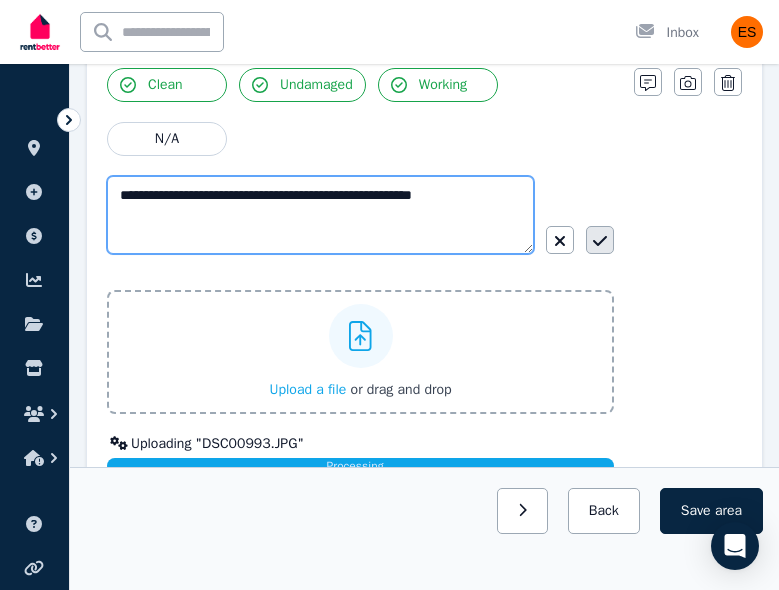 type on "**********" 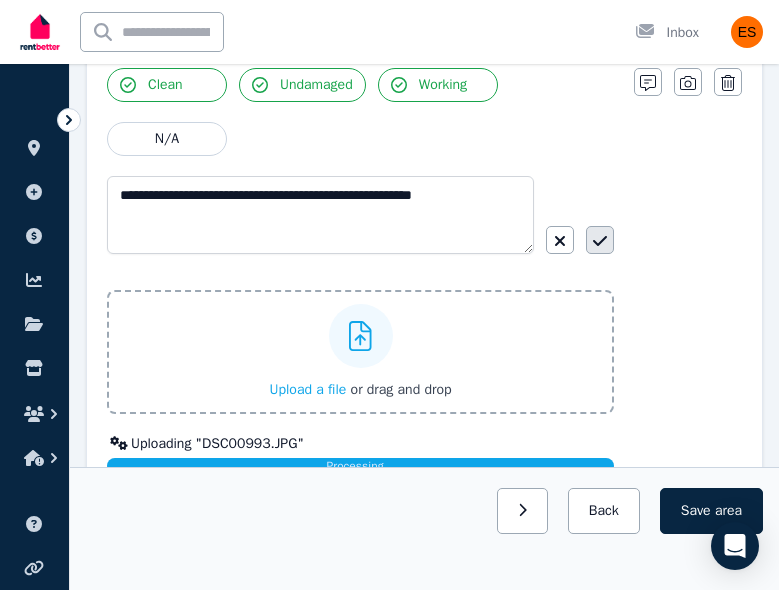 click 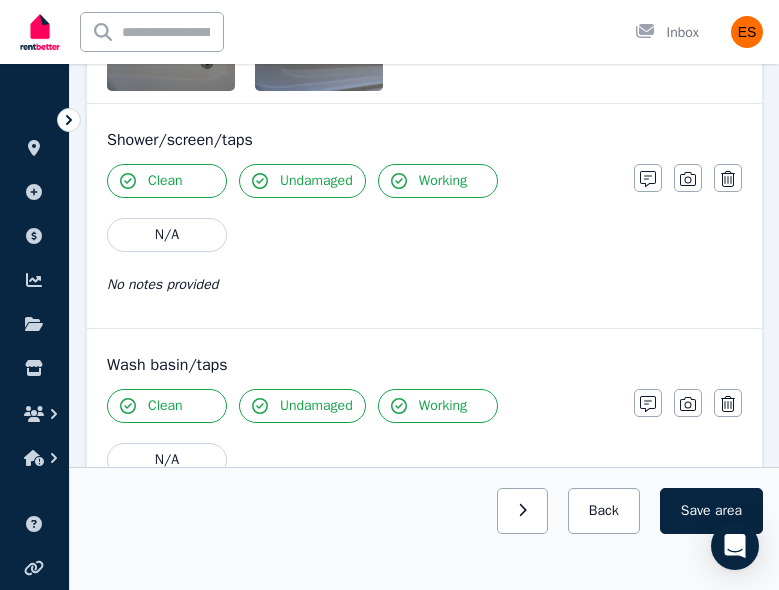 scroll, scrollTop: 3278, scrollLeft: 0, axis: vertical 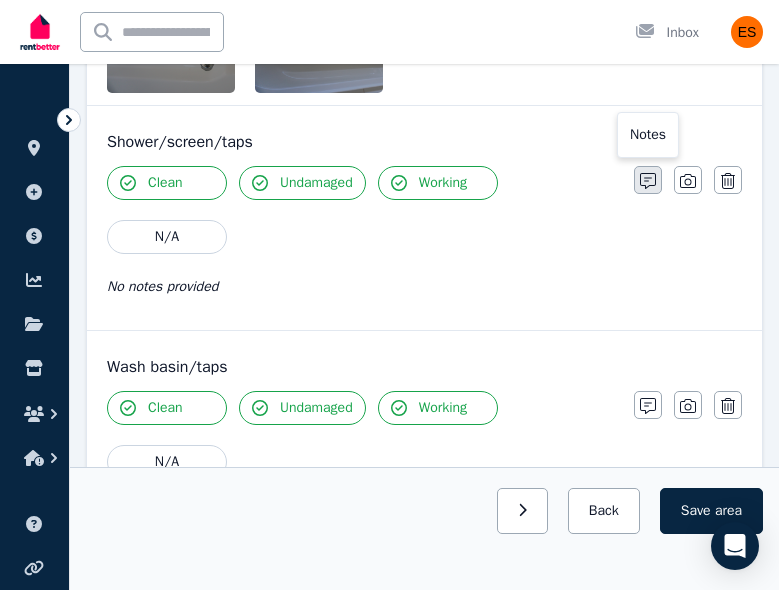 click 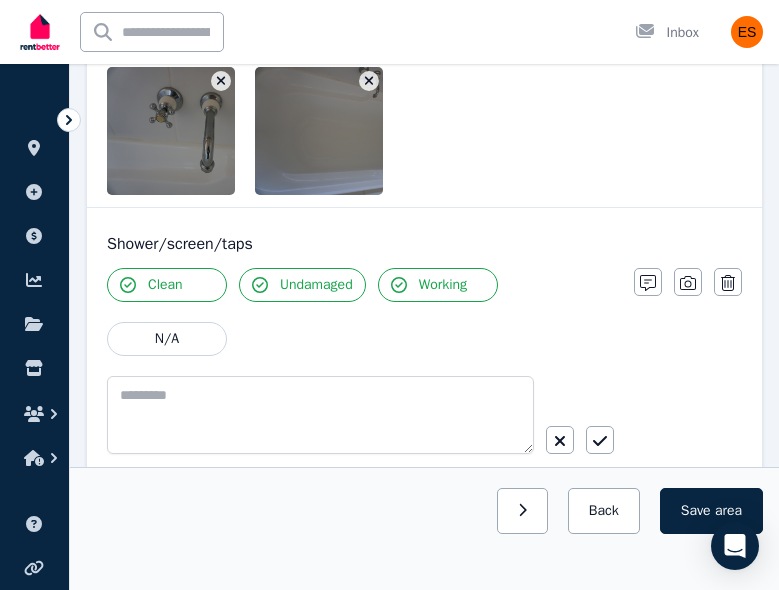 scroll, scrollTop: 3178, scrollLeft: 0, axis: vertical 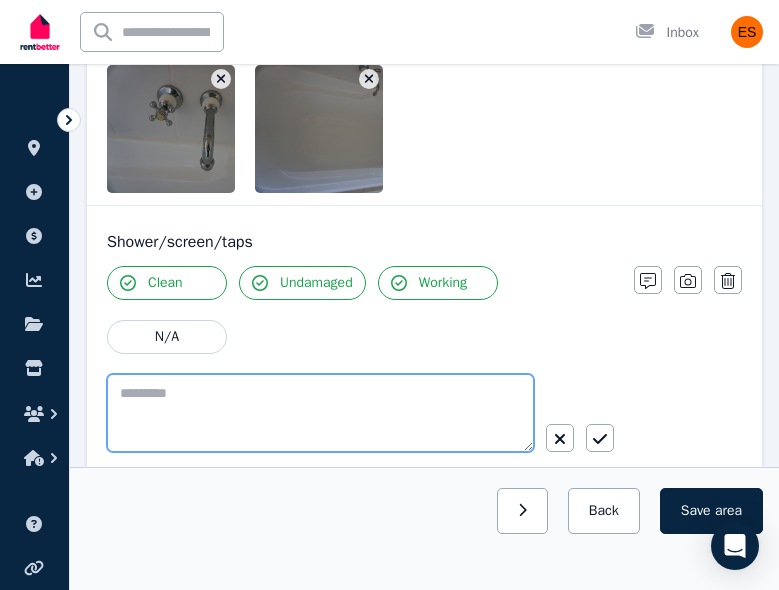 click at bounding box center [320, 413] 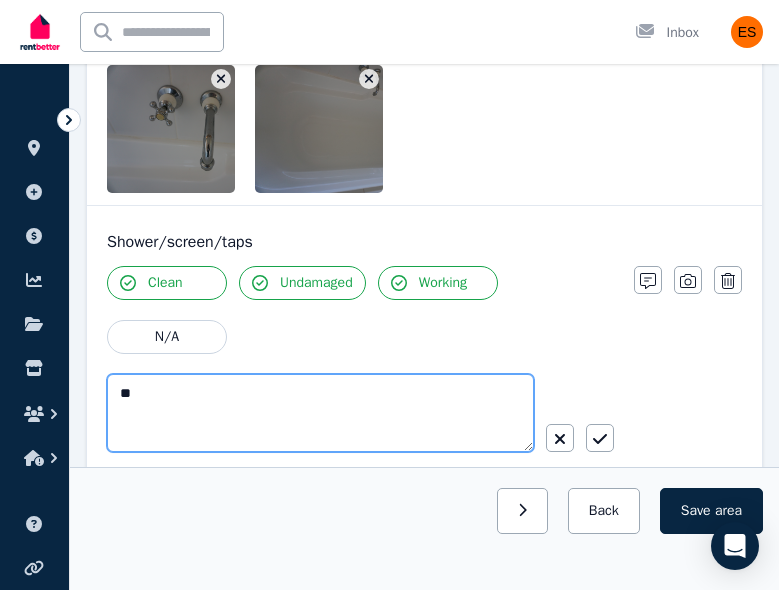 type on "*" 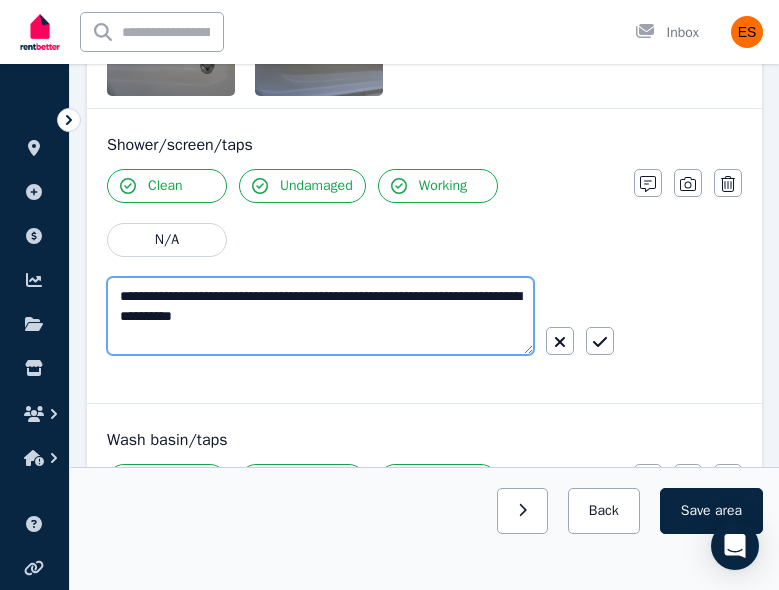 scroll, scrollTop: 3296, scrollLeft: 0, axis: vertical 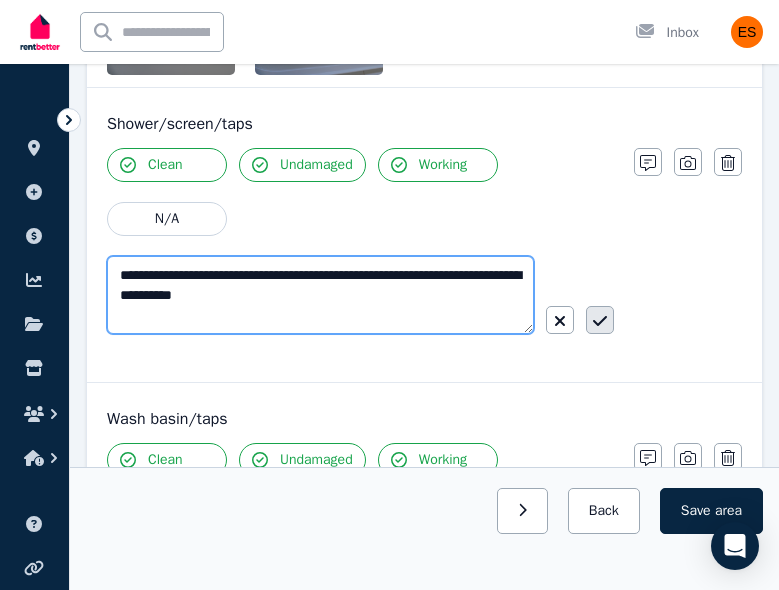 type on "**********" 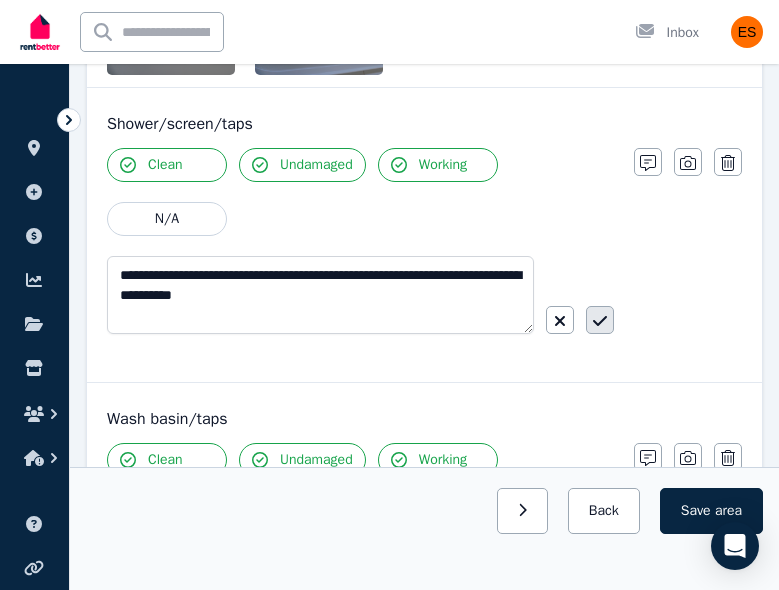 click 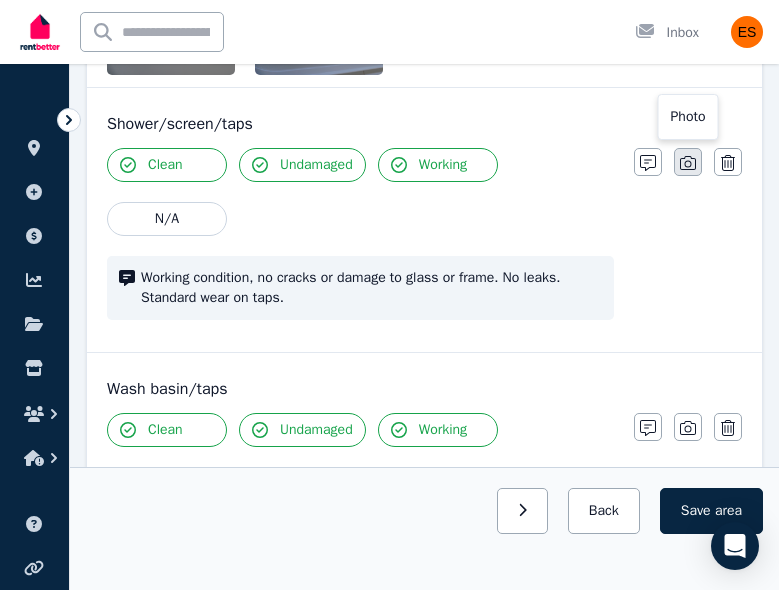 click at bounding box center (688, 162) 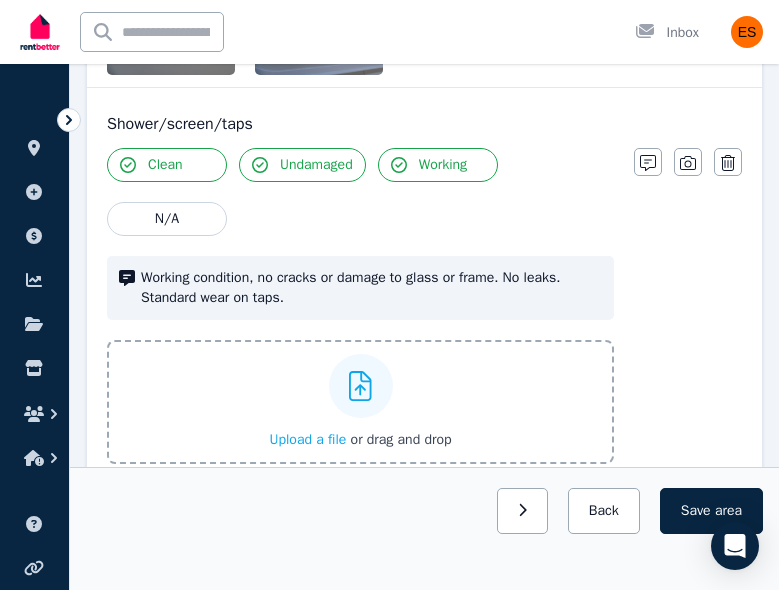click on "Upload a file   or drag and drop" at bounding box center (360, 402) 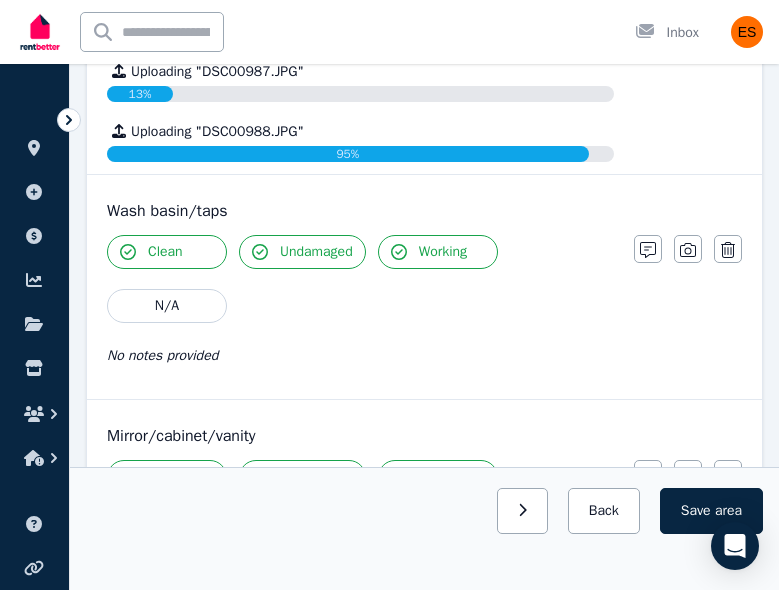 scroll, scrollTop: 3836, scrollLeft: 0, axis: vertical 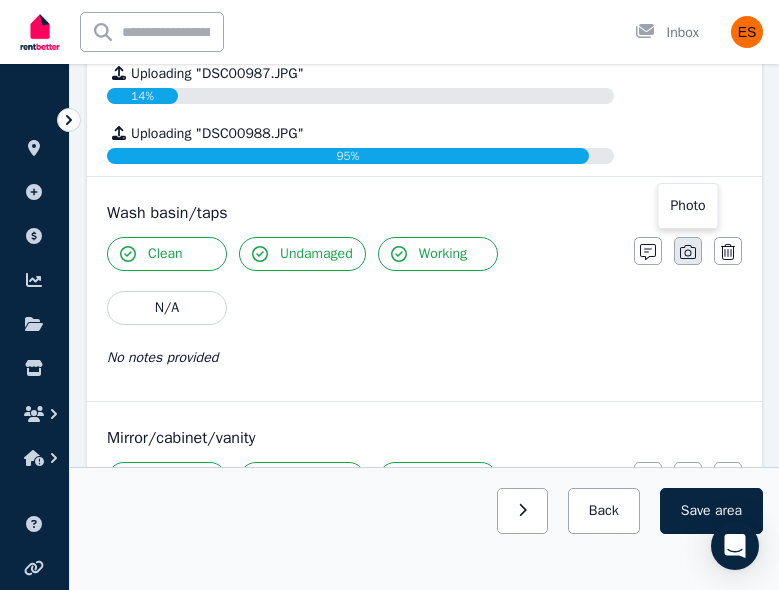 click at bounding box center [688, 251] 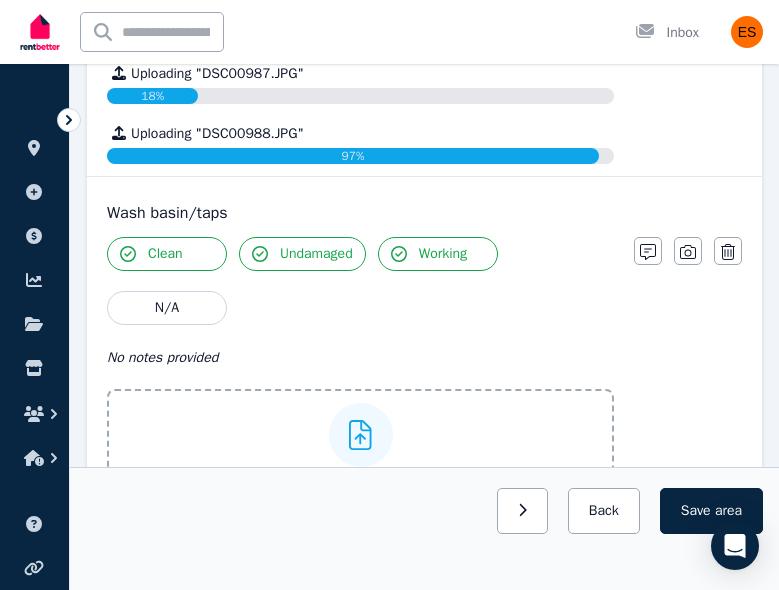 scroll, scrollTop: 4083, scrollLeft: 0, axis: vertical 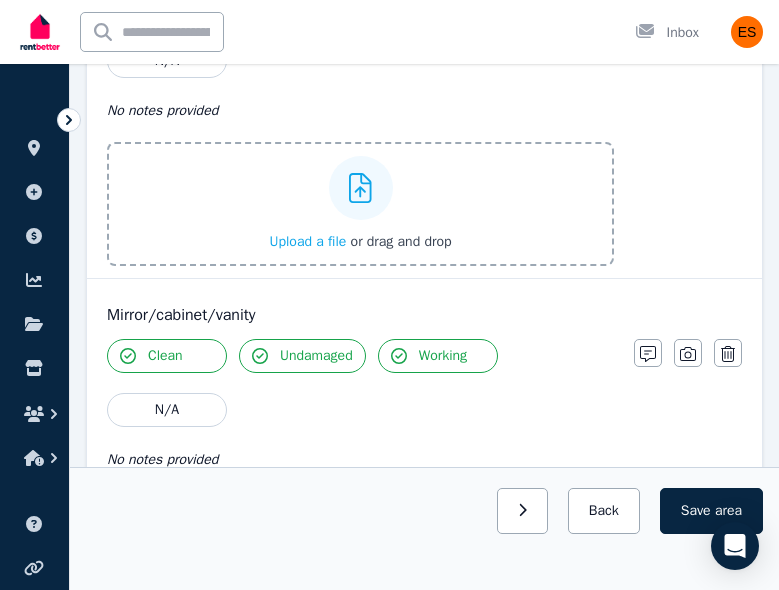 click on "Upload a file" at bounding box center (307, 241) 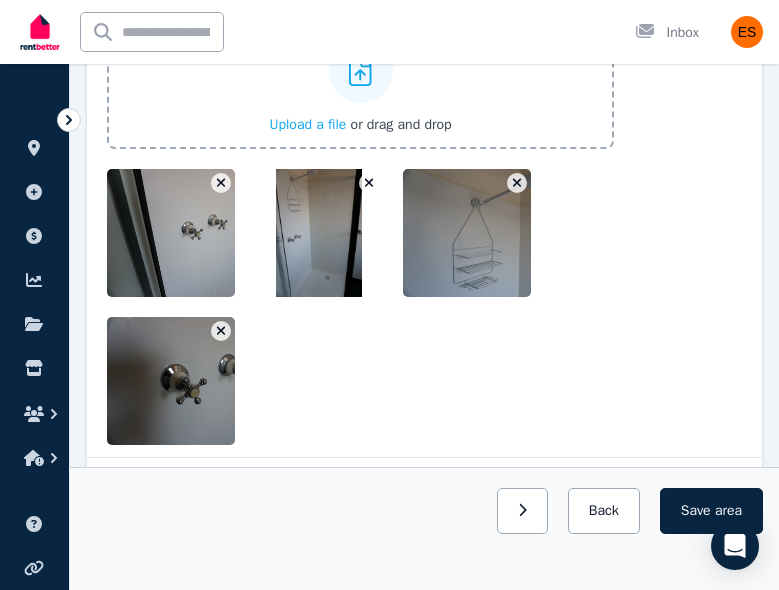 scroll, scrollTop: 3609, scrollLeft: 0, axis: vertical 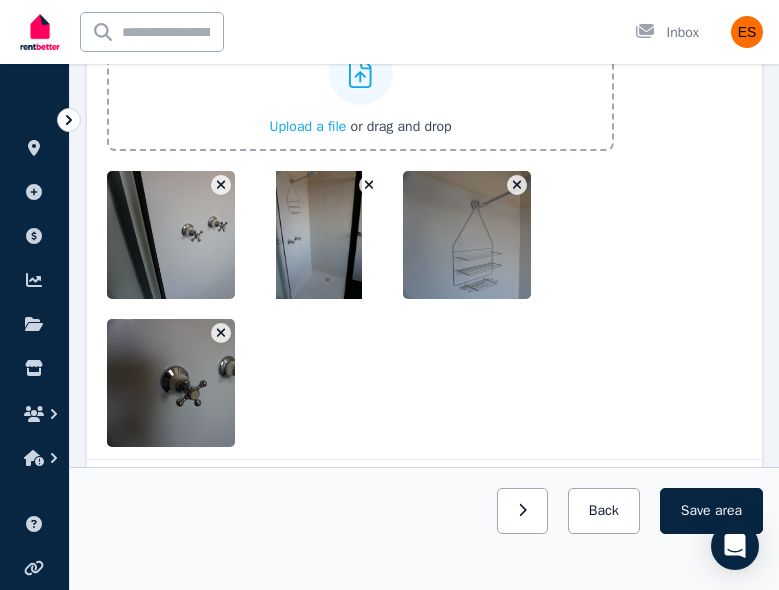 click at bounding box center [499, 235] 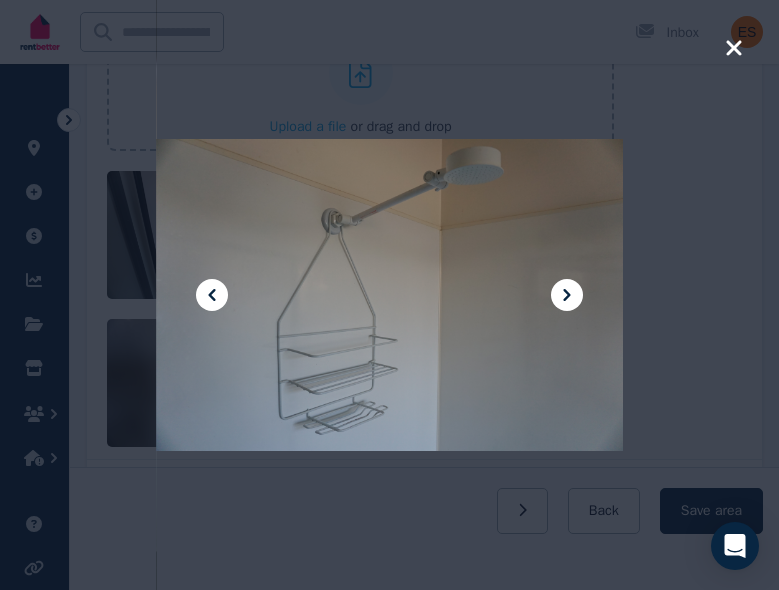 click 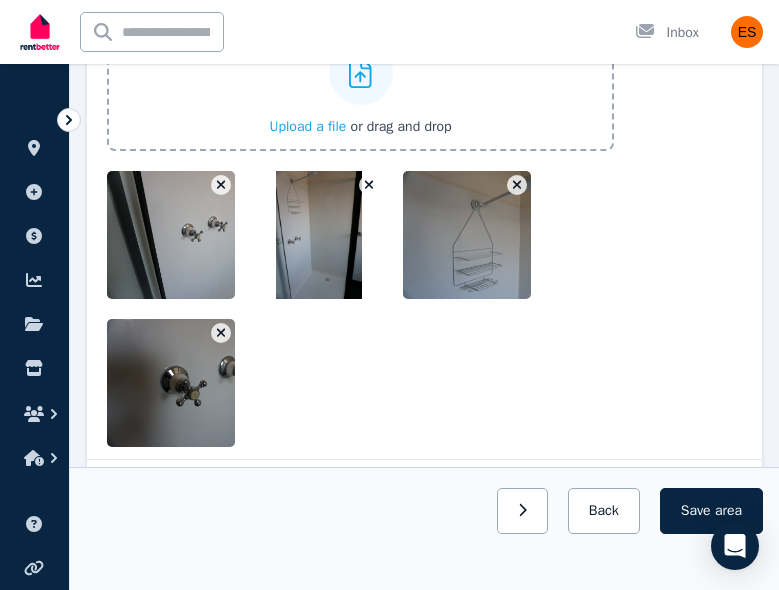 click at bounding box center (318, 235) 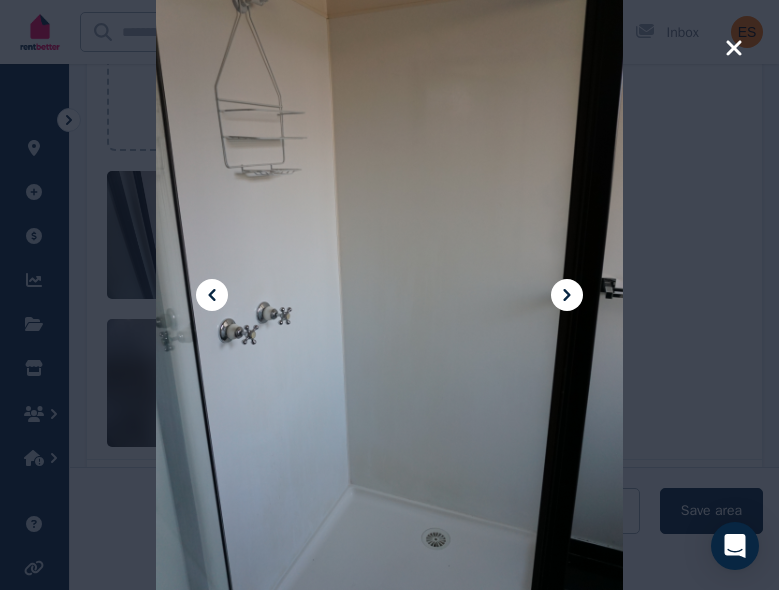 click 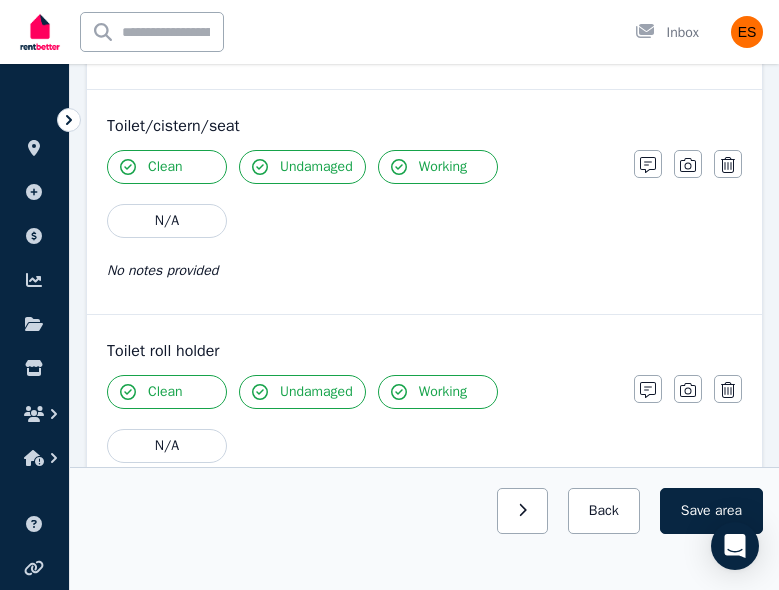 scroll, scrollTop: 4938, scrollLeft: 0, axis: vertical 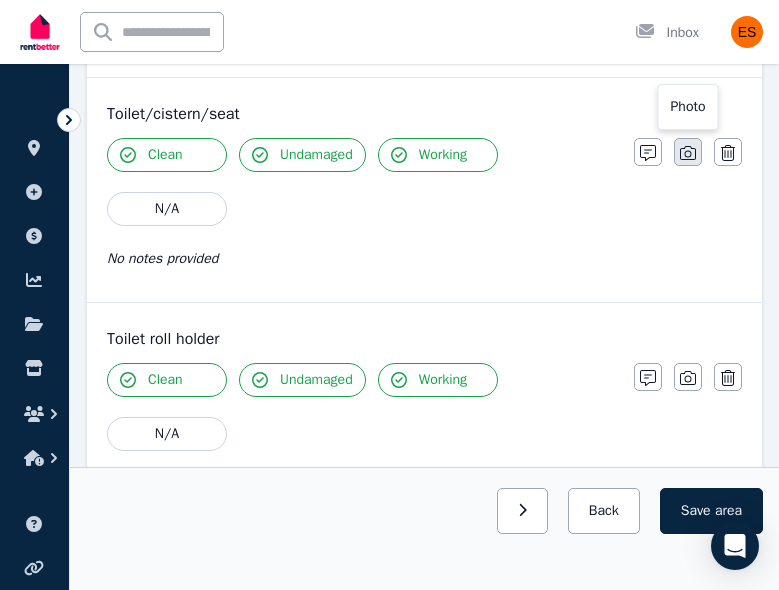 click 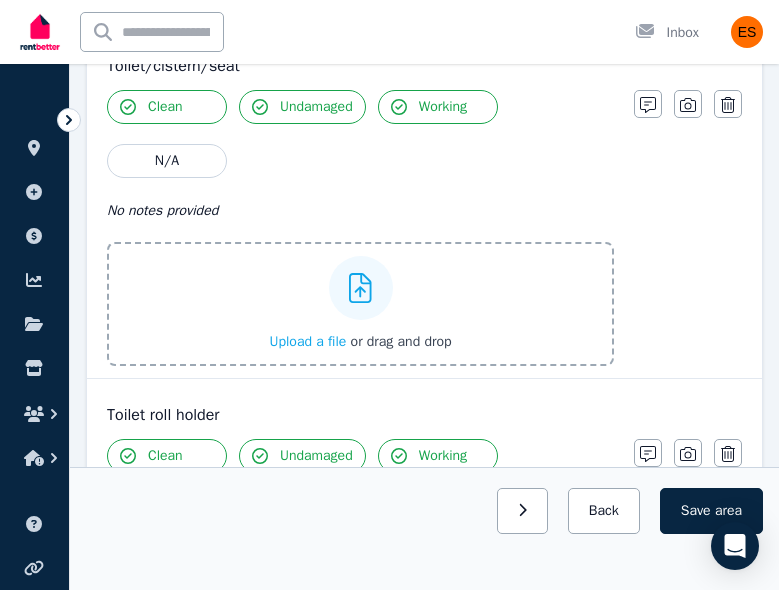 scroll, scrollTop: 4993, scrollLeft: 0, axis: vertical 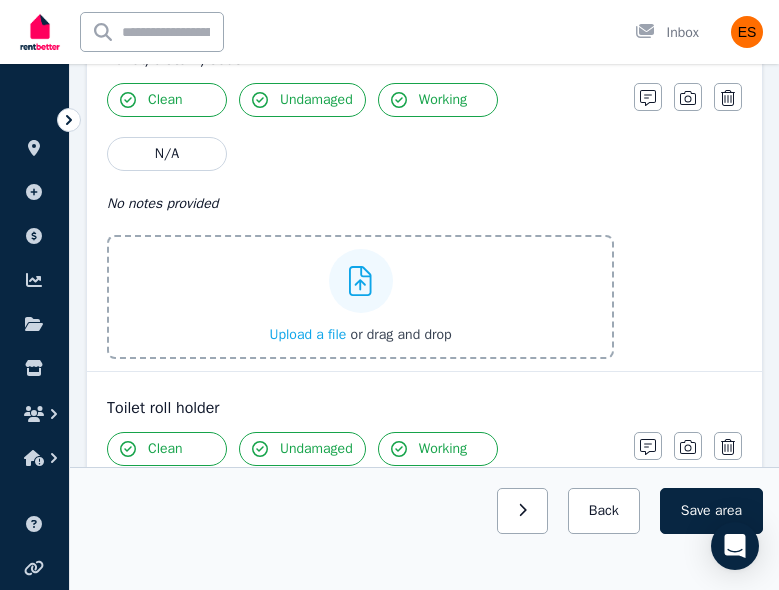 click on "Upload a file" at bounding box center (307, 334) 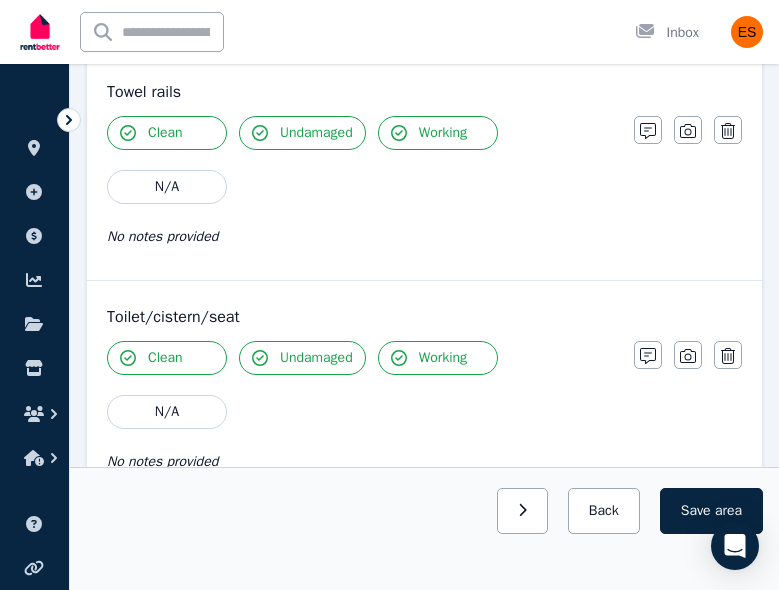 scroll, scrollTop: 5659, scrollLeft: 0, axis: vertical 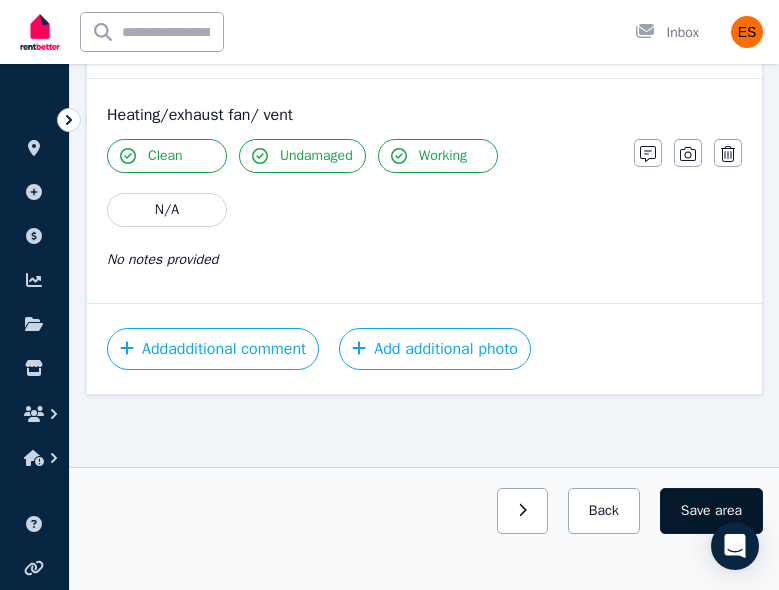 click on "Save   area" at bounding box center [711, 511] 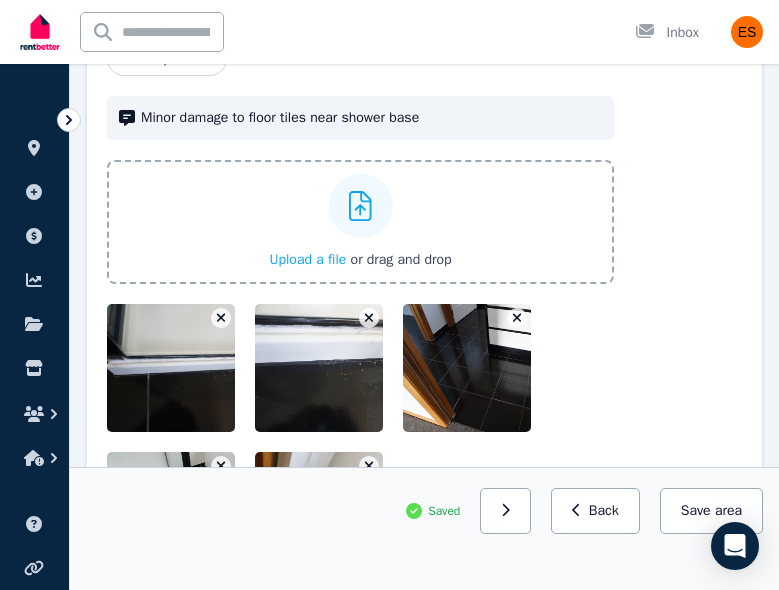 scroll, scrollTop: 0, scrollLeft: 0, axis: both 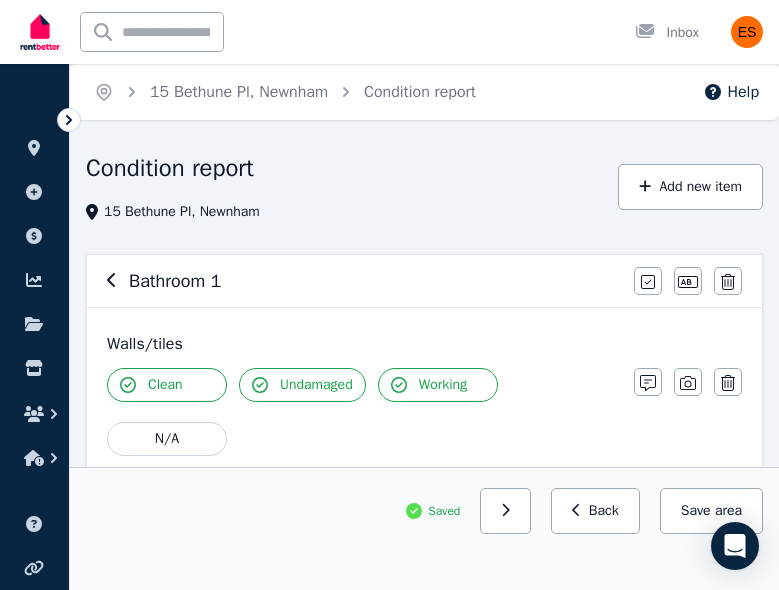 click 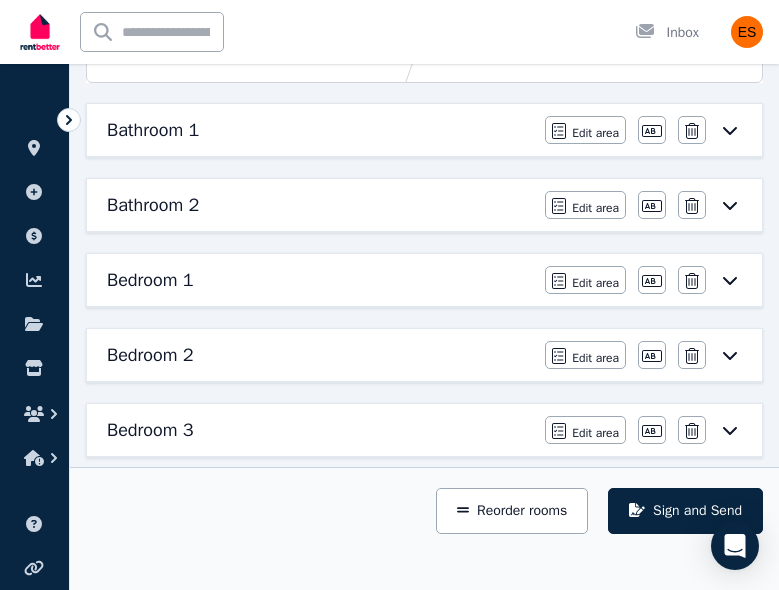 scroll, scrollTop: 261, scrollLeft: 0, axis: vertical 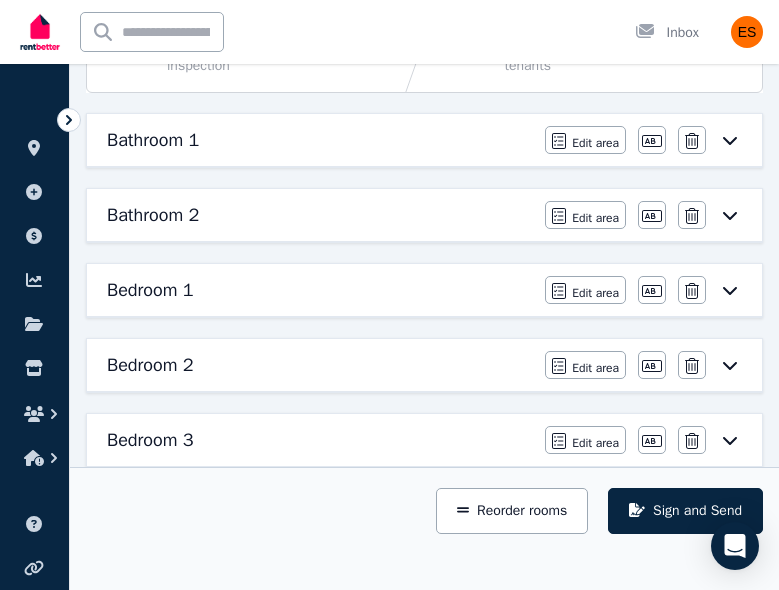 click on "Bathroom 2" at bounding box center (320, 215) 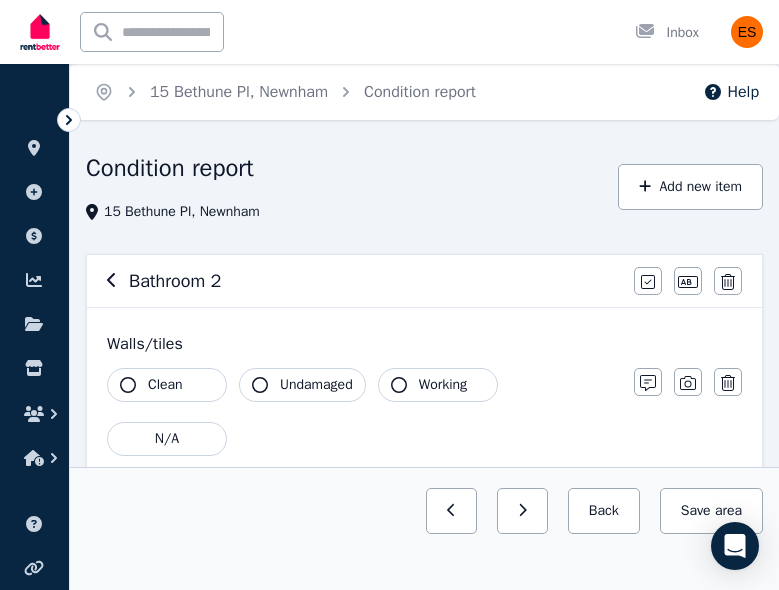 scroll, scrollTop: 167, scrollLeft: 0, axis: vertical 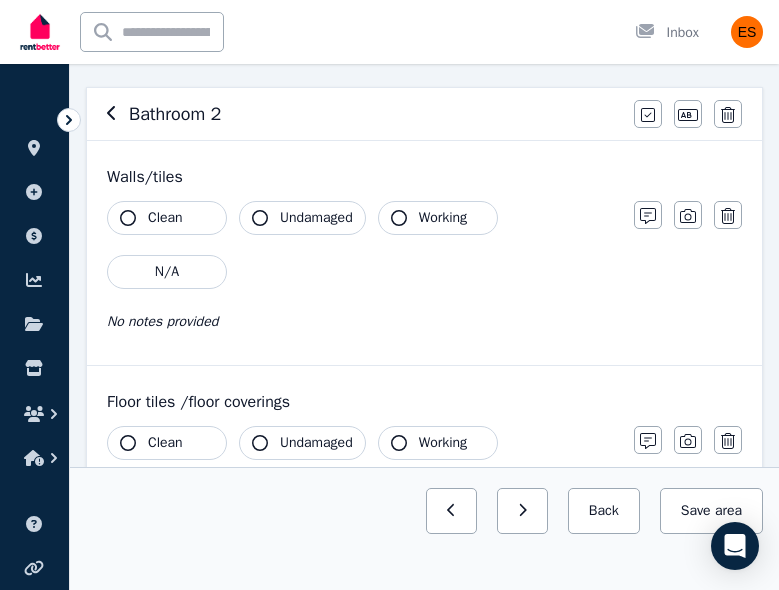 click 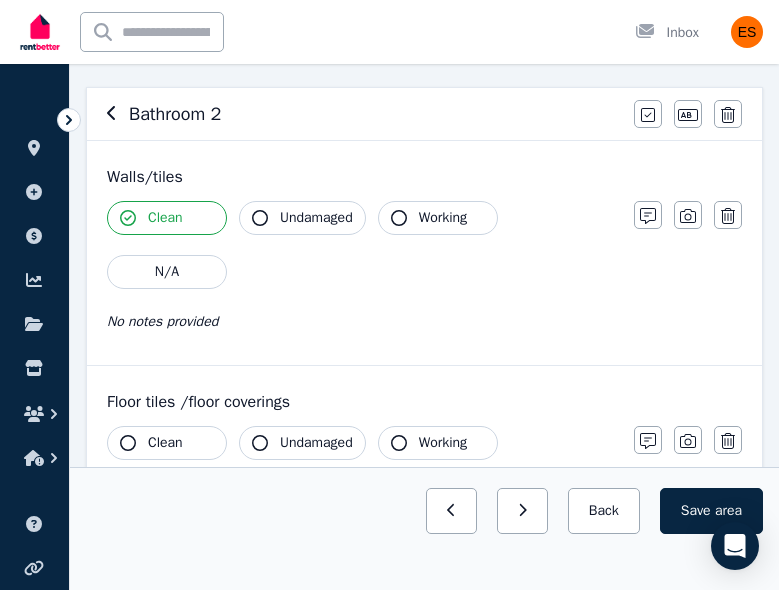 click 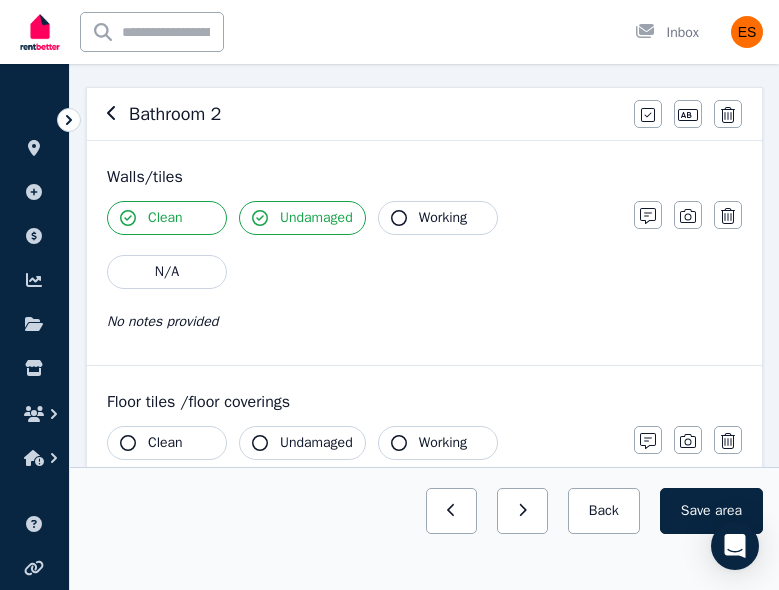 click 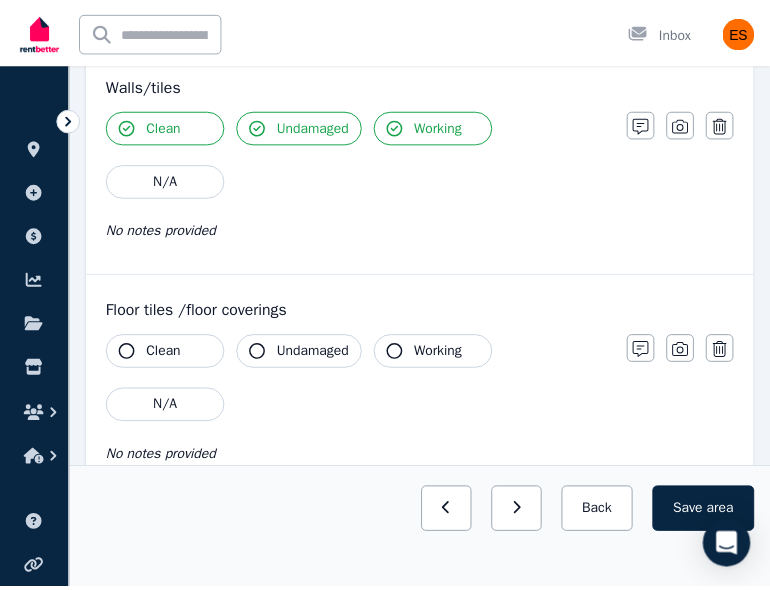 scroll, scrollTop: 241, scrollLeft: 0, axis: vertical 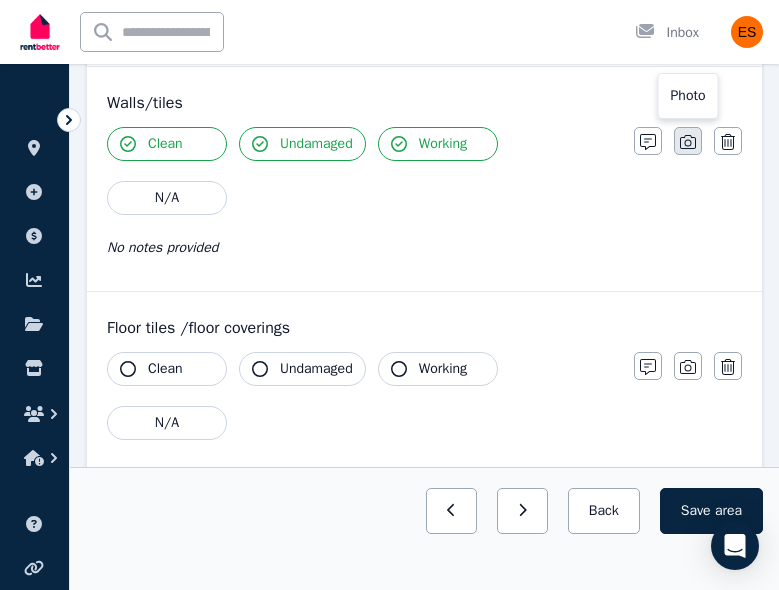 click at bounding box center [688, 141] 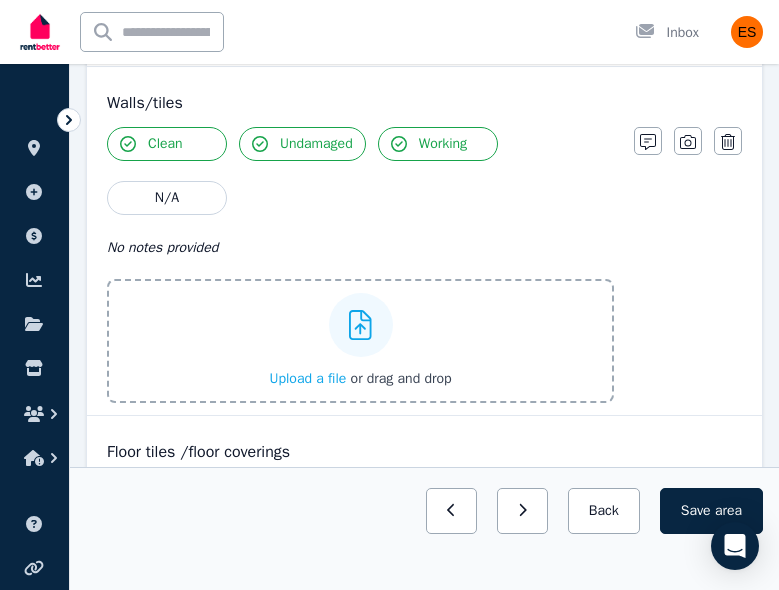 click on "Upload a file" at bounding box center [307, 378] 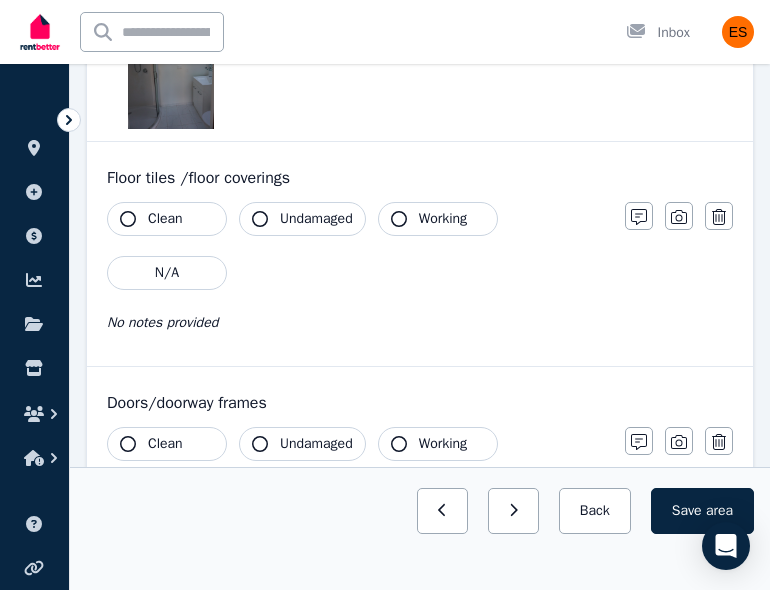 scroll, scrollTop: 692, scrollLeft: 0, axis: vertical 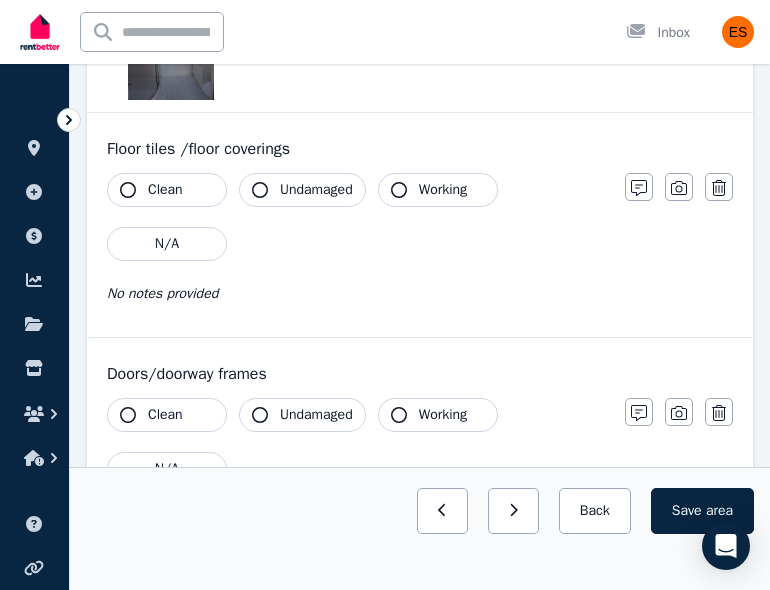 click on "Clean" at bounding box center (167, 190) 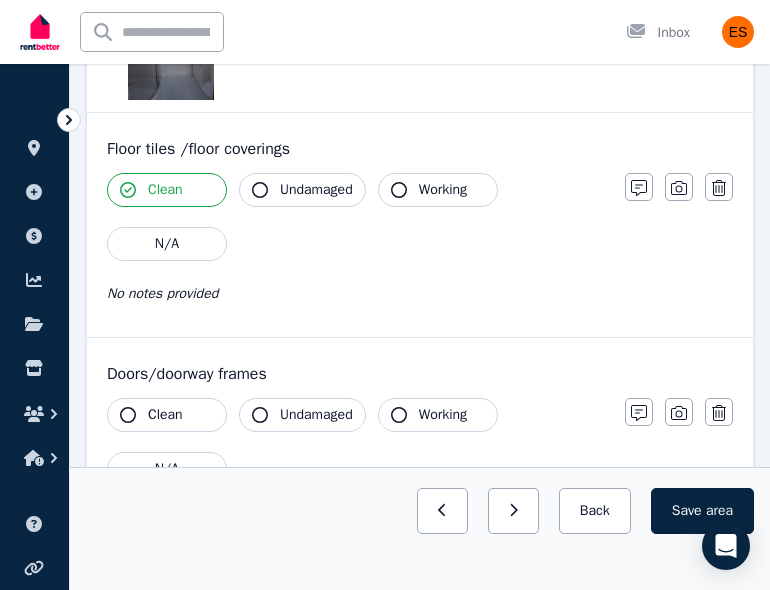click on "Undamaged" at bounding box center [302, 190] 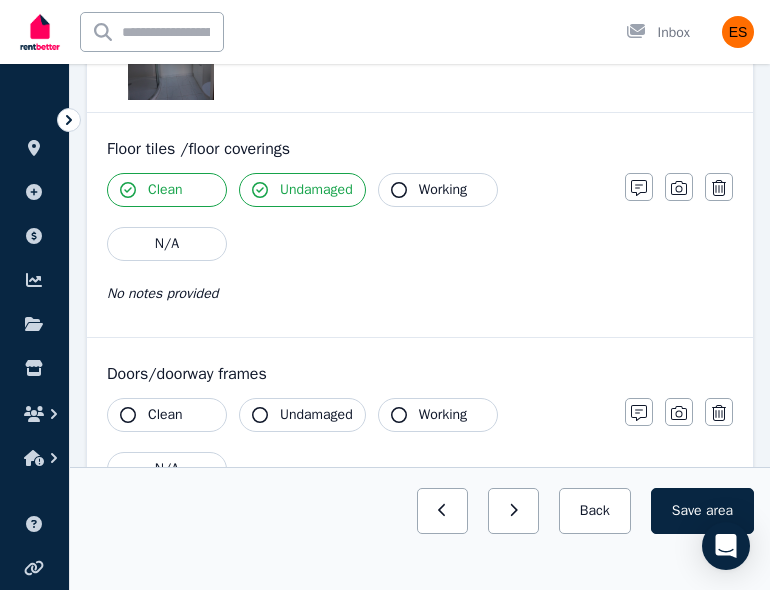 click 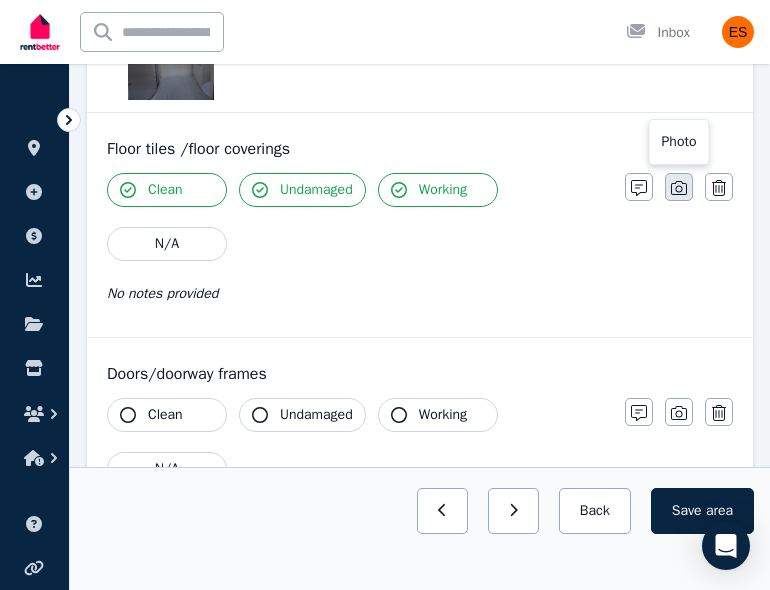 click at bounding box center [679, 187] 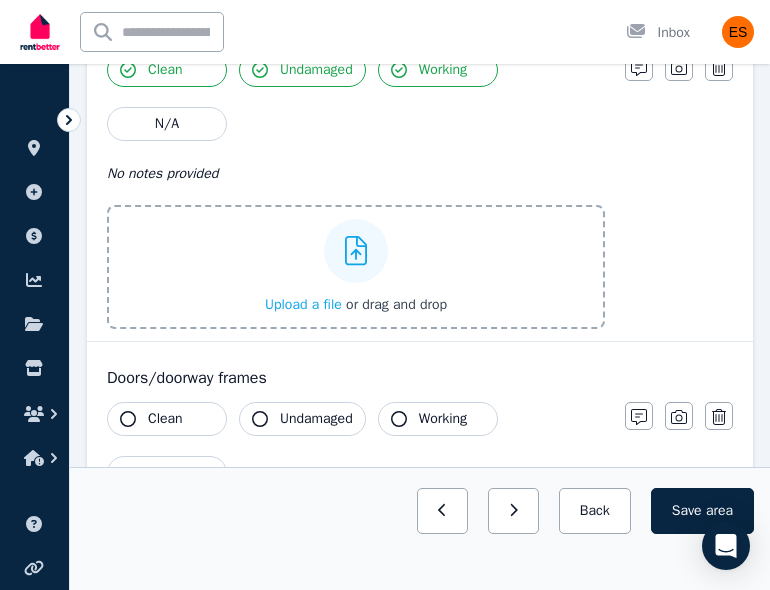 scroll, scrollTop: 846, scrollLeft: 0, axis: vertical 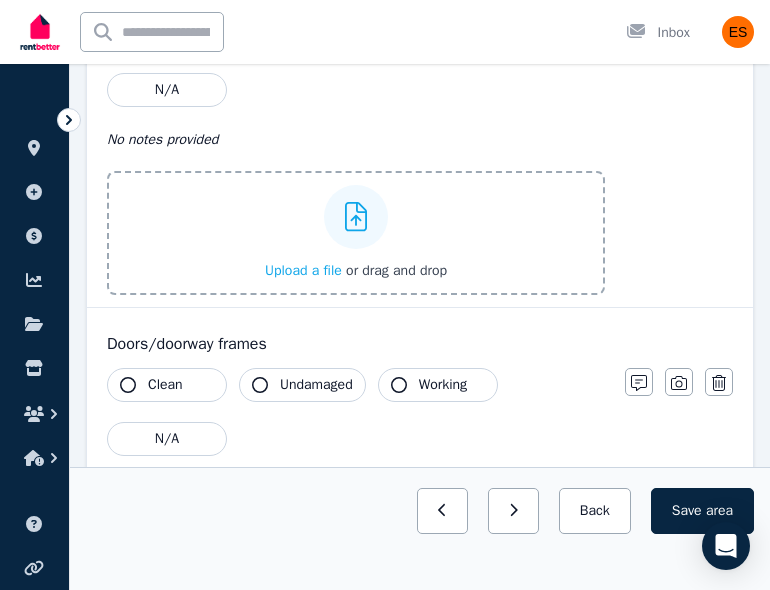 click on "Upload a file" at bounding box center (303, 270) 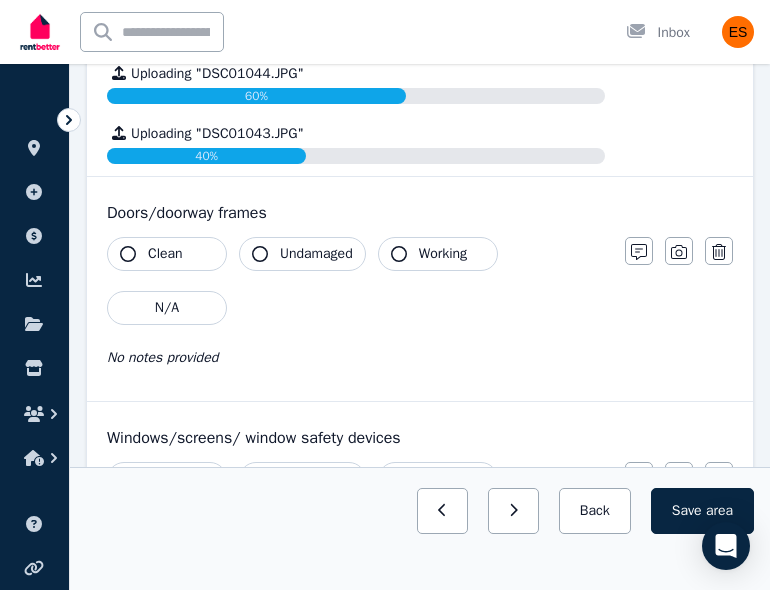scroll, scrollTop: 1108, scrollLeft: 0, axis: vertical 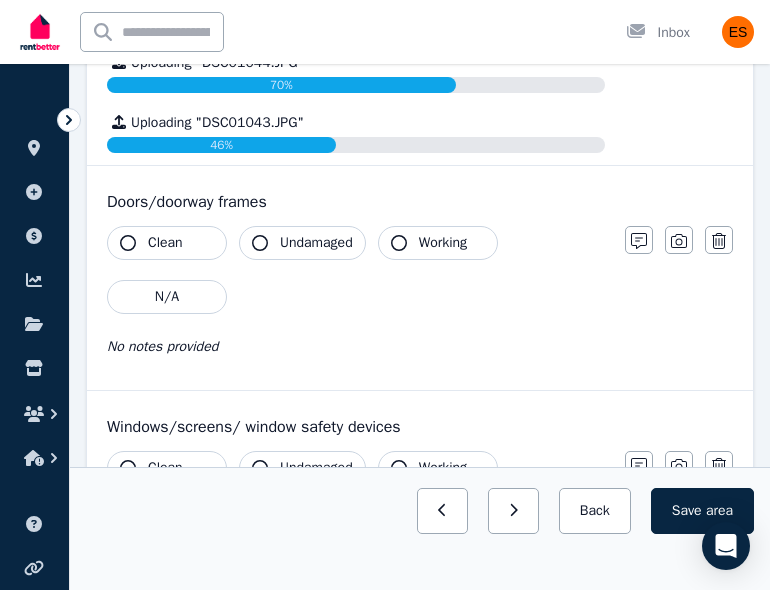 click 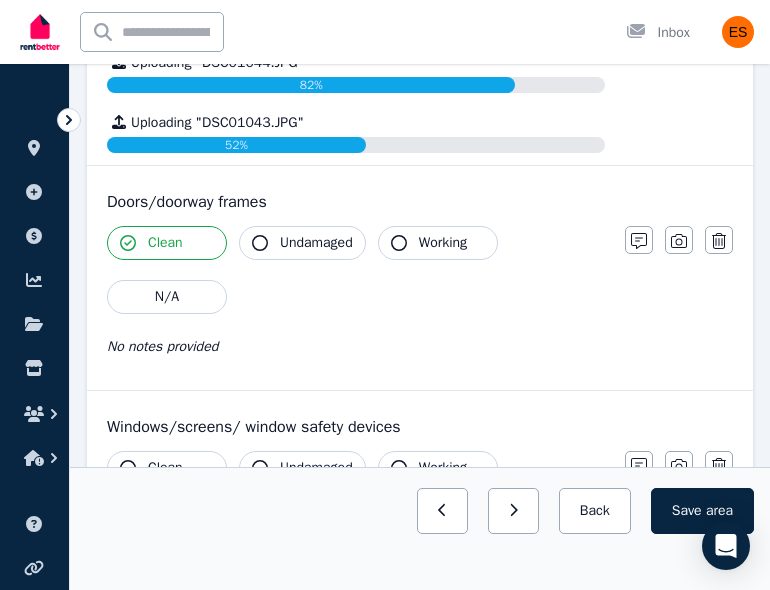 click on "Undamaged" at bounding box center (302, 243) 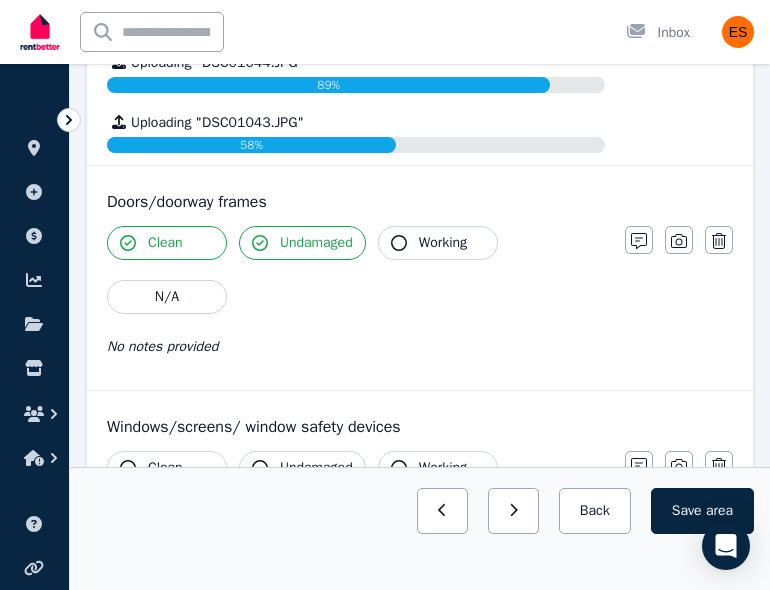 click 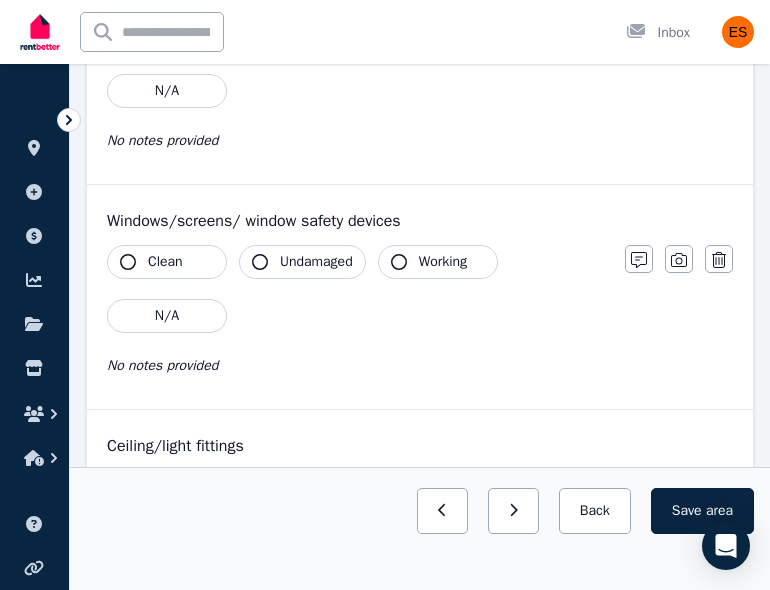 scroll, scrollTop: 1403, scrollLeft: 0, axis: vertical 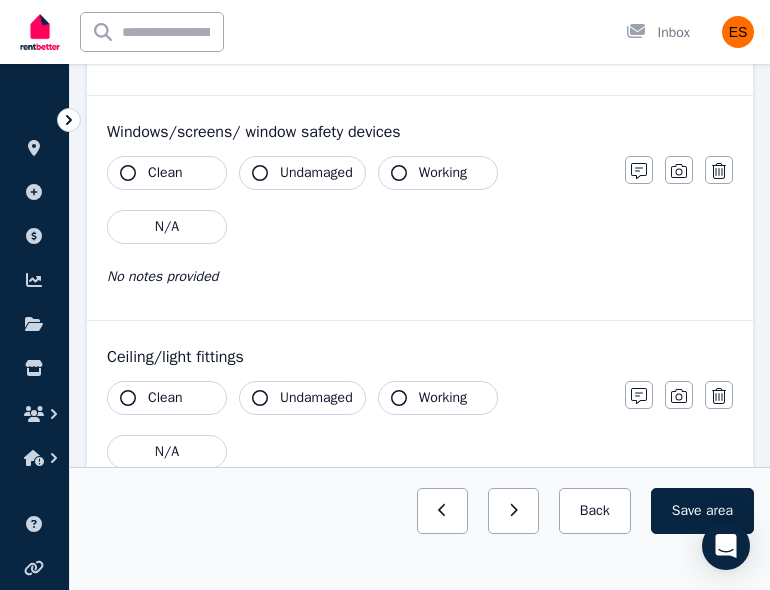 click 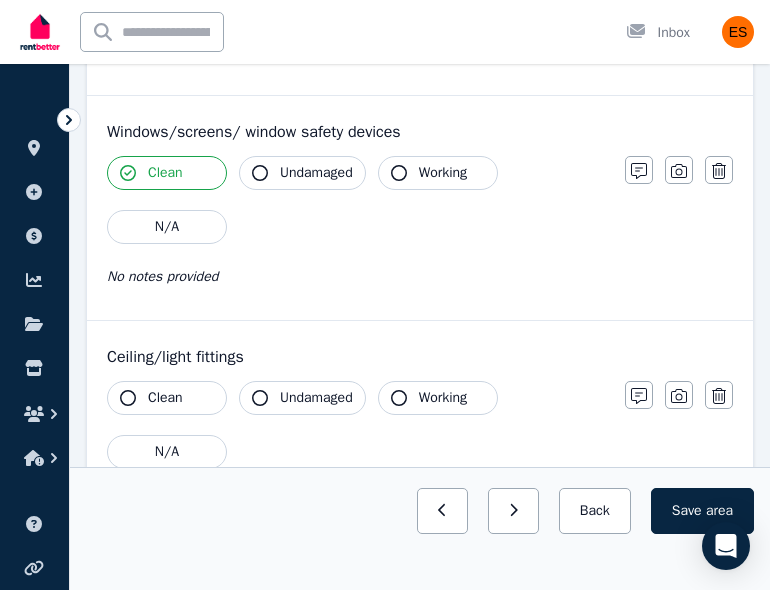 click on "Undamaged" at bounding box center (302, 173) 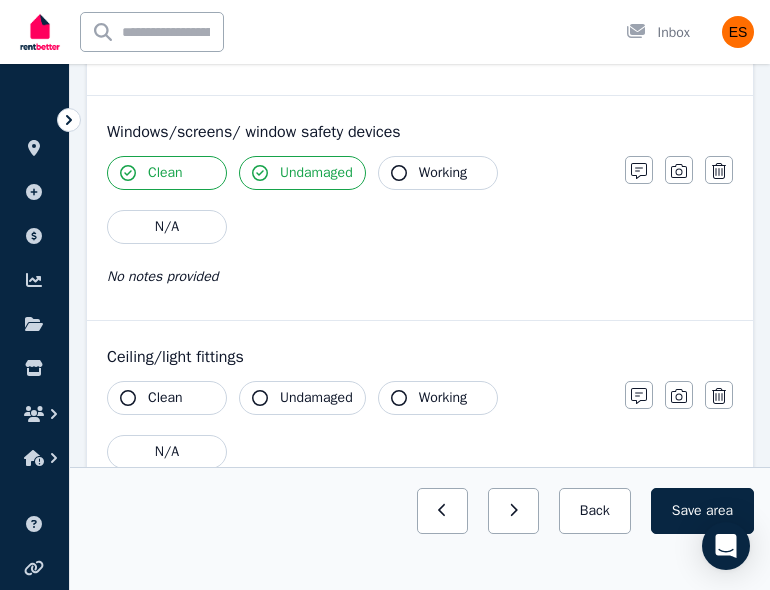 click 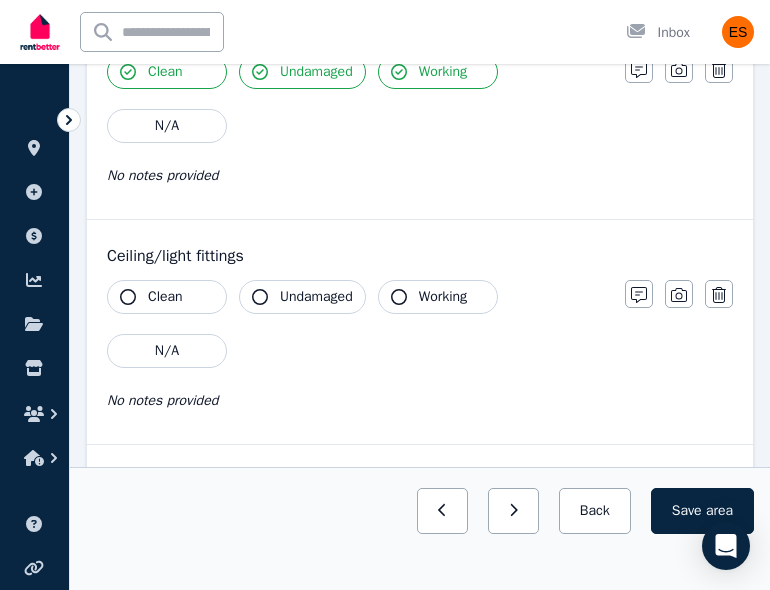scroll, scrollTop: 1643, scrollLeft: 0, axis: vertical 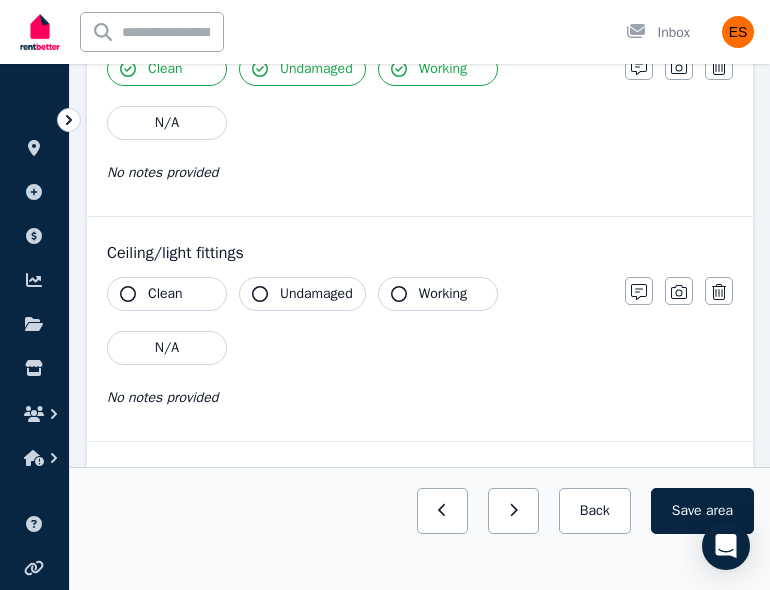 click 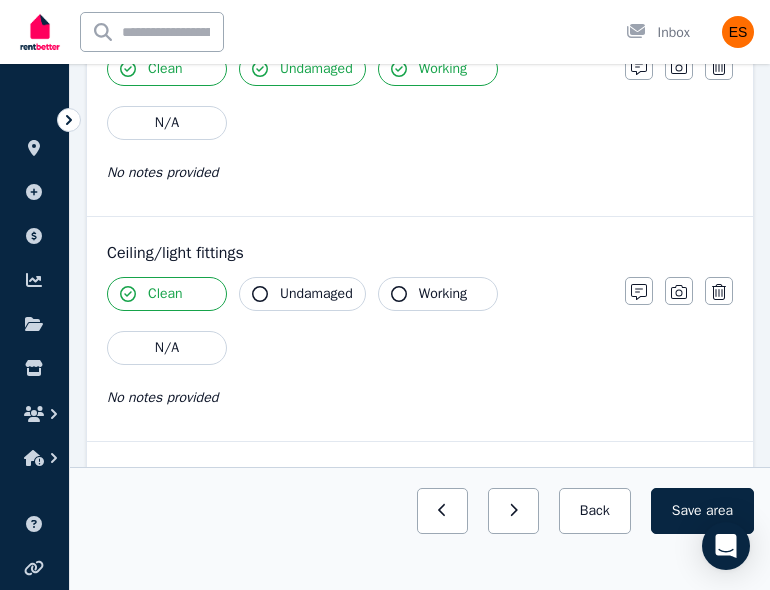 click 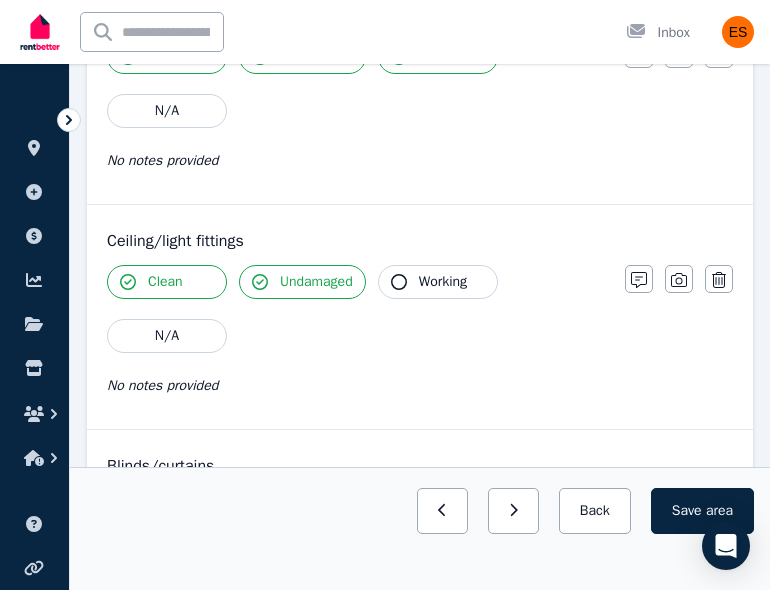 click on "Working" at bounding box center (438, 282) 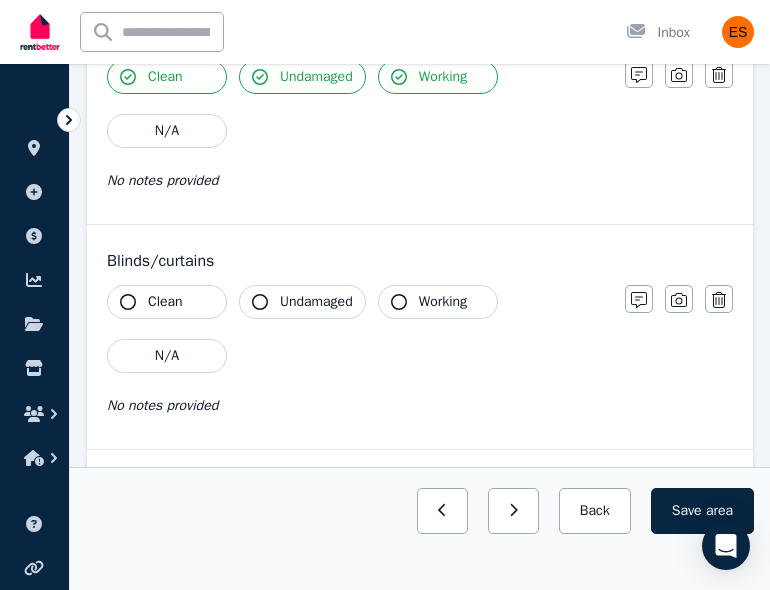 scroll, scrollTop: 1751, scrollLeft: 0, axis: vertical 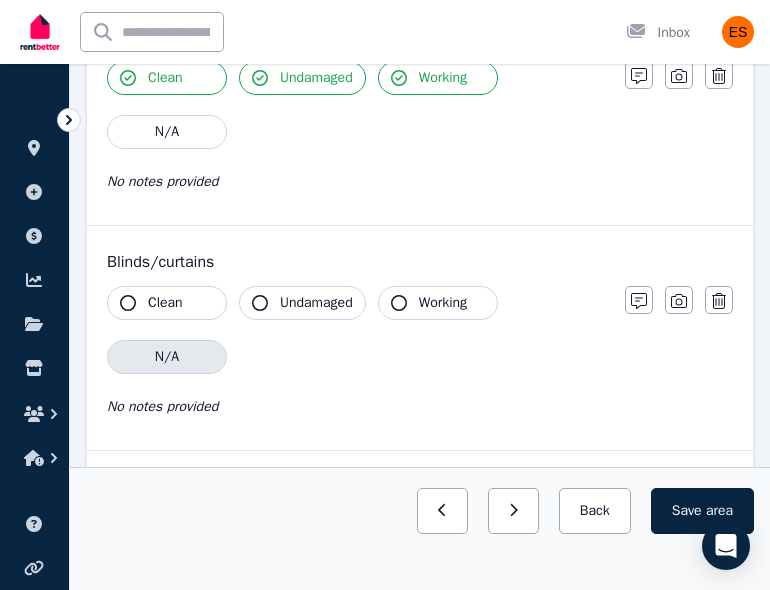 click on "N/A" at bounding box center [167, 357] 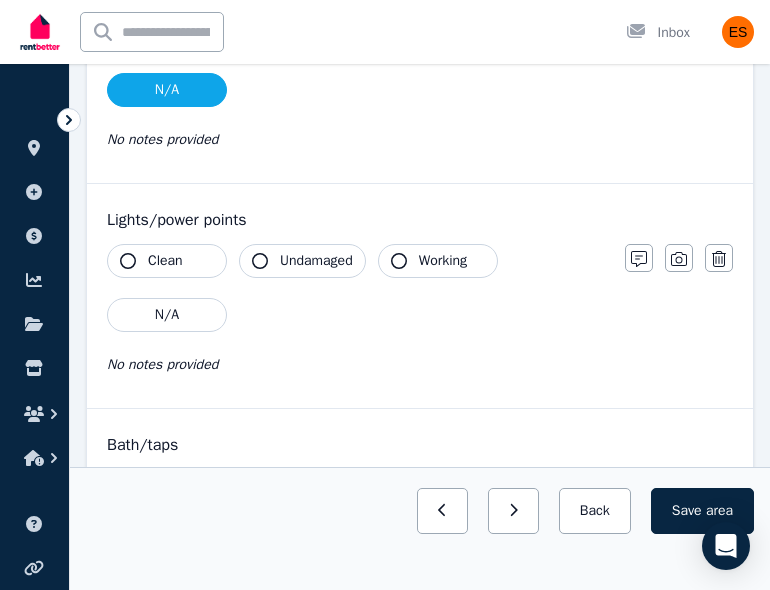 scroll, scrollTop: 2021, scrollLeft: 0, axis: vertical 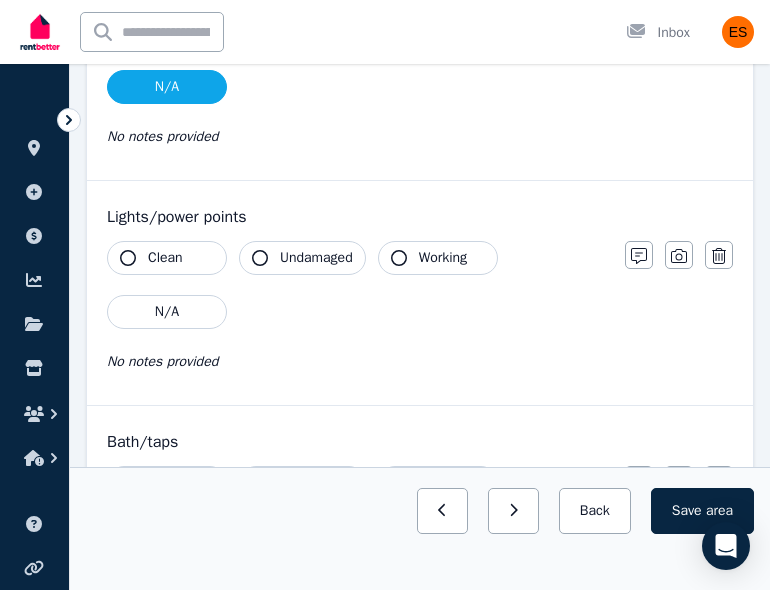 click 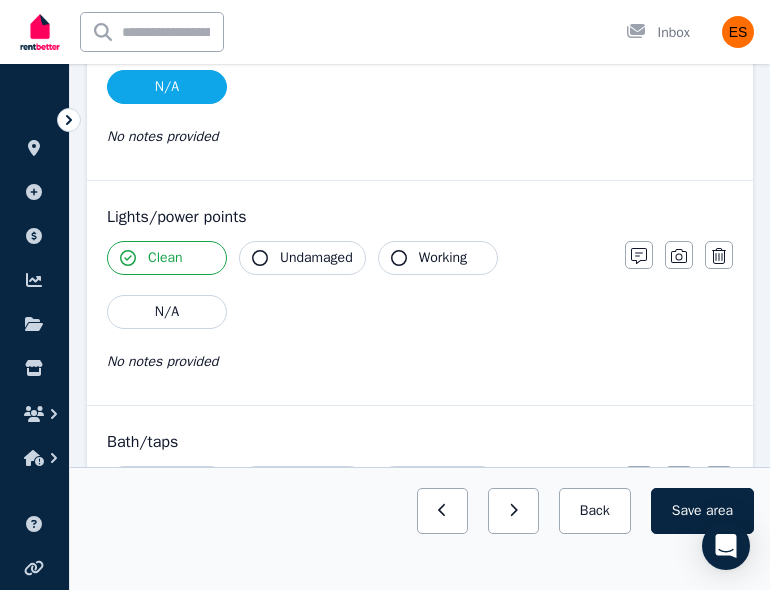 click 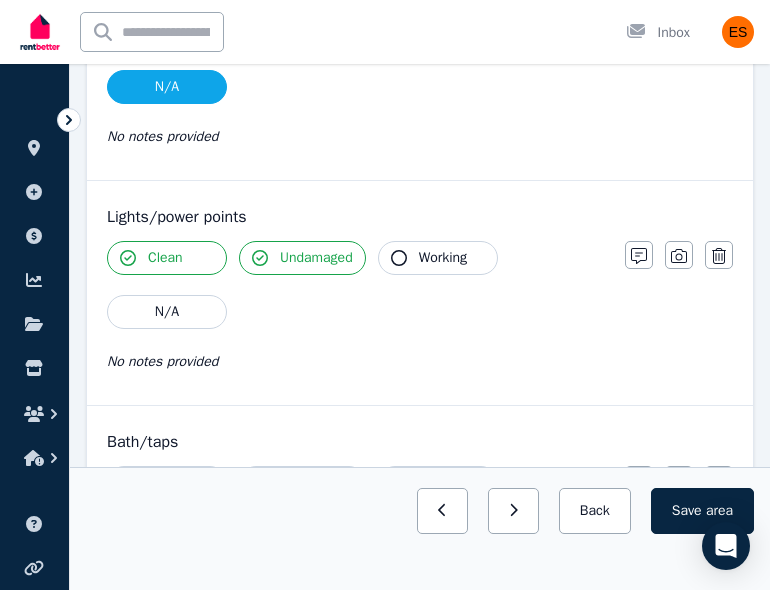 click on "Working" at bounding box center (438, 258) 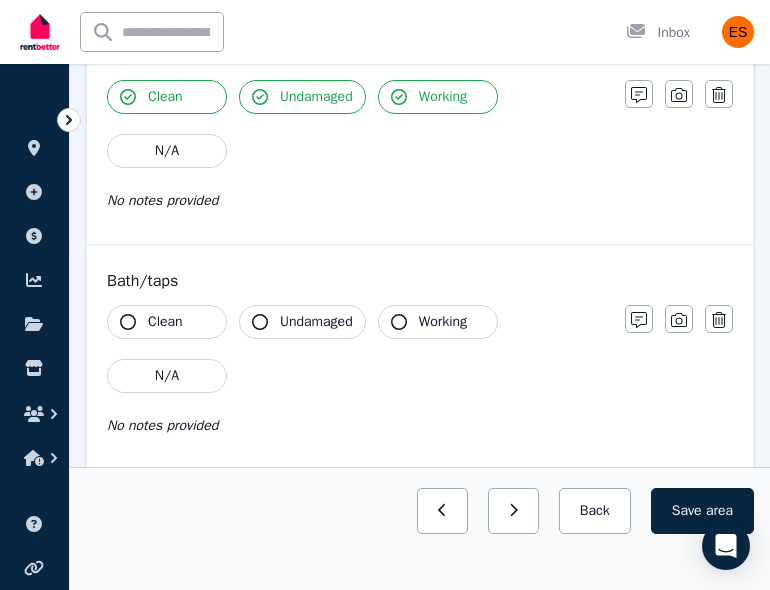 scroll, scrollTop: 2184, scrollLeft: 0, axis: vertical 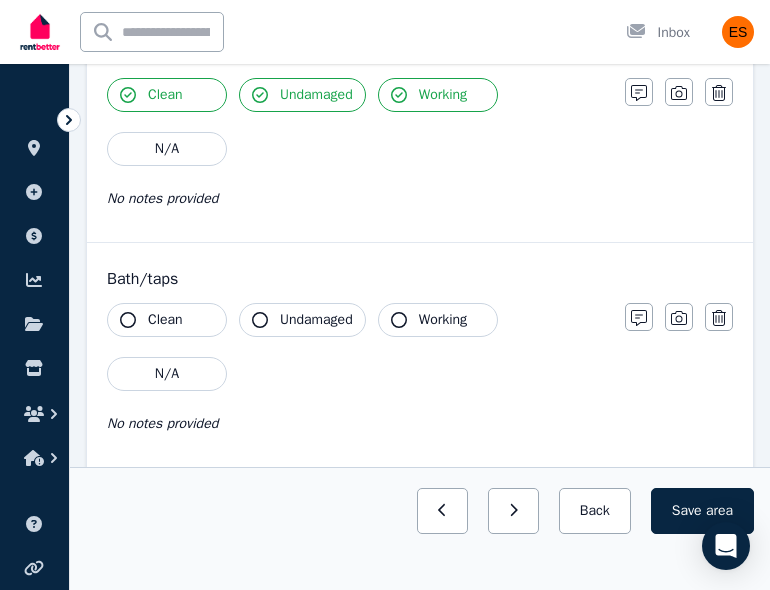 click 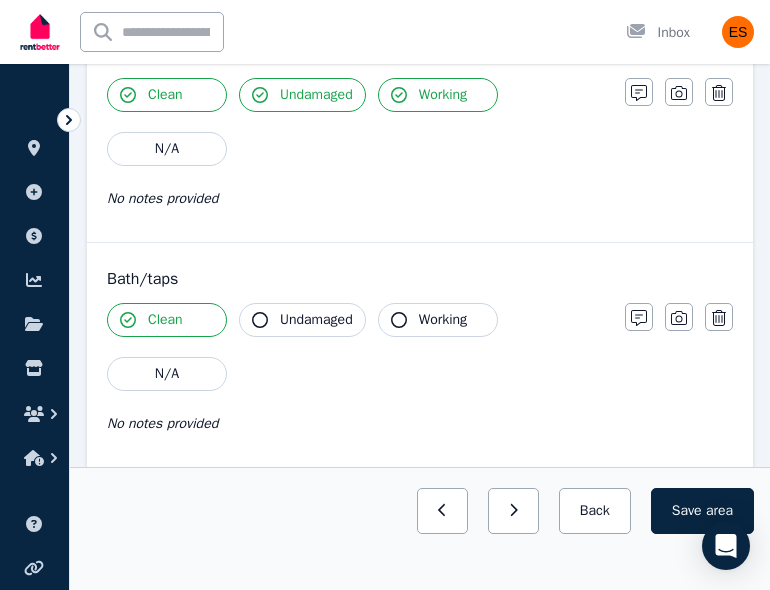 click 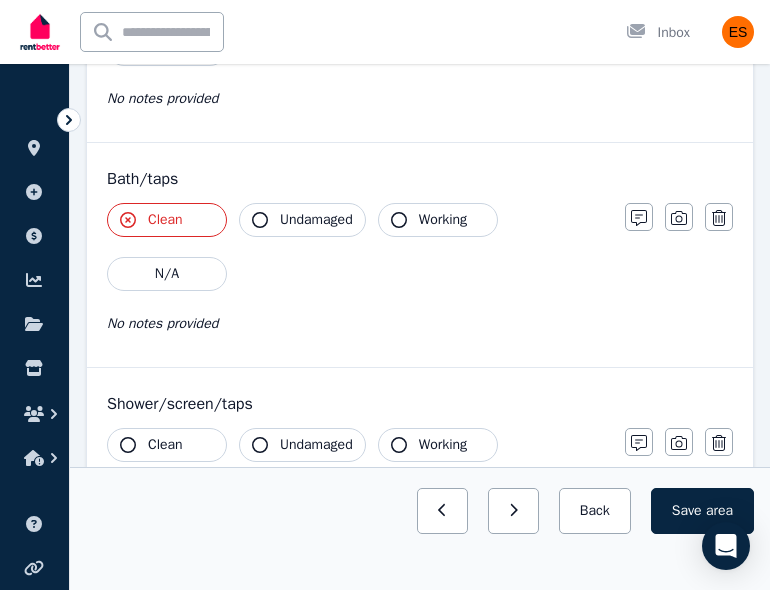 scroll, scrollTop: 2286, scrollLeft: 0, axis: vertical 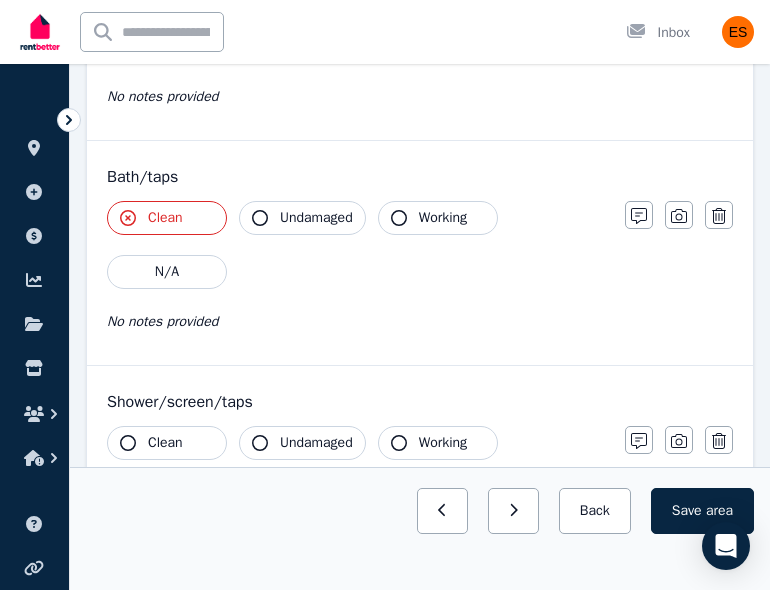 click 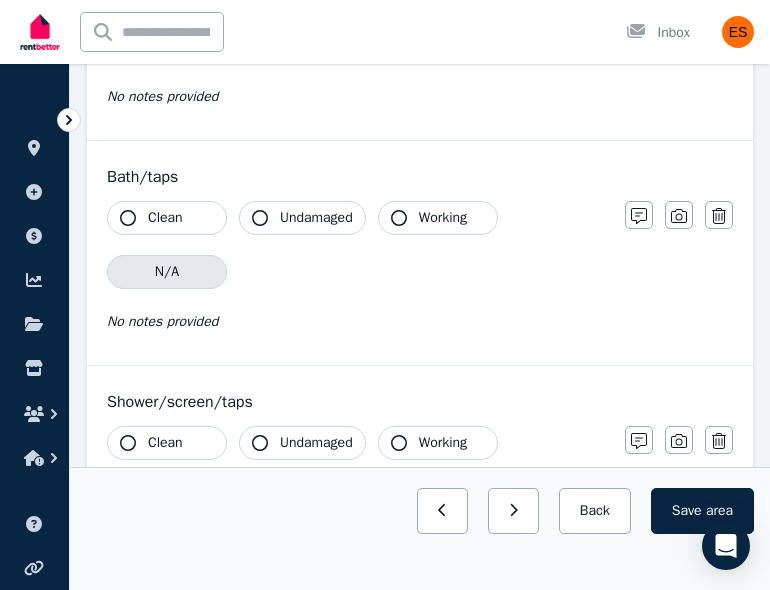 click on "N/A" at bounding box center (167, 272) 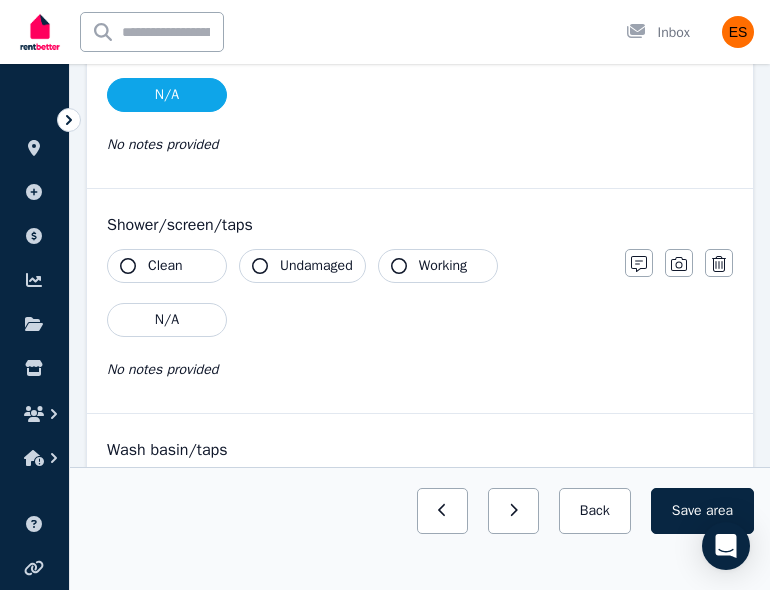 scroll, scrollTop: 2466, scrollLeft: 0, axis: vertical 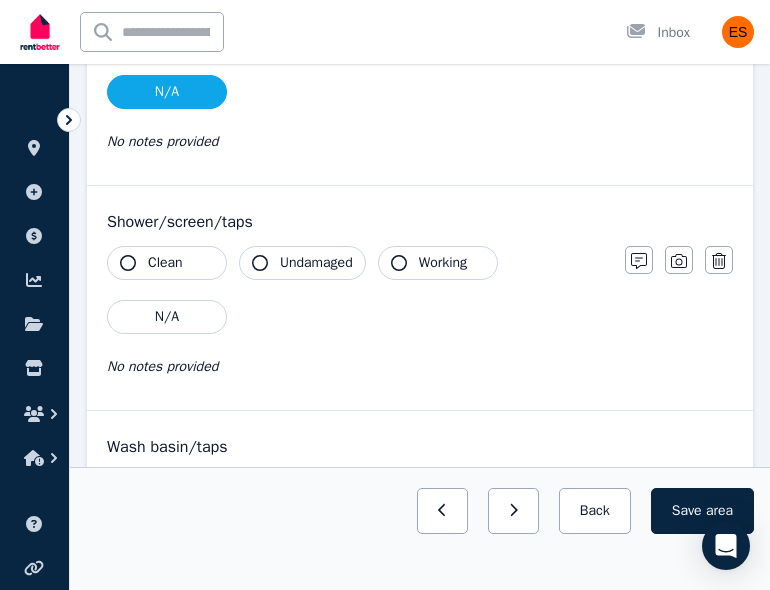 click 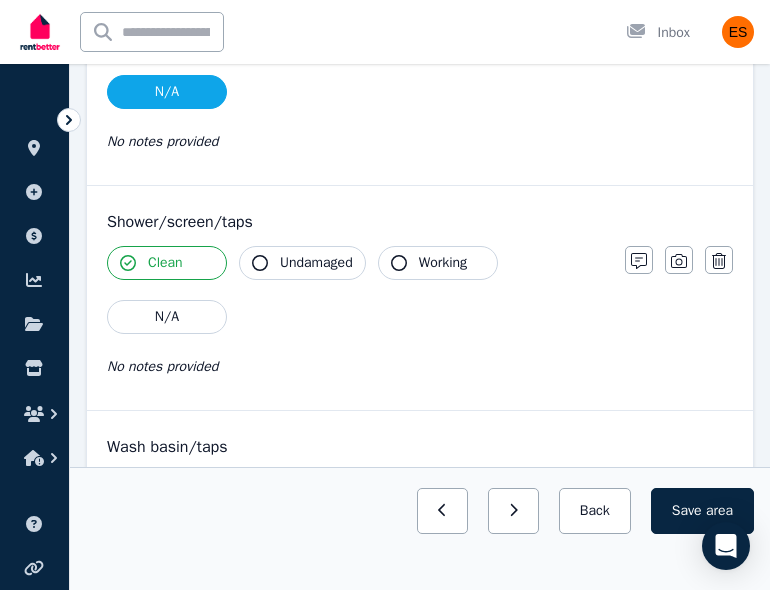 click 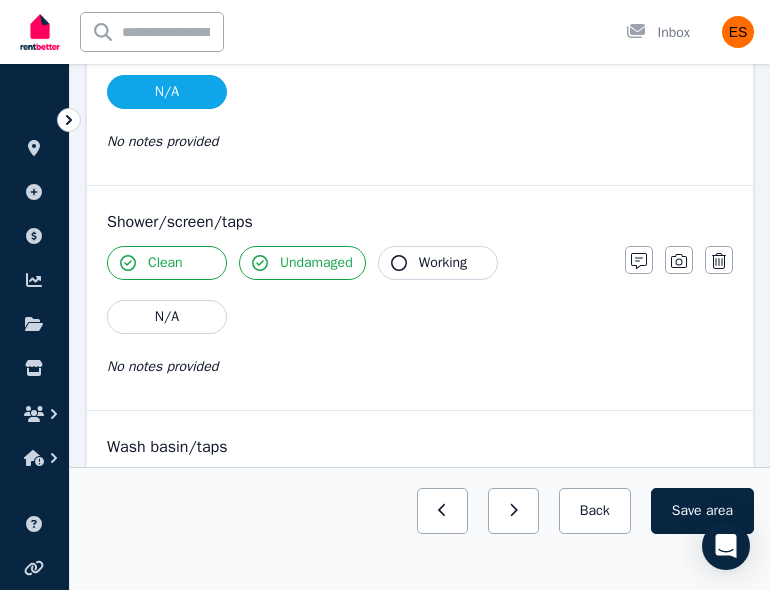 click 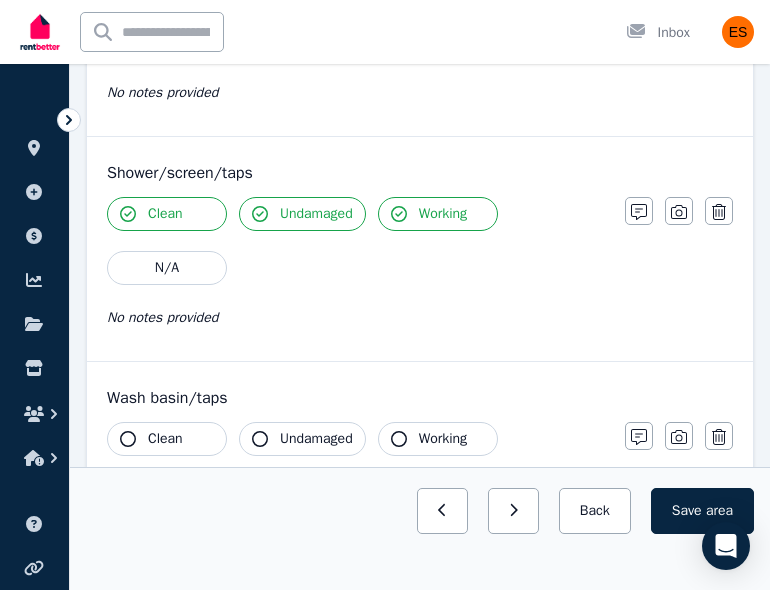scroll, scrollTop: 2524, scrollLeft: 0, axis: vertical 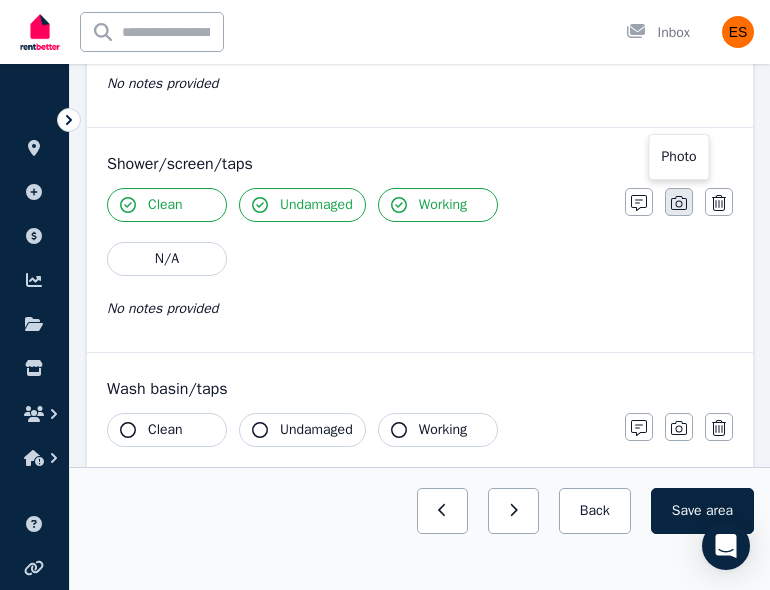click 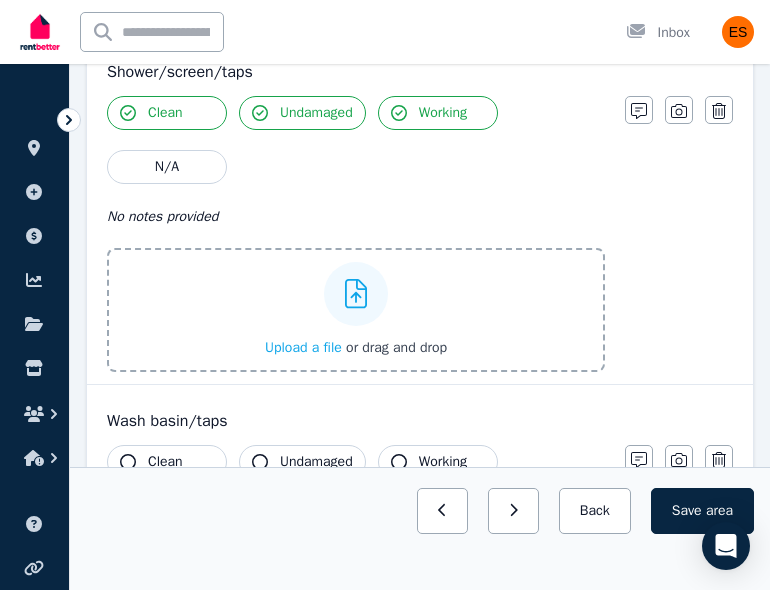 scroll, scrollTop: 2617, scrollLeft: 0, axis: vertical 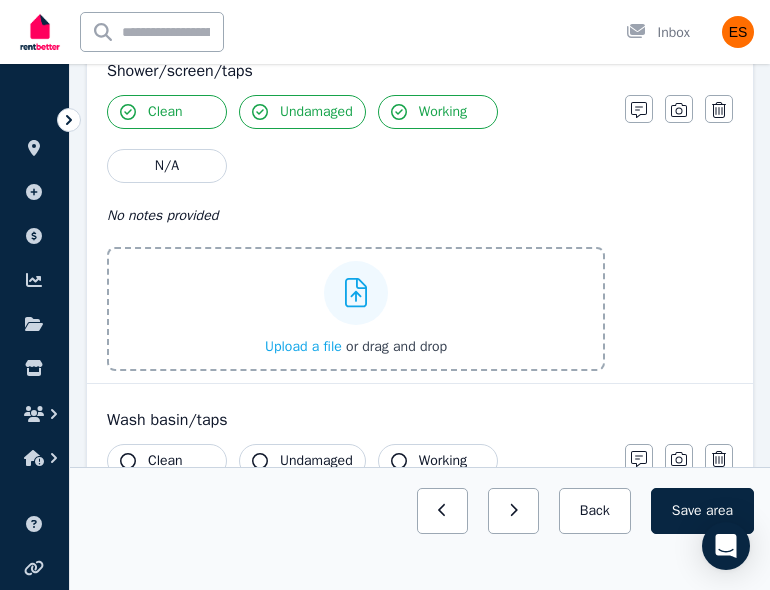 click on "Upload a file" at bounding box center [303, 346] 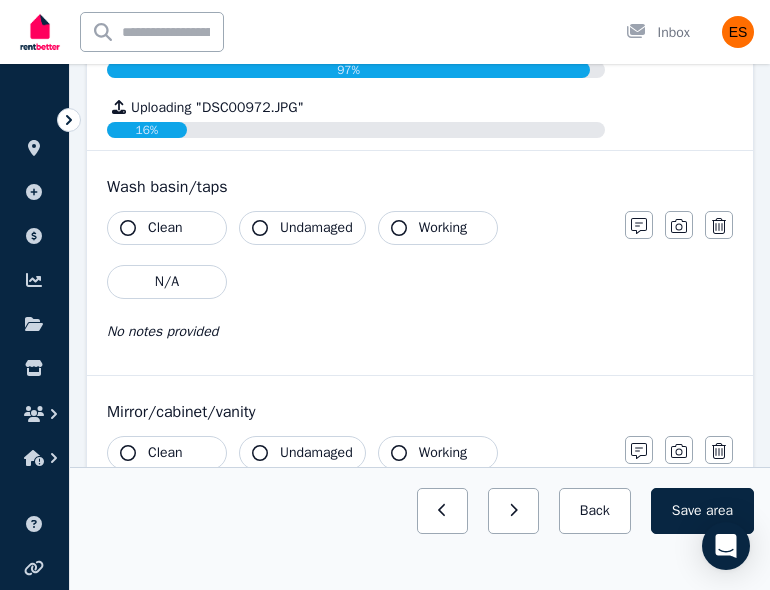 scroll, scrollTop: 3118, scrollLeft: 0, axis: vertical 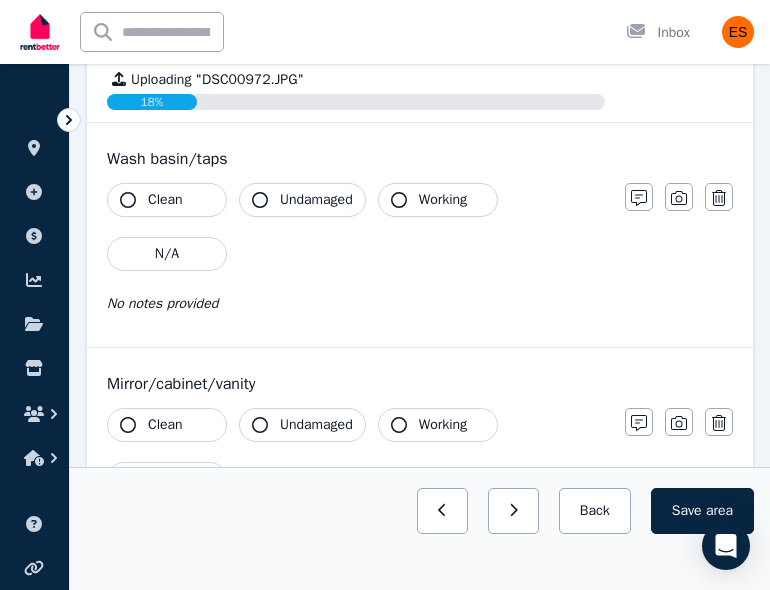click 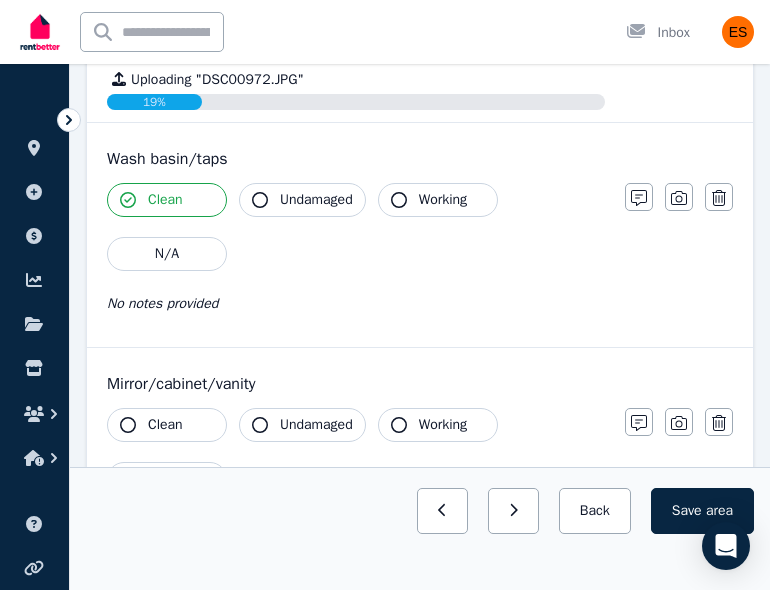 click 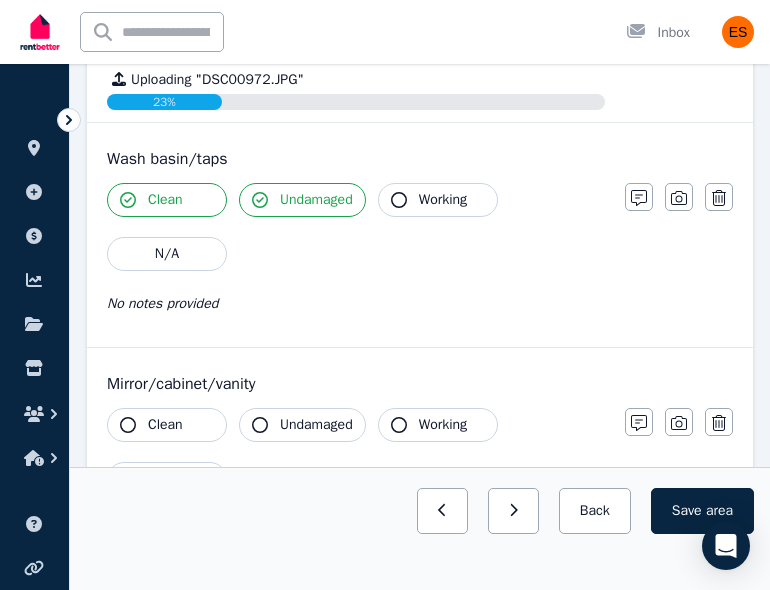 click 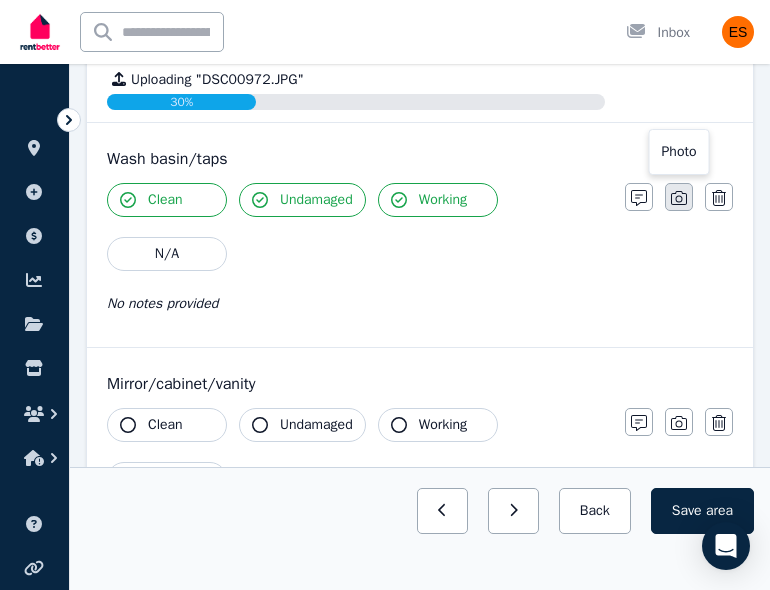 click at bounding box center [679, 197] 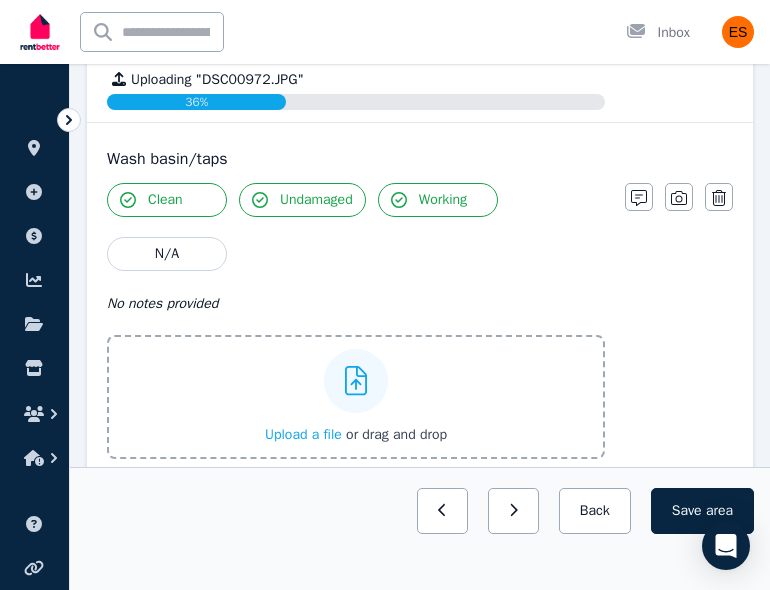 click on "No notes provided" at bounding box center [356, 303] 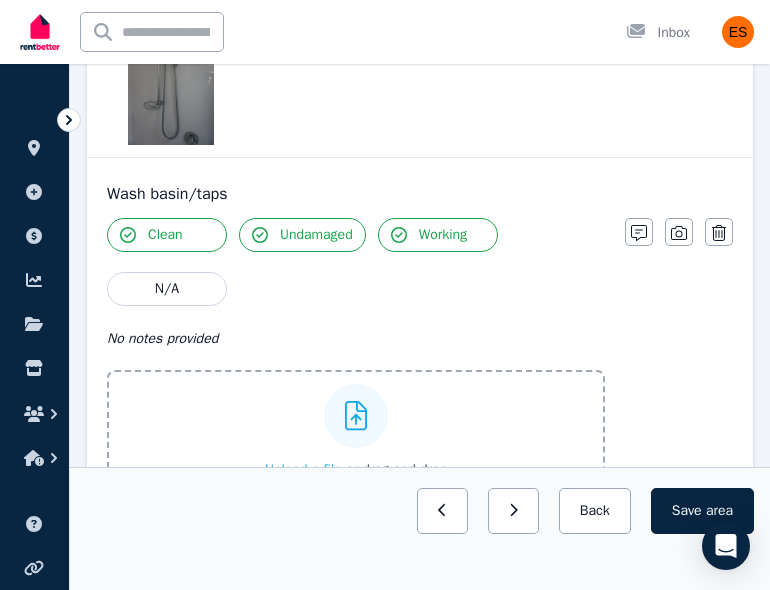 scroll, scrollTop: 3309, scrollLeft: 0, axis: vertical 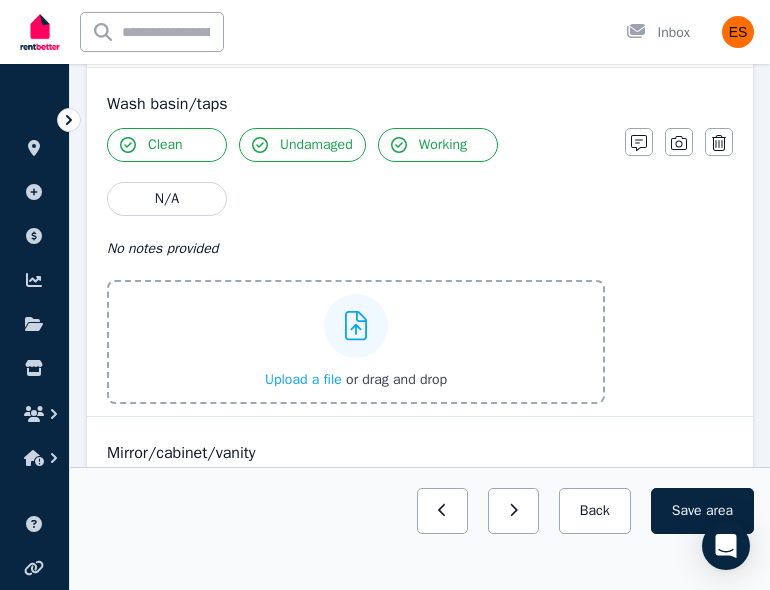 click on "Upload a file" at bounding box center (303, 379) 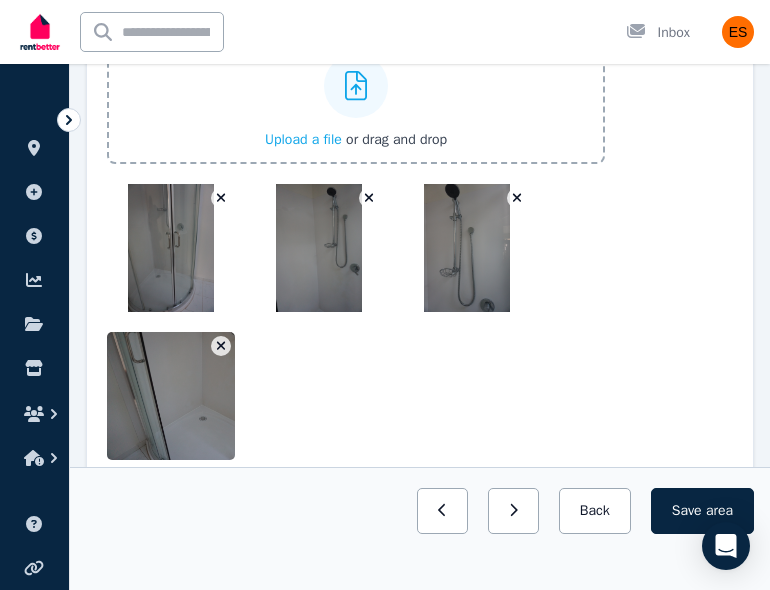 scroll, scrollTop: 2815, scrollLeft: 0, axis: vertical 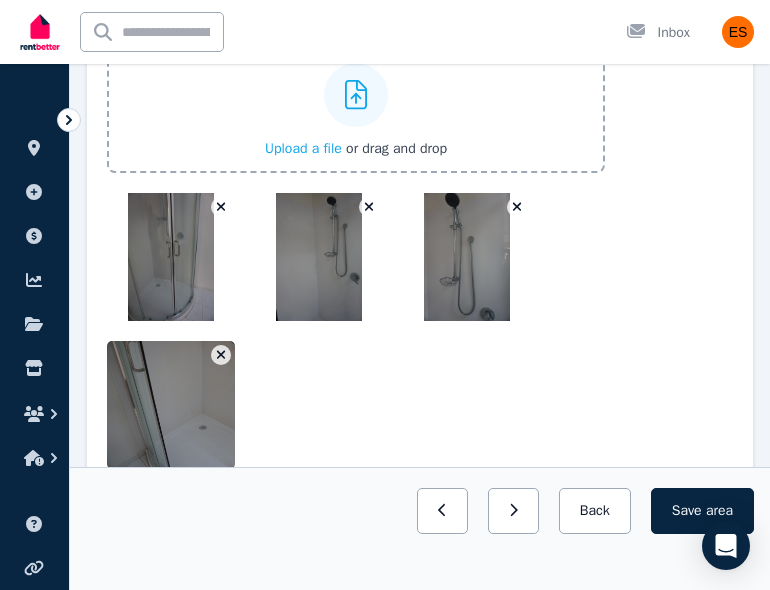 click 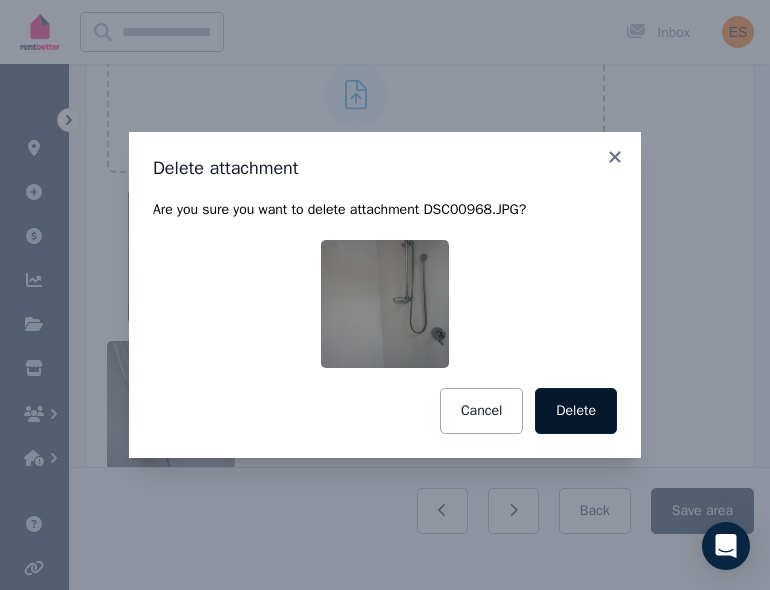 click on "Delete" at bounding box center [576, 411] 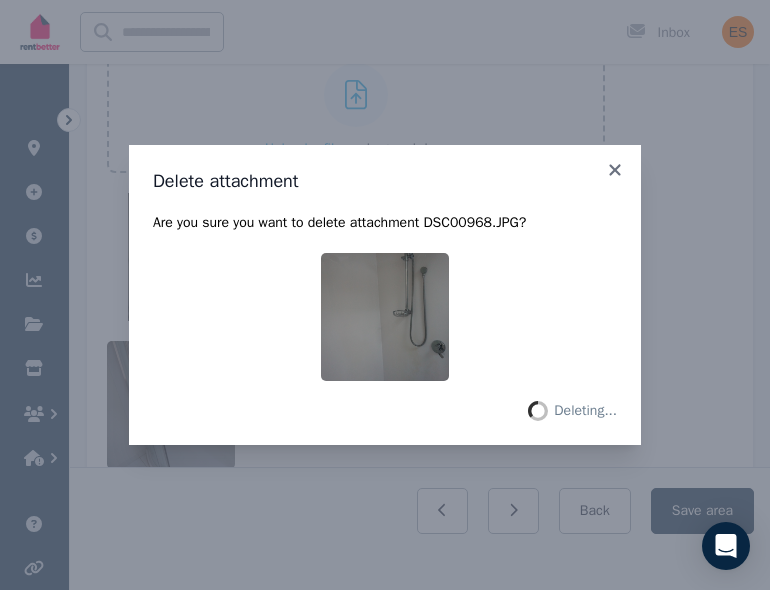 click on "Delete attachment Are you sure you want to delete   attachment   DSC00968.JPG ?   Deleting..." at bounding box center [385, 295] 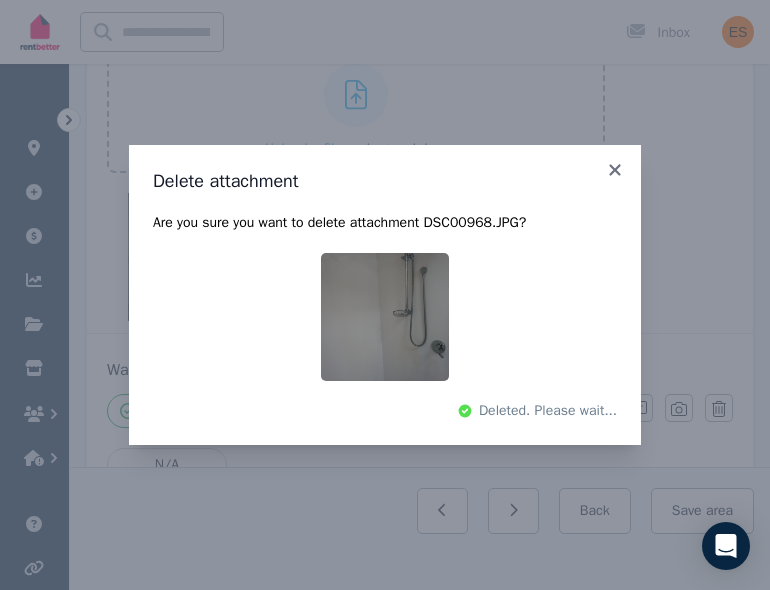 click on "Delete attachment Are you sure you want to delete   attachment   DSC00968.JPG ? Deleted. Please wait..." at bounding box center [385, 295] 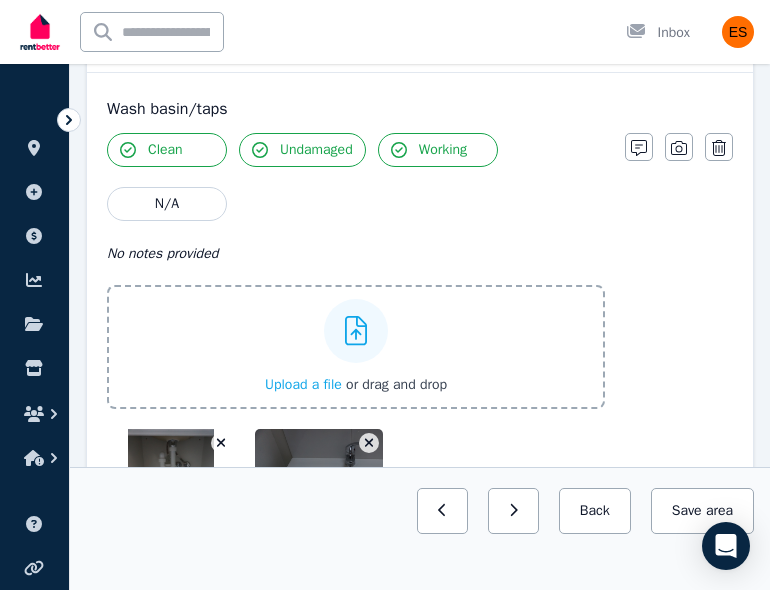 scroll, scrollTop: 3052, scrollLeft: 0, axis: vertical 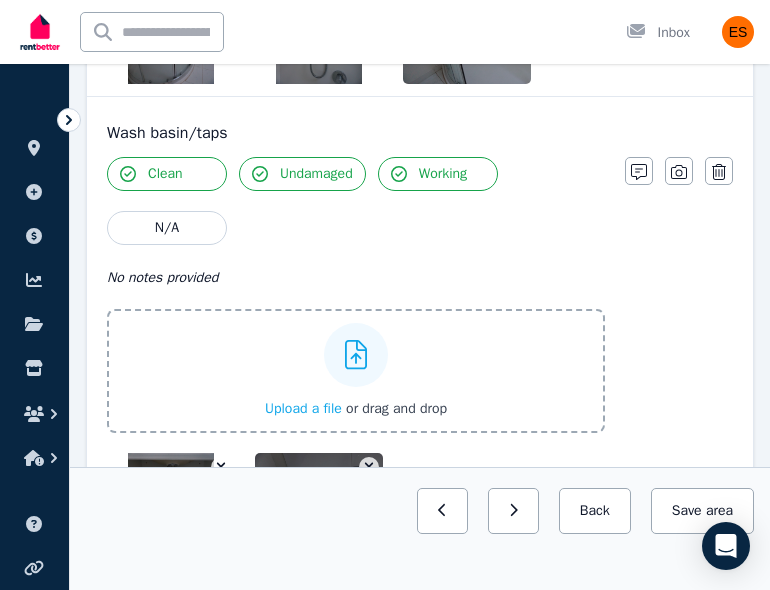click on "Wash basin/taps" at bounding box center (420, 133) 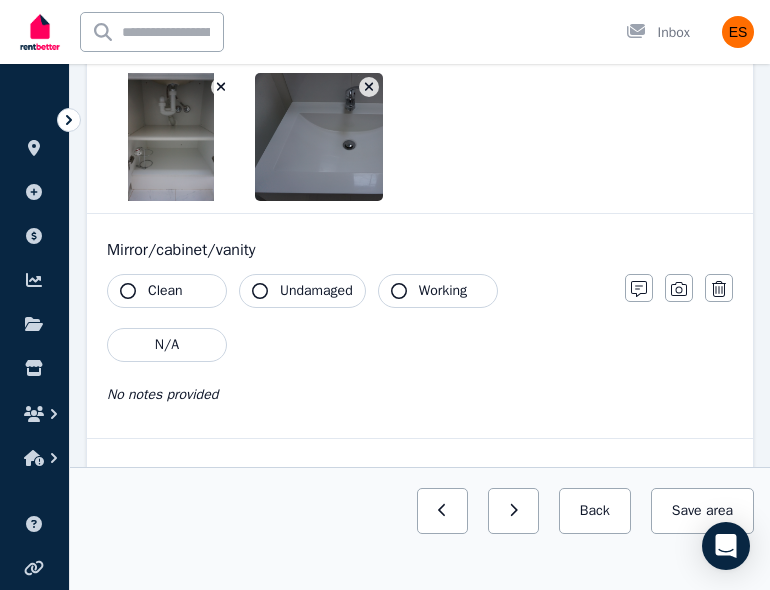scroll, scrollTop: 3433, scrollLeft: 0, axis: vertical 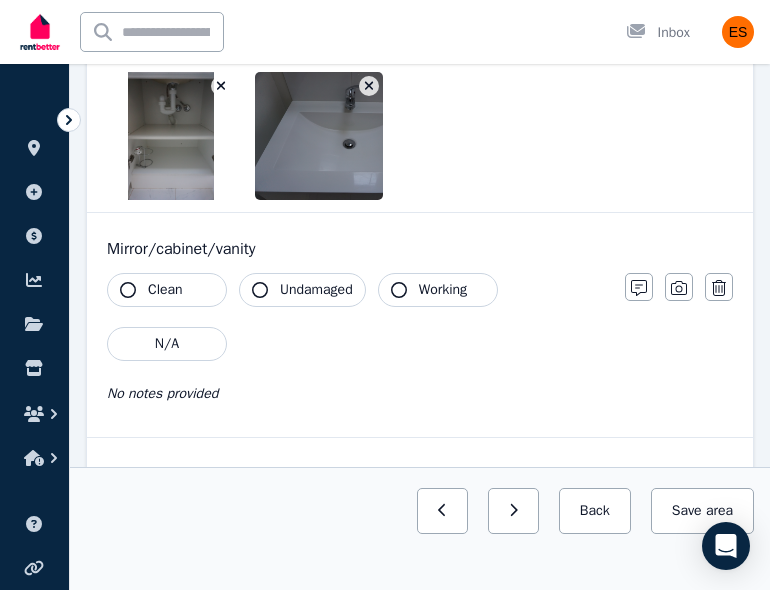 click 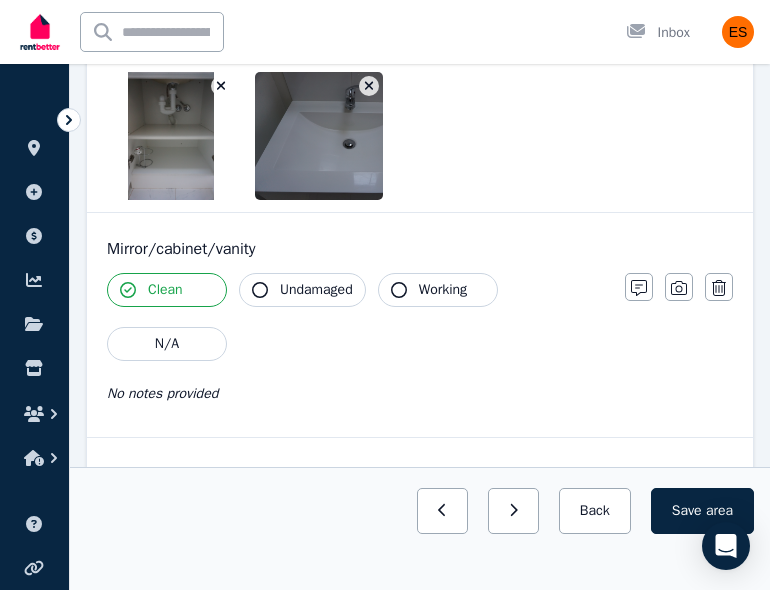 click on "Undamaged" at bounding box center (302, 290) 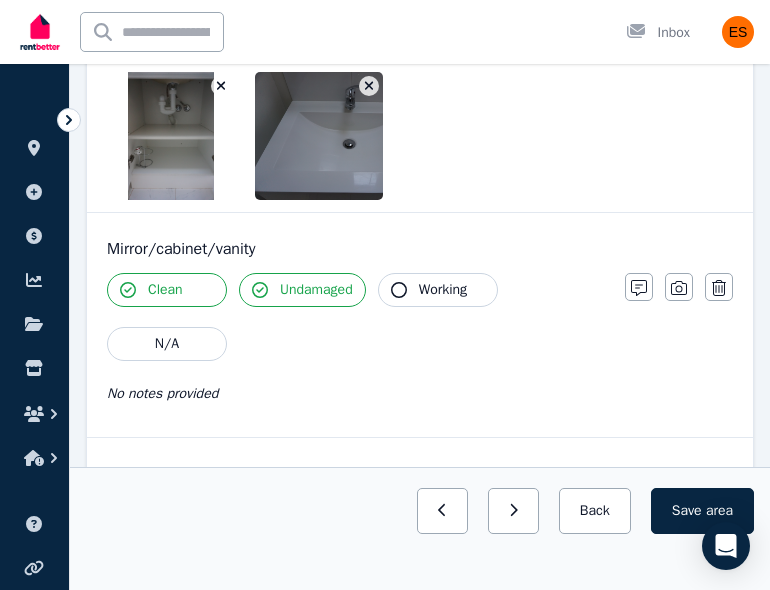 click on "Working" at bounding box center [443, 290] 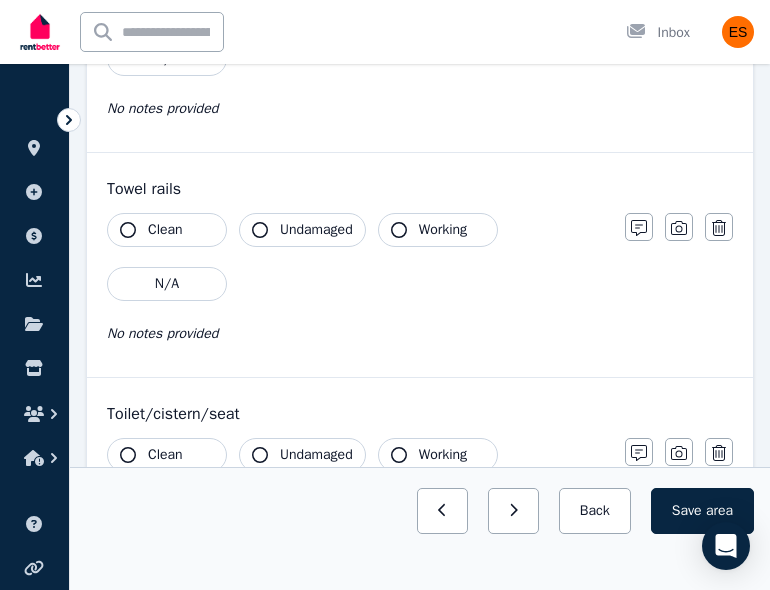 scroll, scrollTop: 3721, scrollLeft: 0, axis: vertical 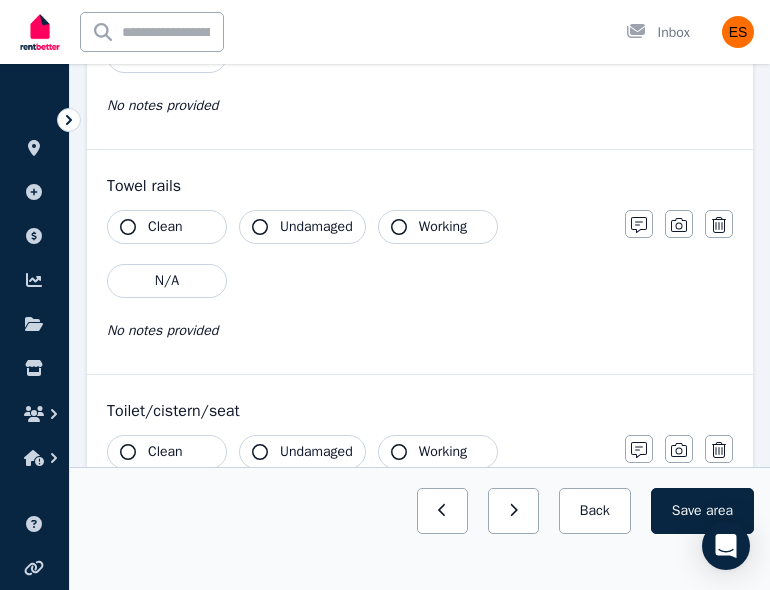 click on "Clean" at bounding box center (167, 227) 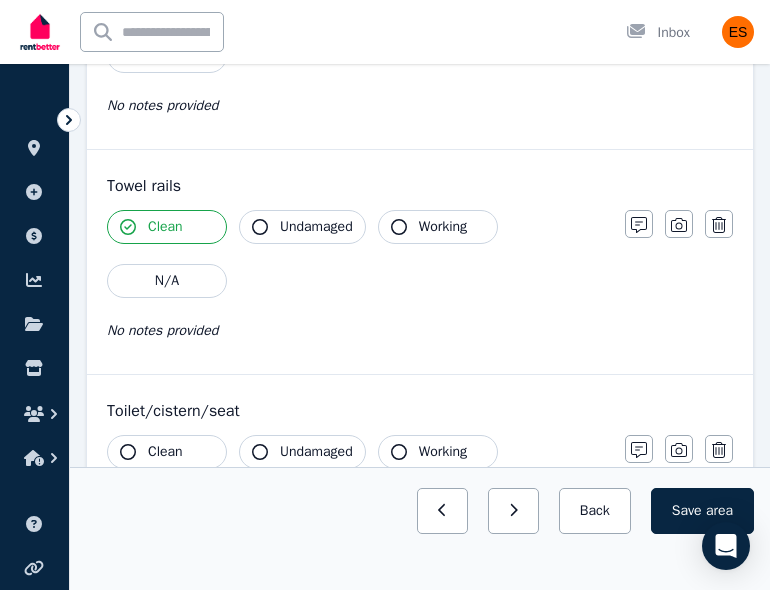 click on "Undamaged" at bounding box center [316, 227] 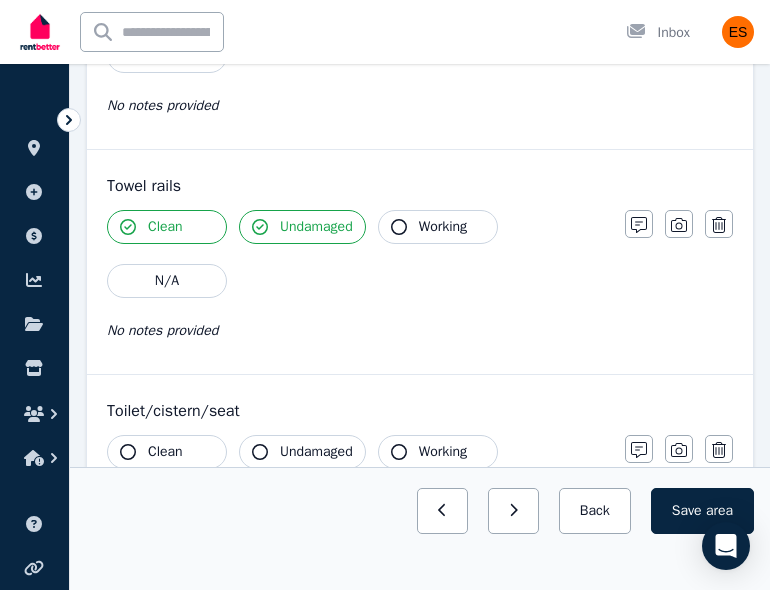 click on "Working" at bounding box center (443, 227) 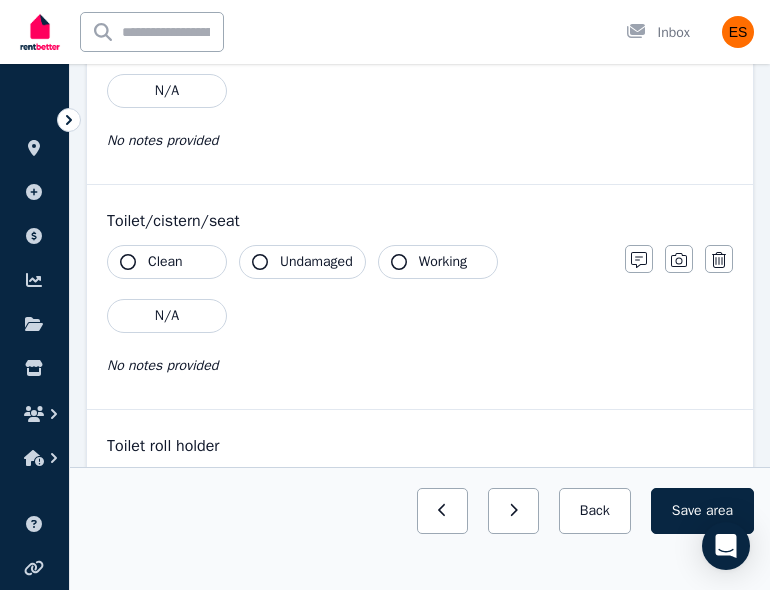 scroll, scrollTop: 3915, scrollLeft: 0, axis: vertical 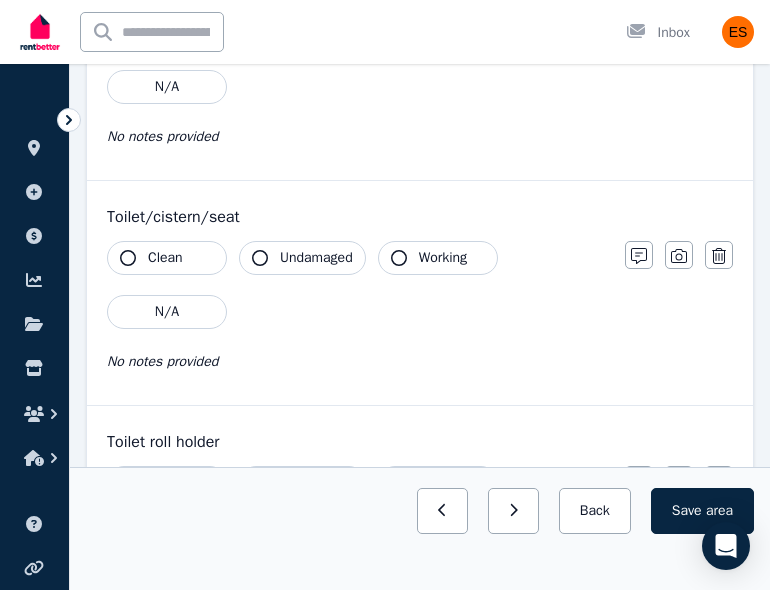 click on "Clean" at bounding box center (165, 258) 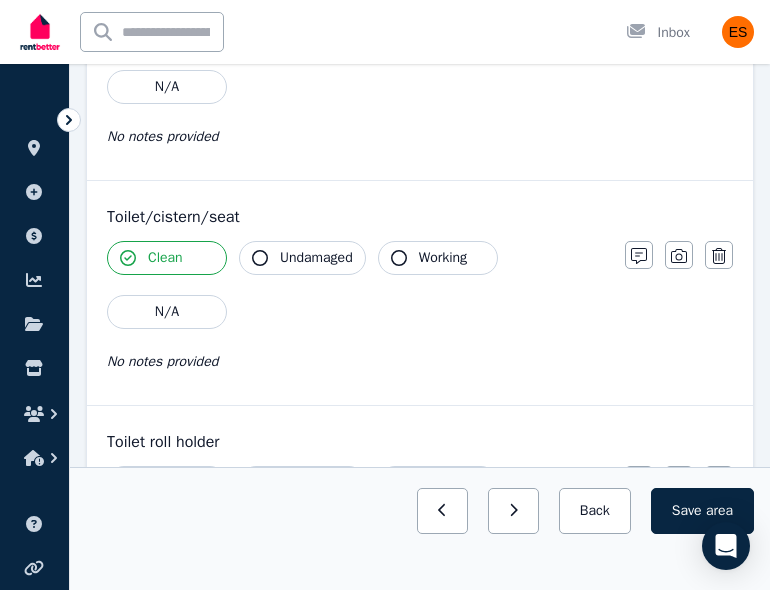 click on "Undamaged" at bounding box center (316, 258) 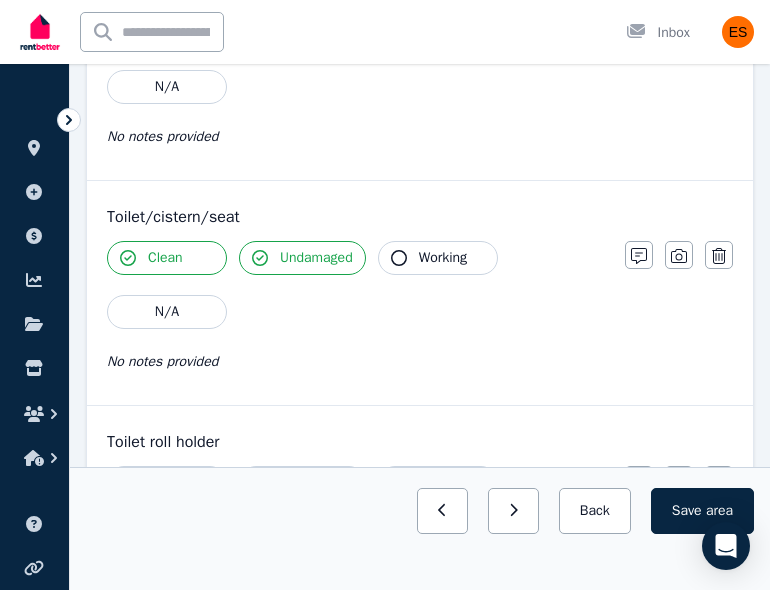 click on "Working" at bounding box center [438, 258] 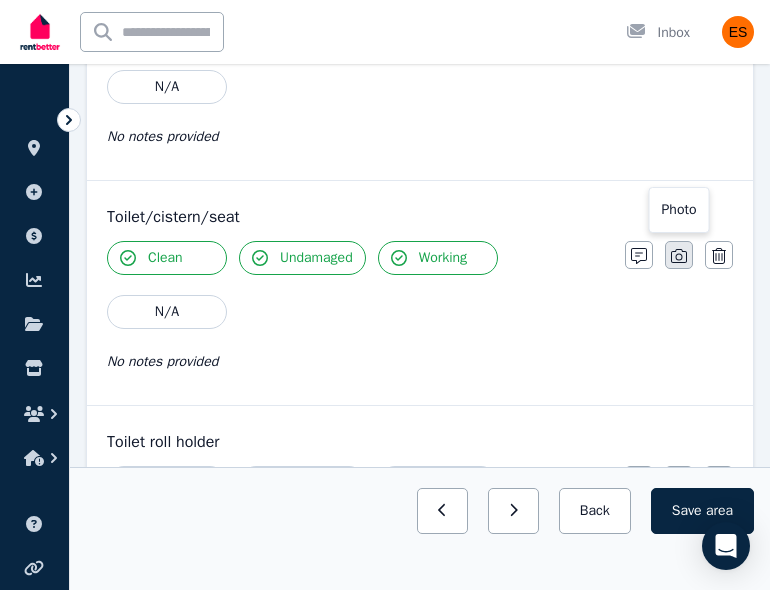 click 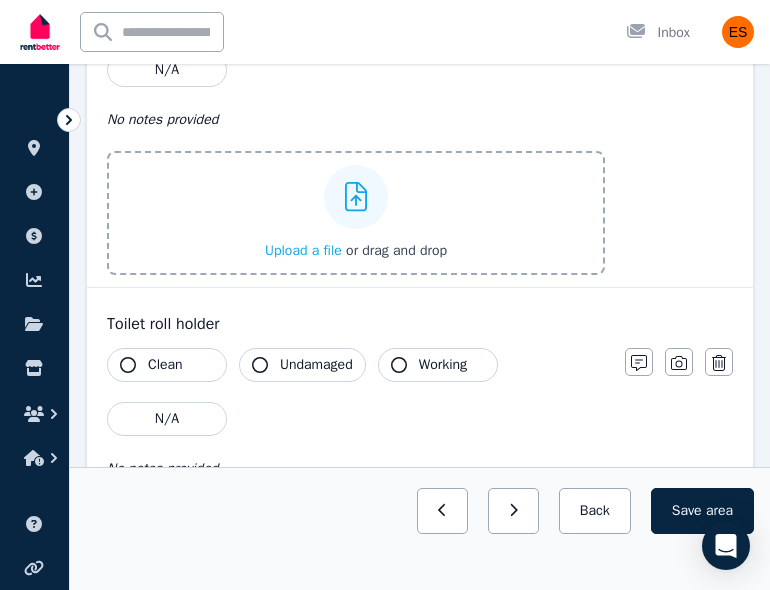 scroll, scrollTop: 4159, scrollLeft: 0, axis: vertical 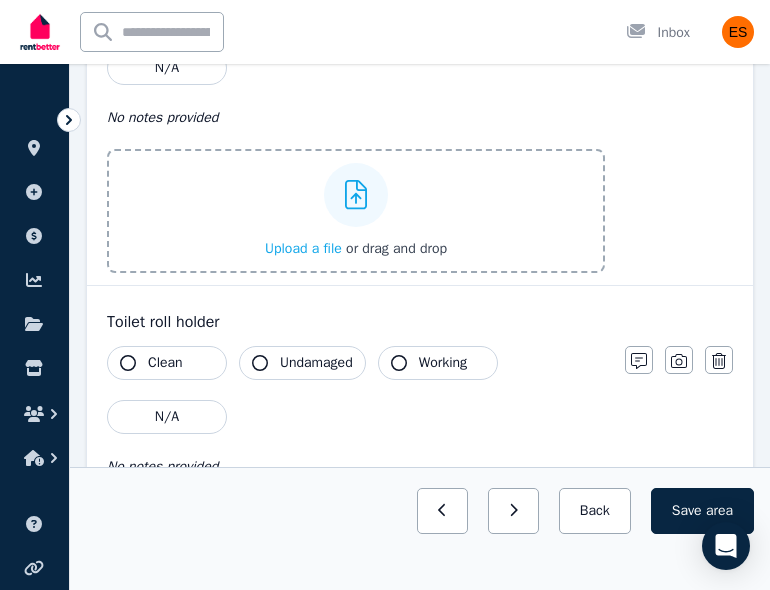 click on "Upload a file" at bounding box center [303, 248] 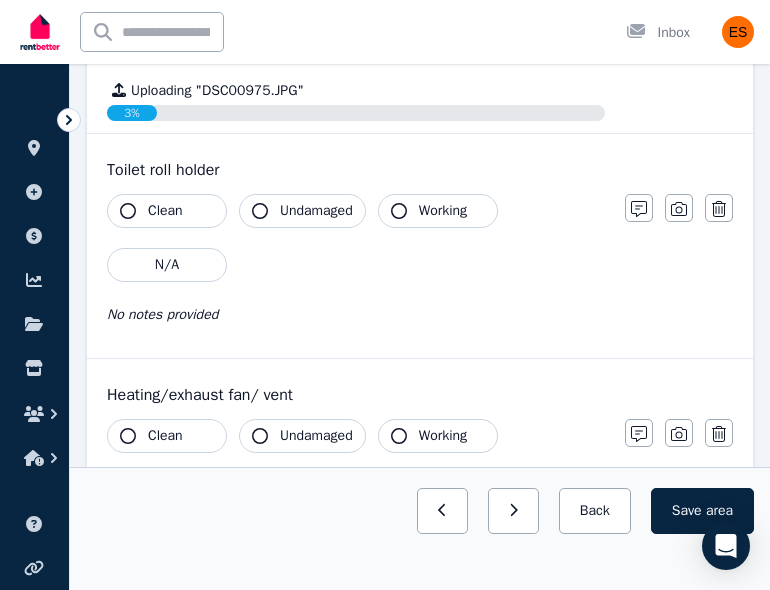 scroll, scrollTop: 4384, scrollLeft: 0, axis: vertical 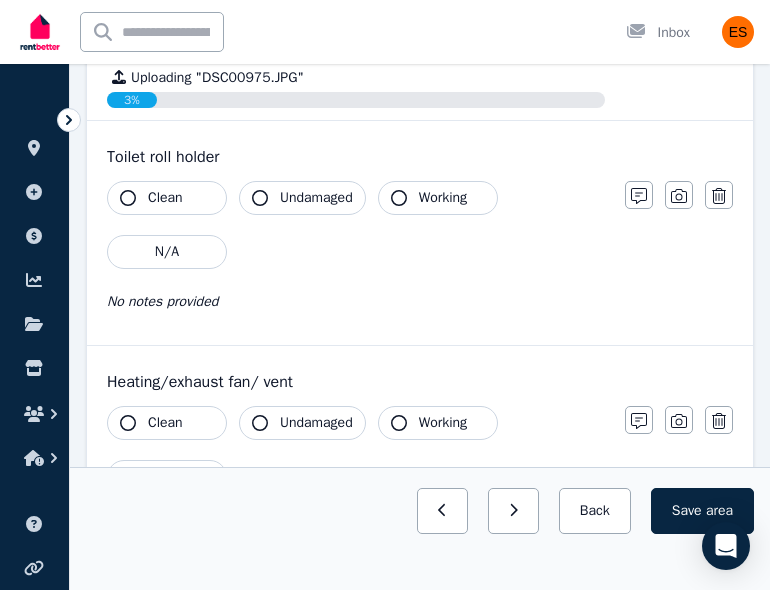 click on "Clean" at bounding box center (167, 198) 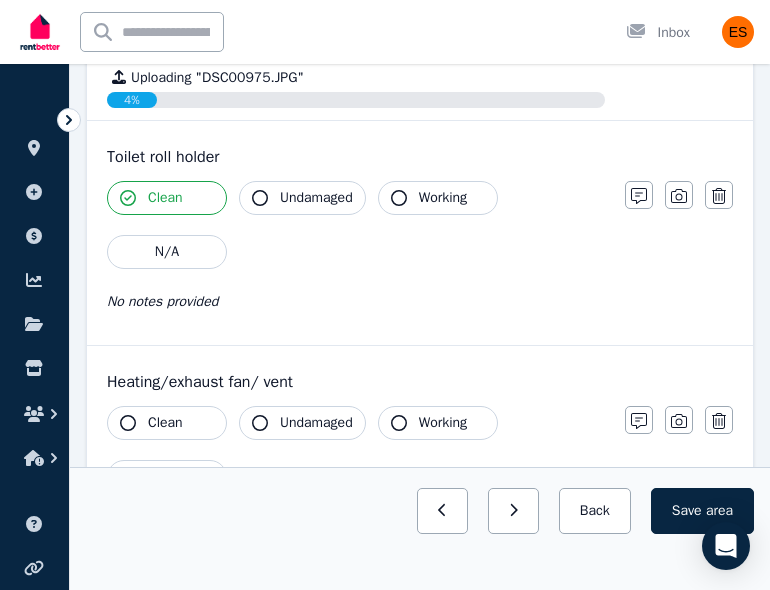 click on "Undamaged" at bounding box center (316, 198) 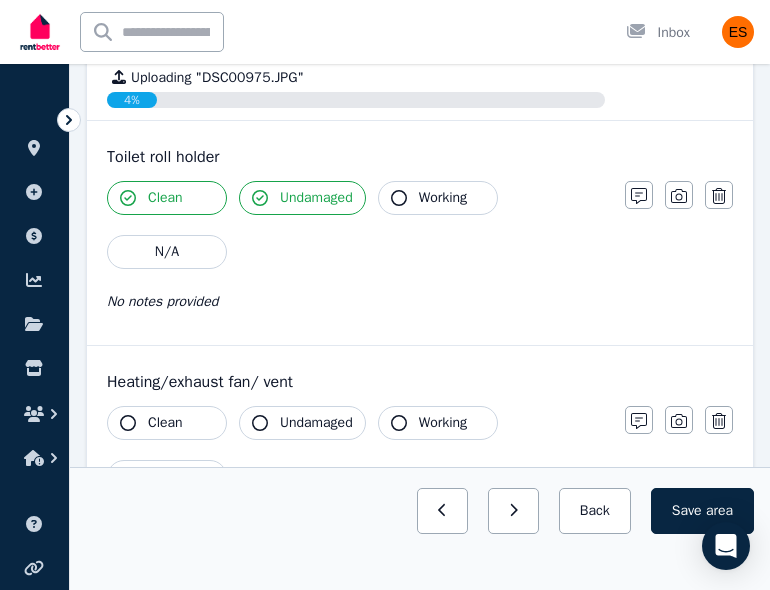 click on "Working" at bounding box center (443, 198) 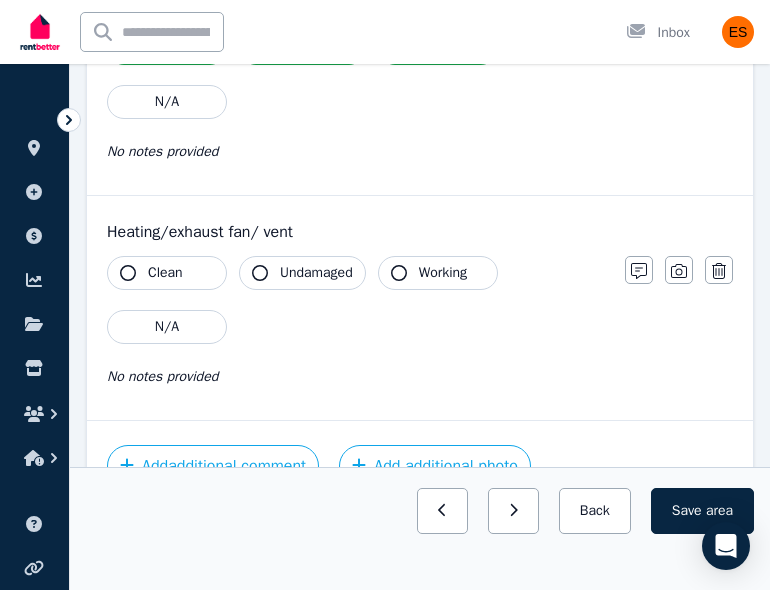 scroll, scrollTop: 4535, scrollLeft: 0, axis: vertical 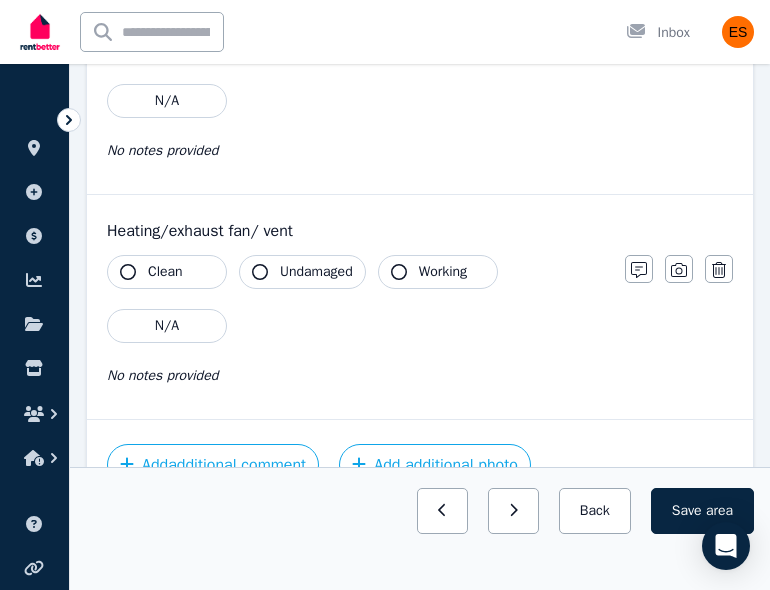 click 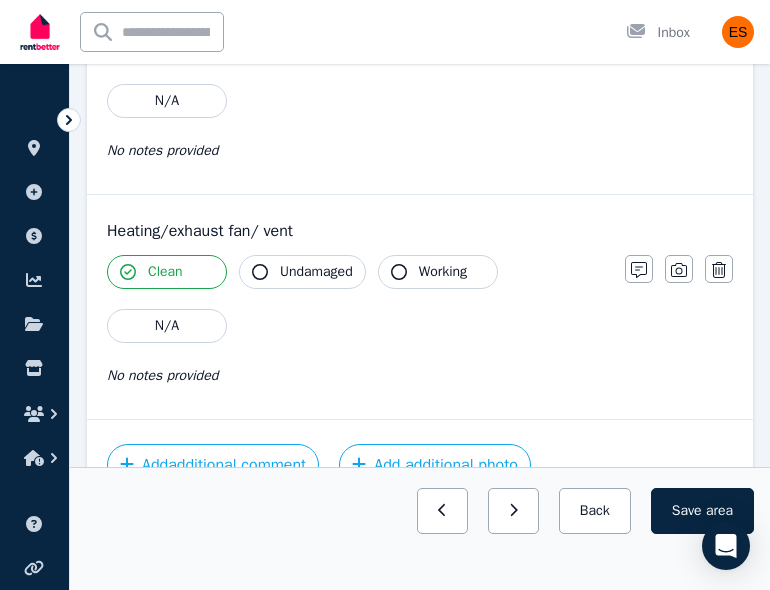 click on "Undamaged" at bounding box center [302, 272] 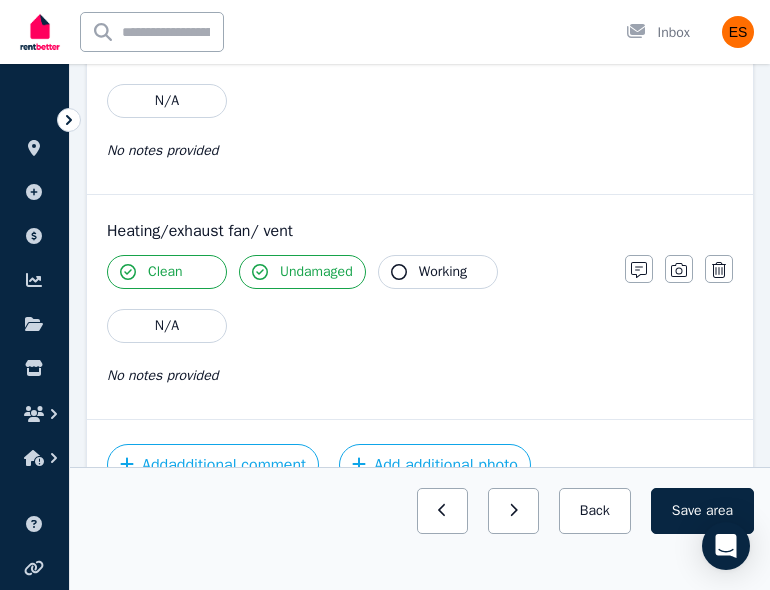 click on "Working" at bounding box center (438, 272) 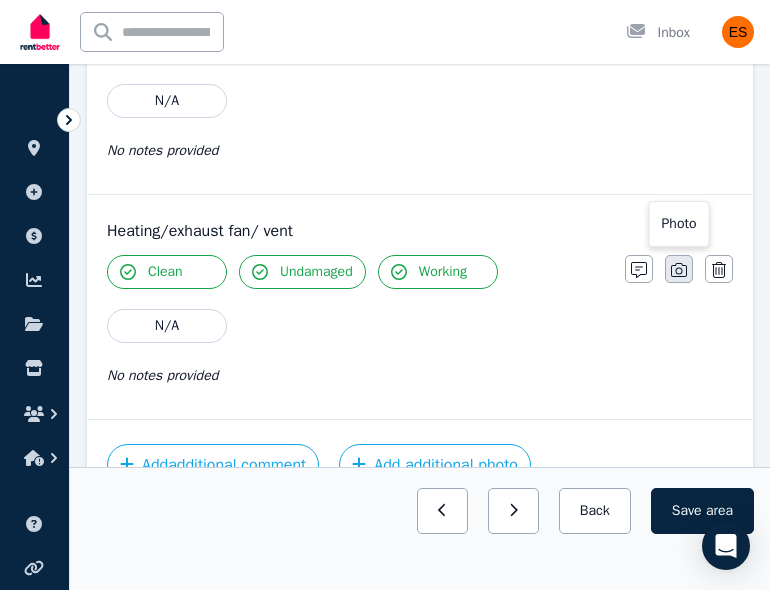 click 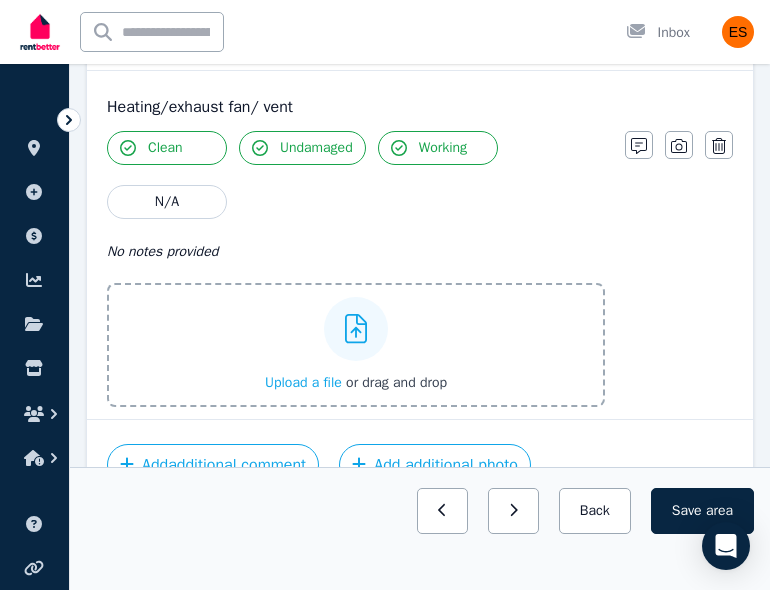 click on "Upload a file" at bounding box center [303, 382] 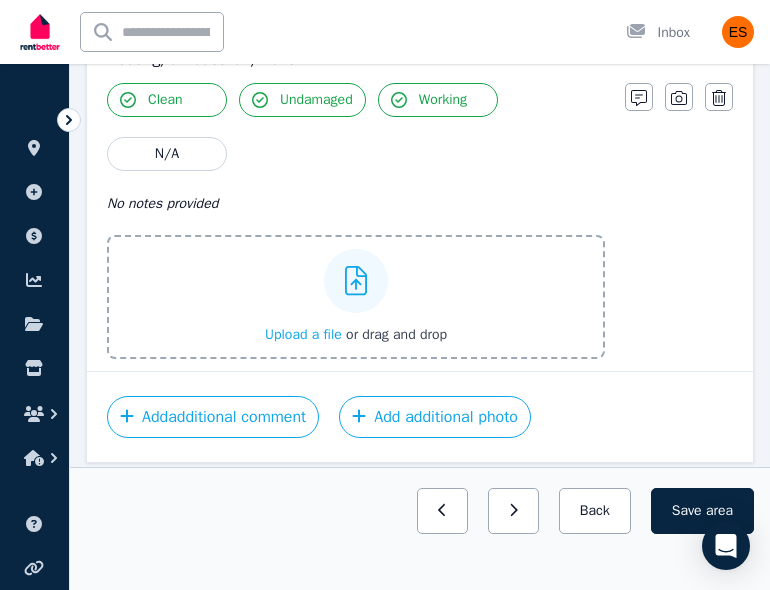 scroll, scrollTop: 4747, scrollLeft: 0, axis: vertical 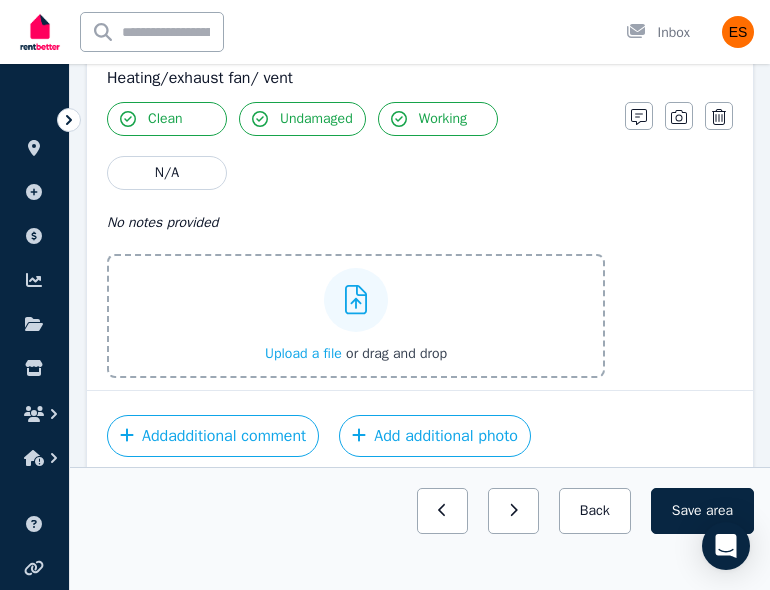 click on "Upload a file" at bounding box center (303, 353) 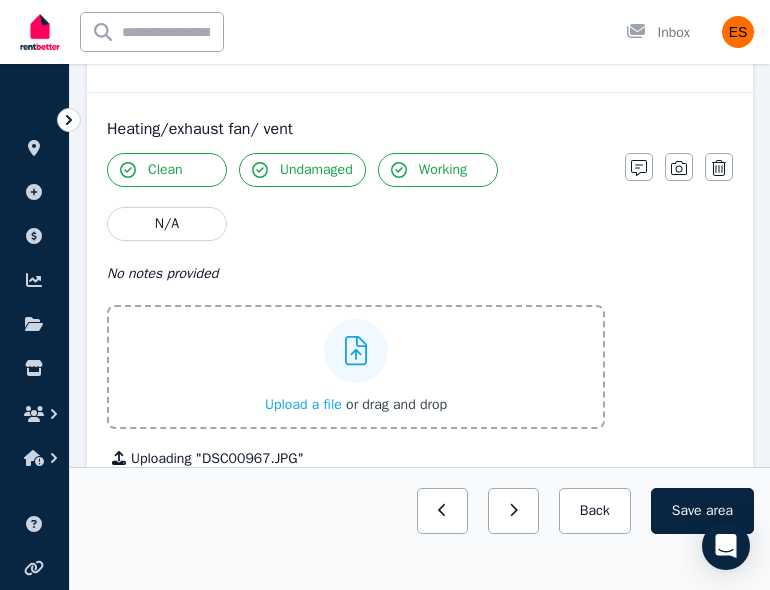 scroll, scrollTop: 4723, scrollLeft: 0, axis: vertical 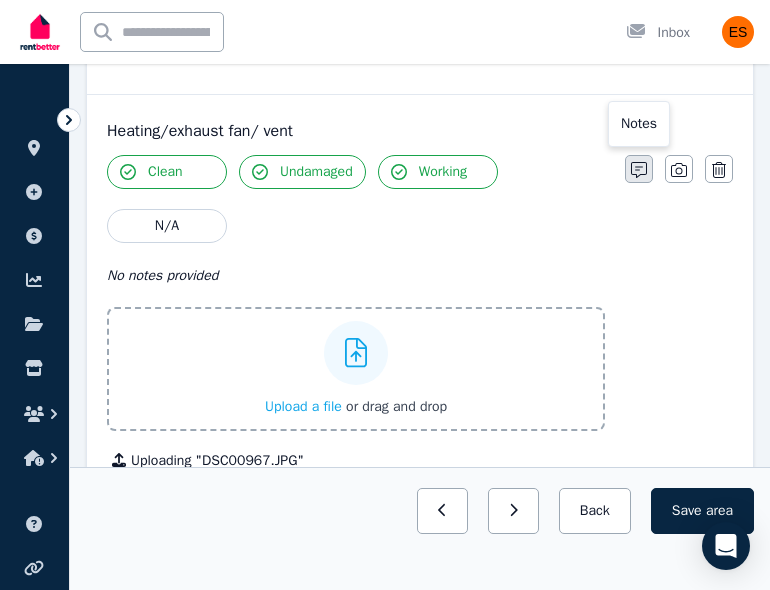click 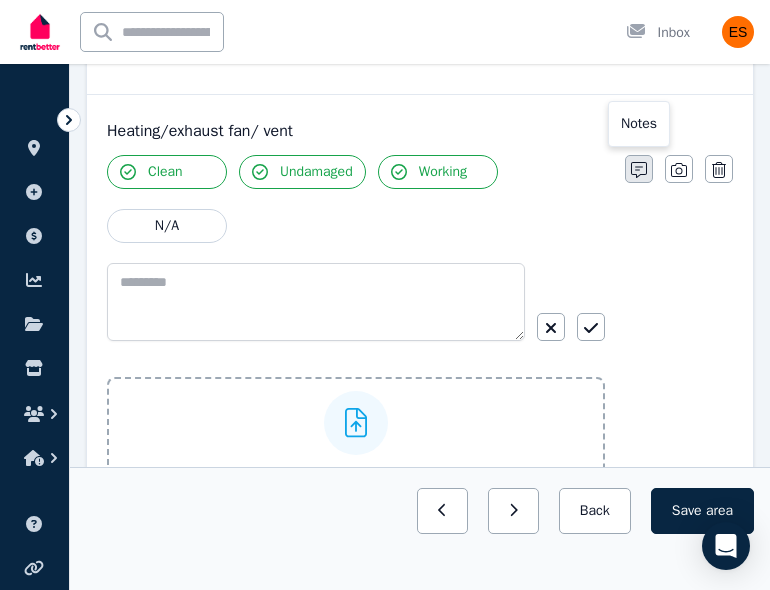 scroll, scrollTop: 4793, scrollLeft: 0, axis: vertical 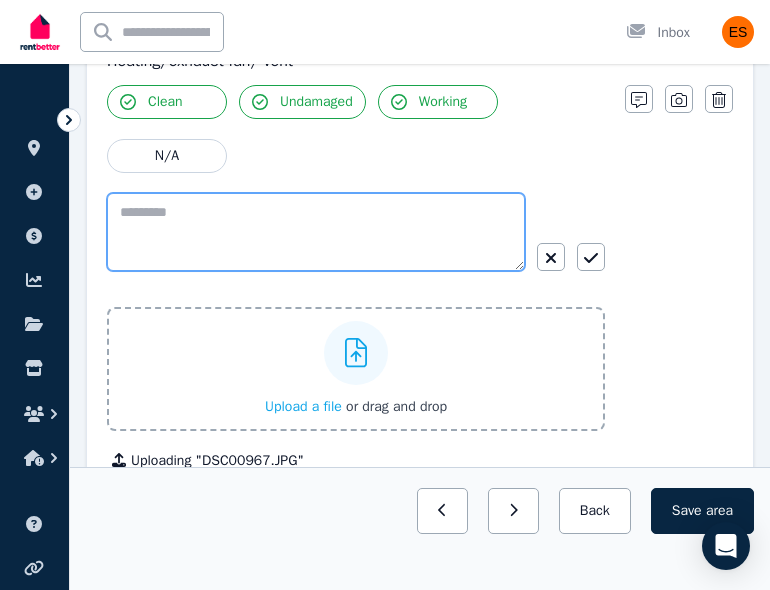 click at bounding box center [316, 232] 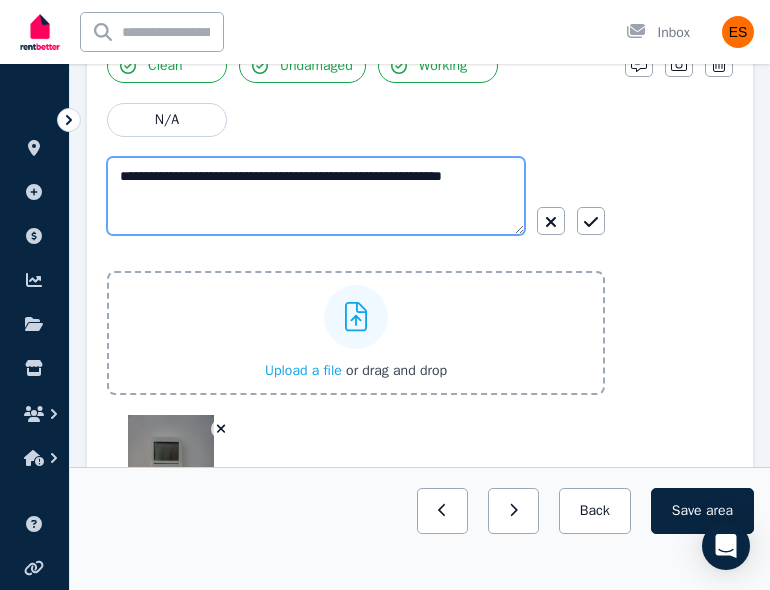 scroll, scrollTop: 4810, scrollLeft: 0, axis: vertical 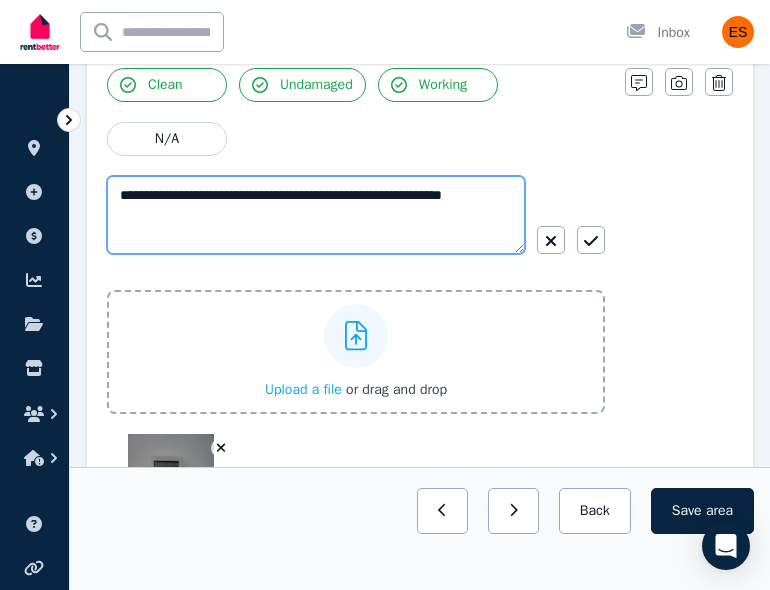 click on "**********" at bounding box center [316, 215] 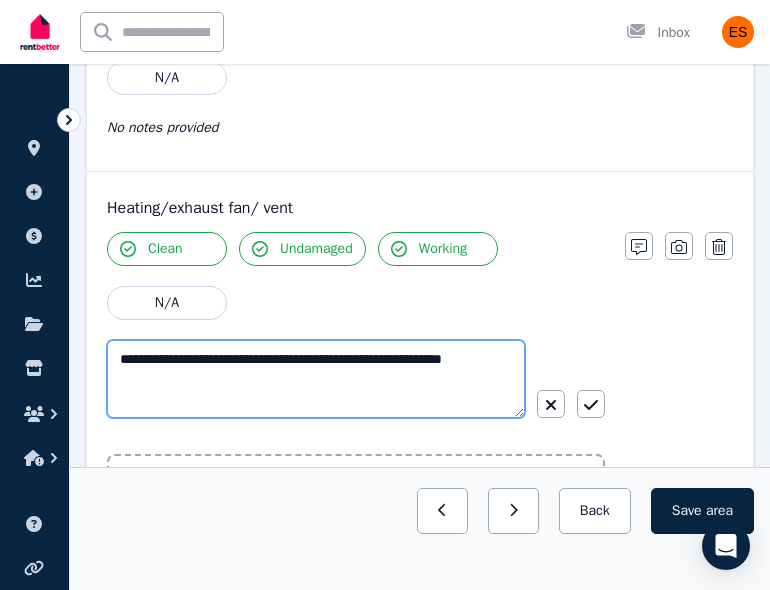scroll, scrollTop: 4640, scrollLeft: 0, axis: vertical 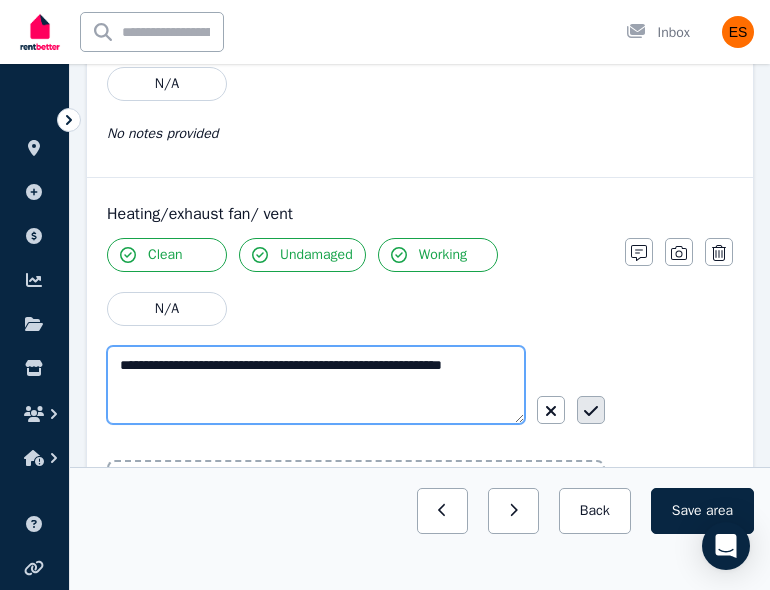 type on "**********" 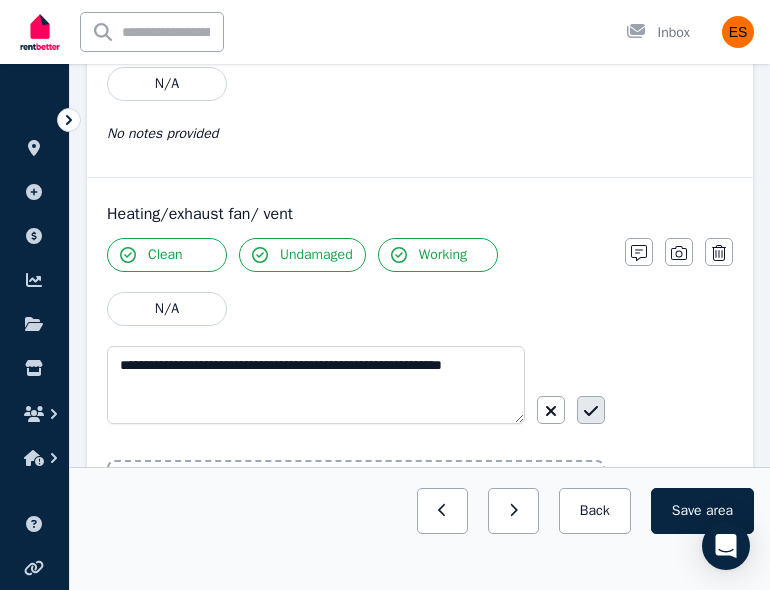 click 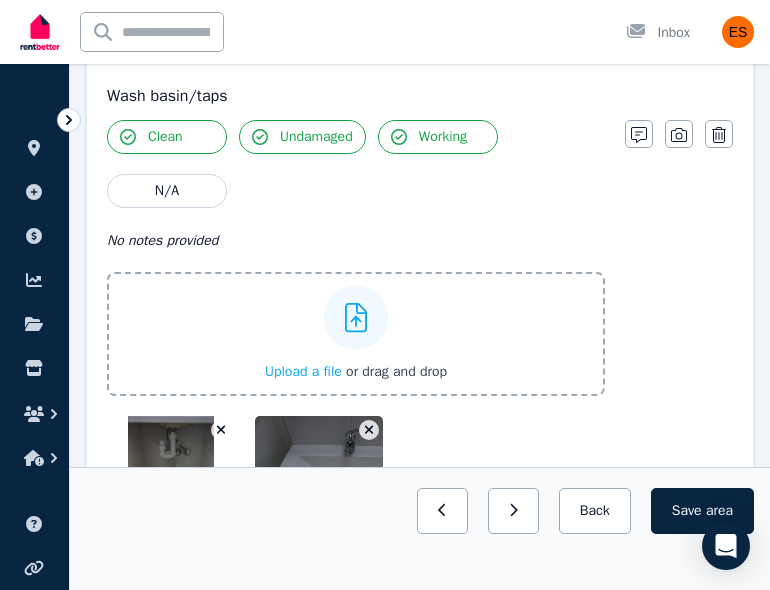scroll, scrollTop: 3088, scrollLeft: 0, axis: vertical 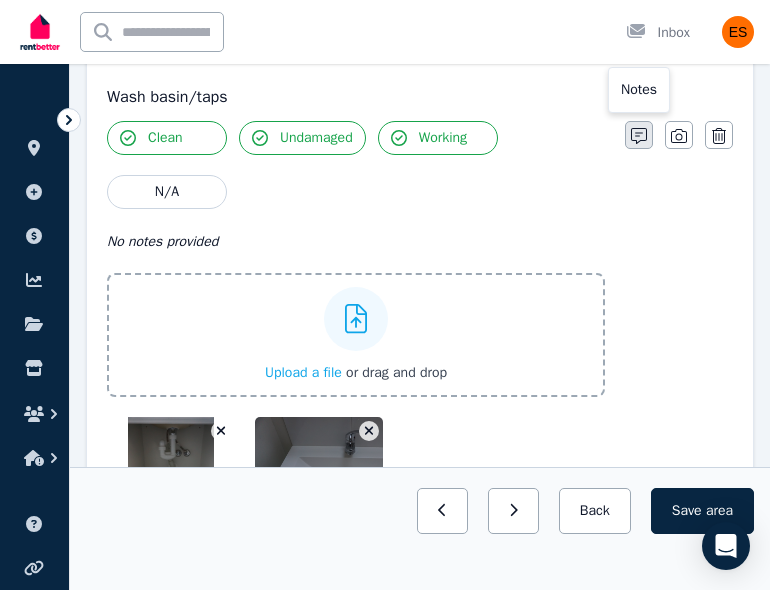 click 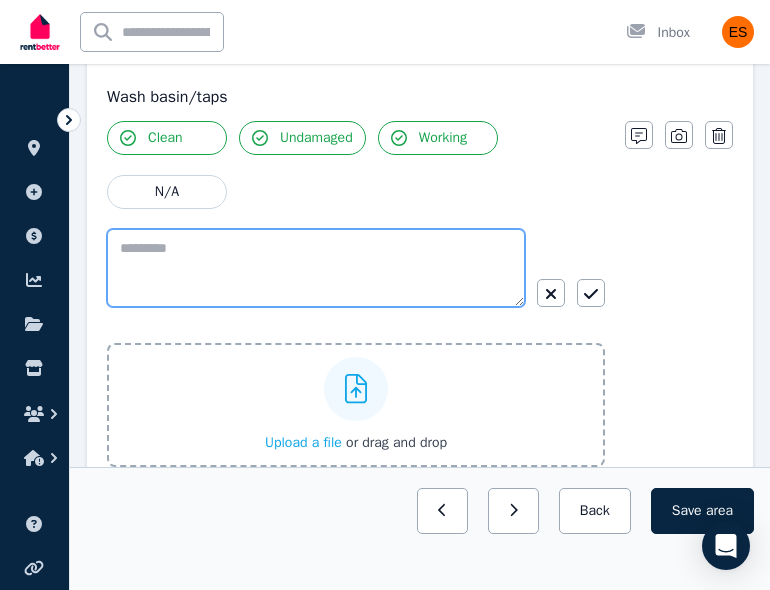 click at bounding box center [316, 268] 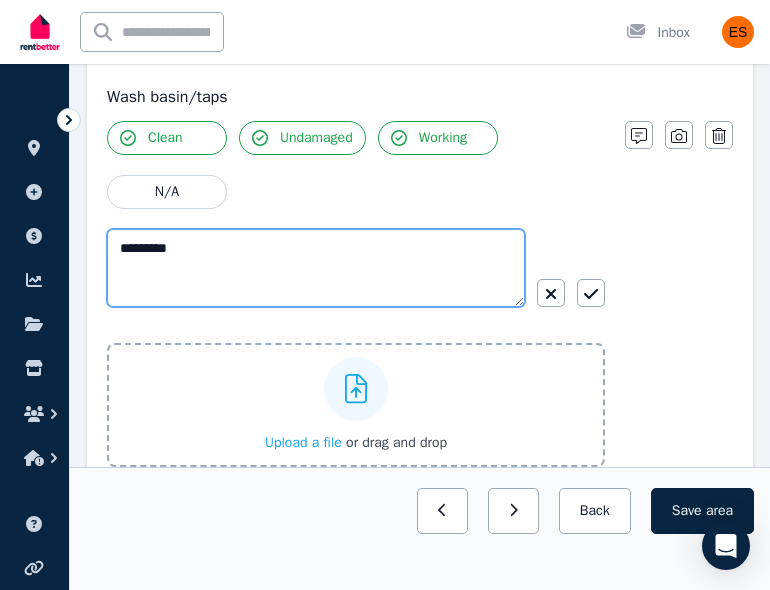 type on "*********" 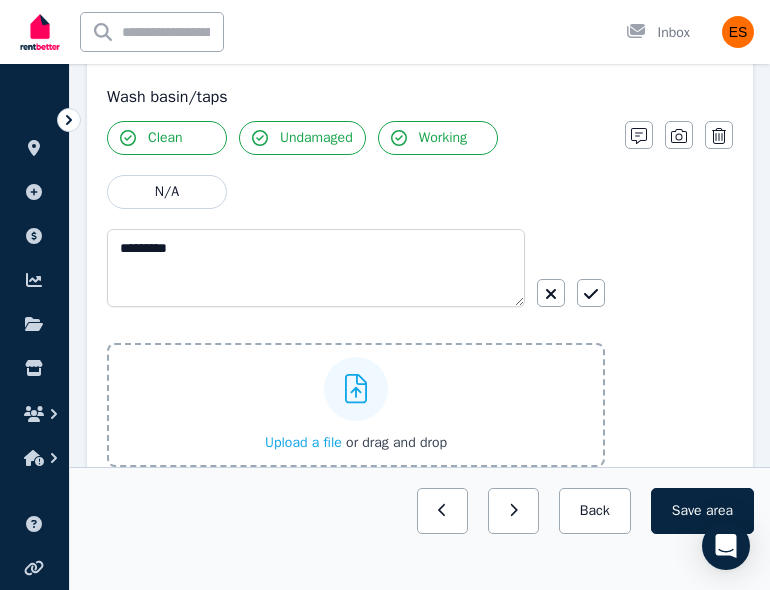 click 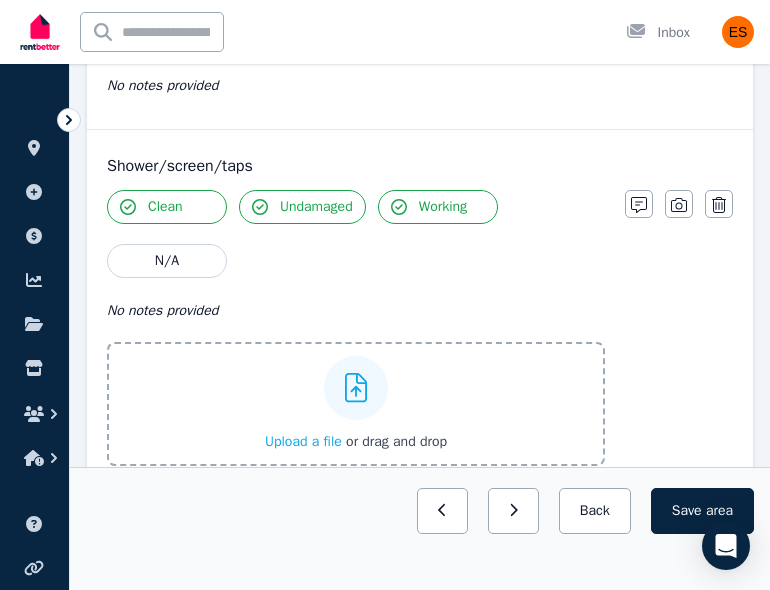scroll, scrollTop: 2516, scrollLeft: 0, axis: vertical 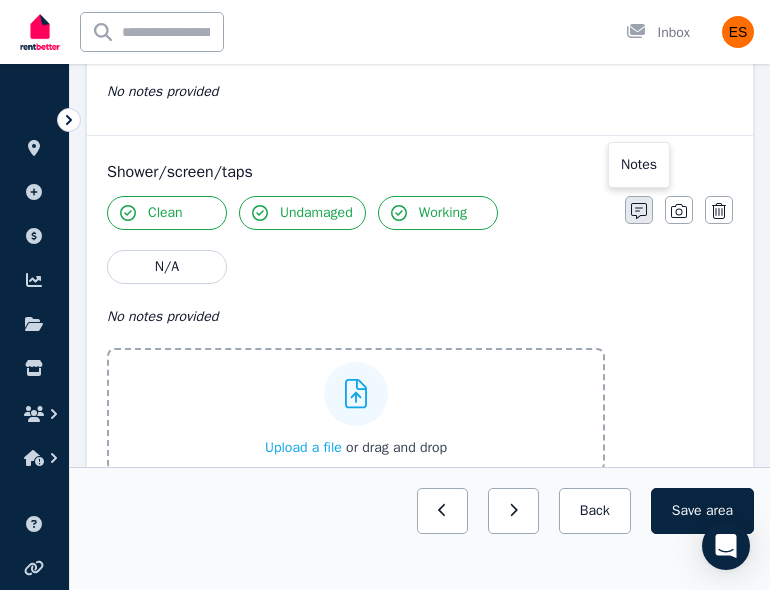 click 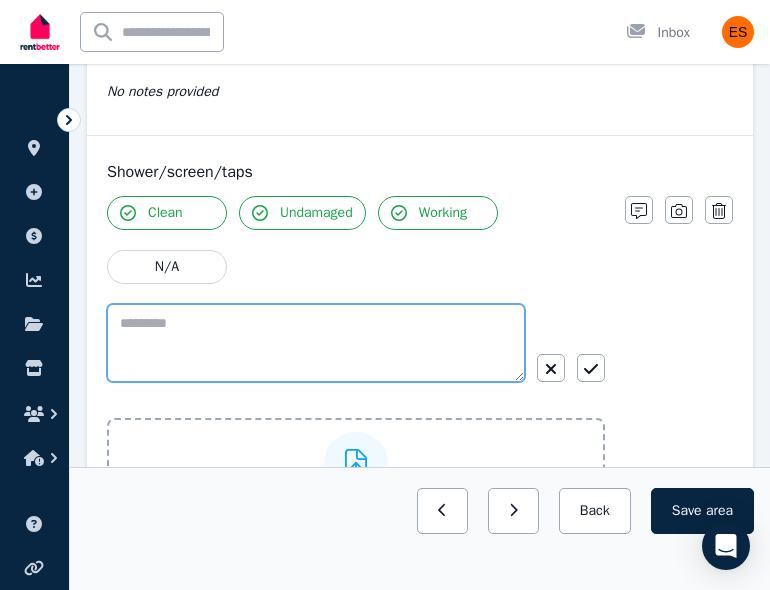 click at bounding box center [316, 343] 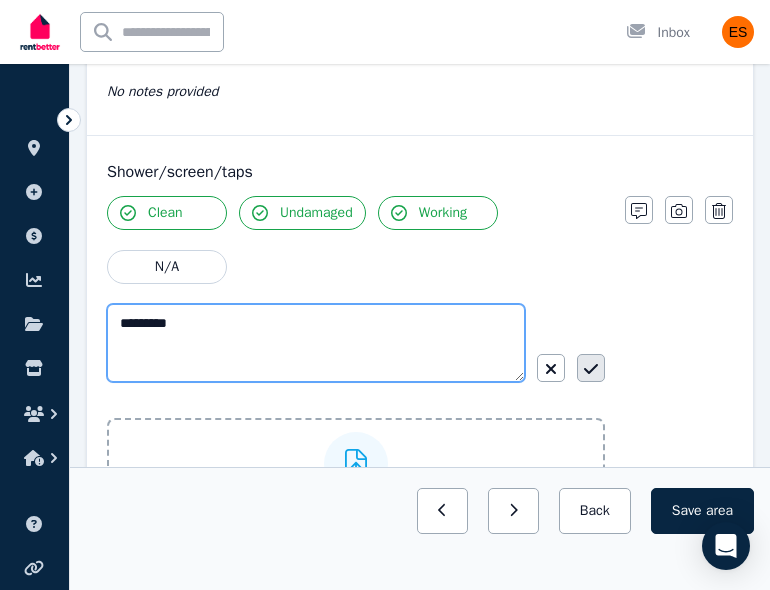 type on "*********" 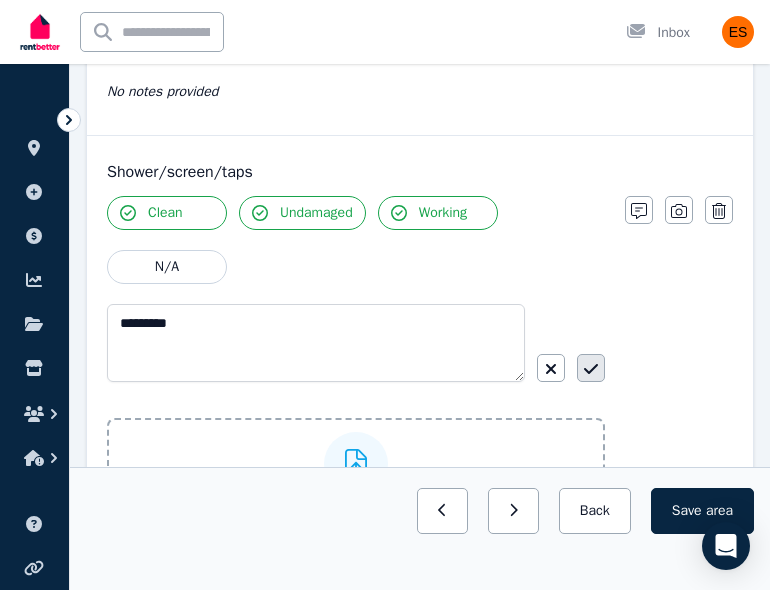 click 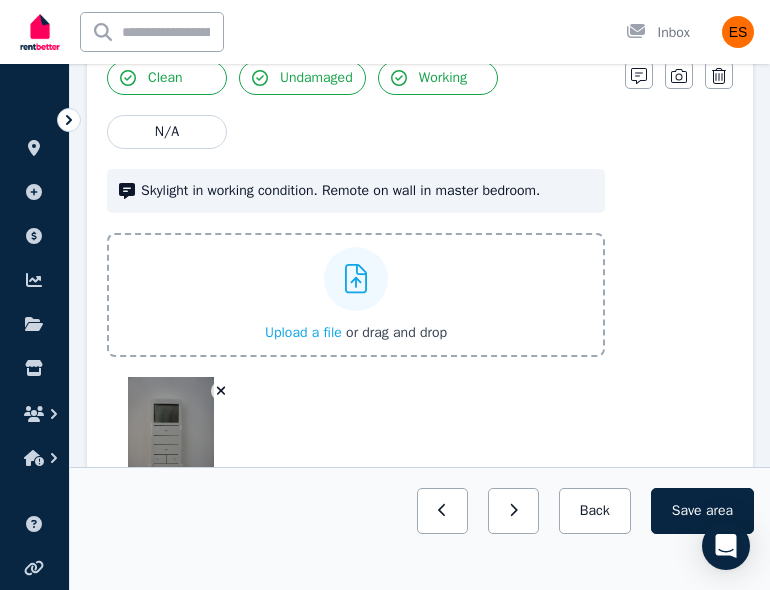 scroll, scrollTop: 5071, scrollLeft: 0, axis: vertical 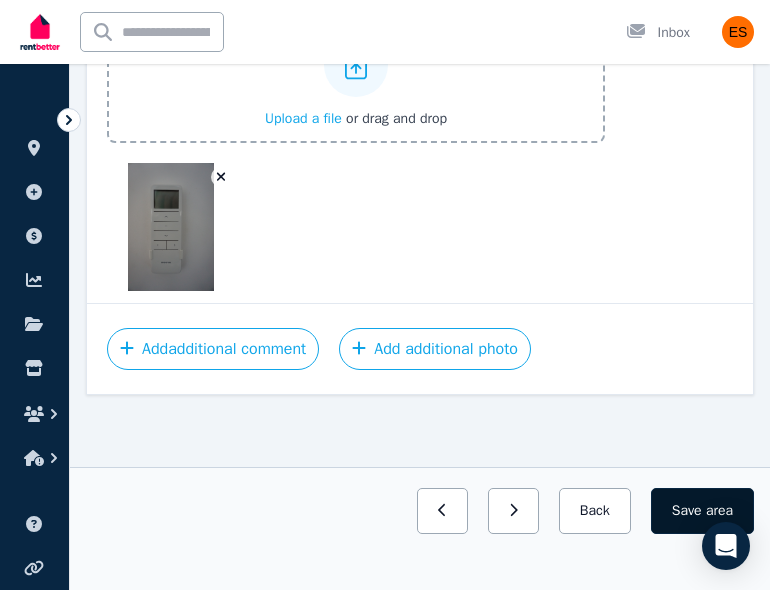 click on "Save   area" at bounding box center [702, 511] 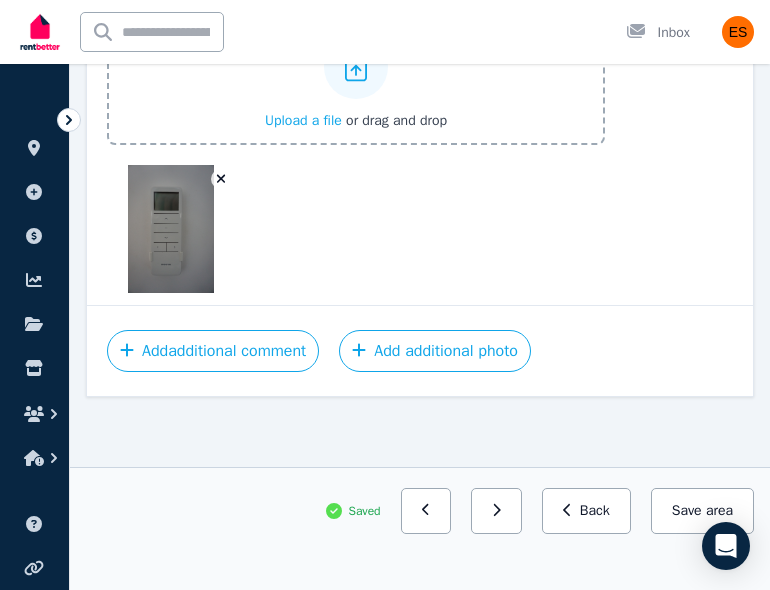 scroll, scrollTop: 5071, scrollLeft: 0, axis: vertical 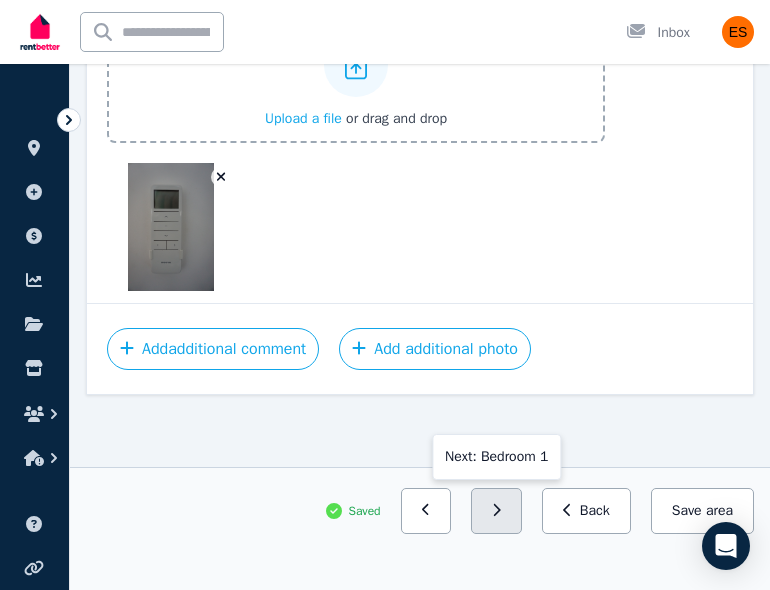 click 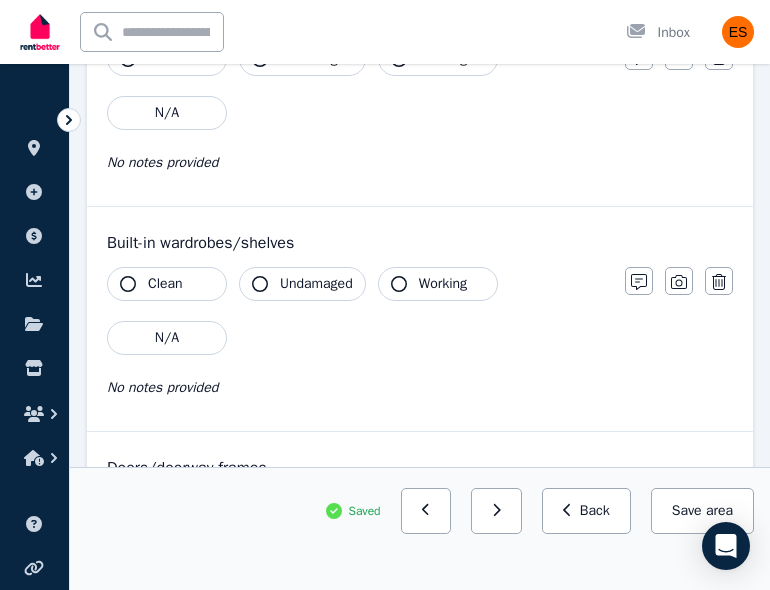 scroll, scrollTop: 327, scrollLeft: 0, axis: vertical 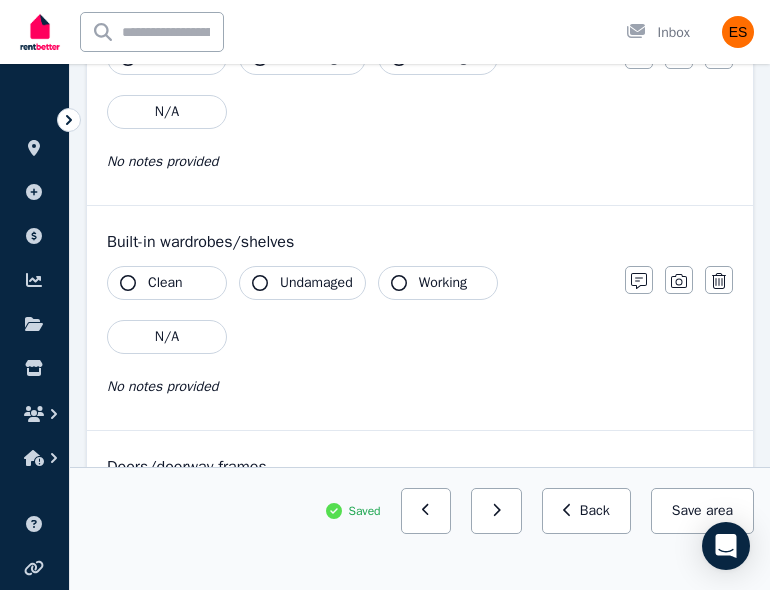 click 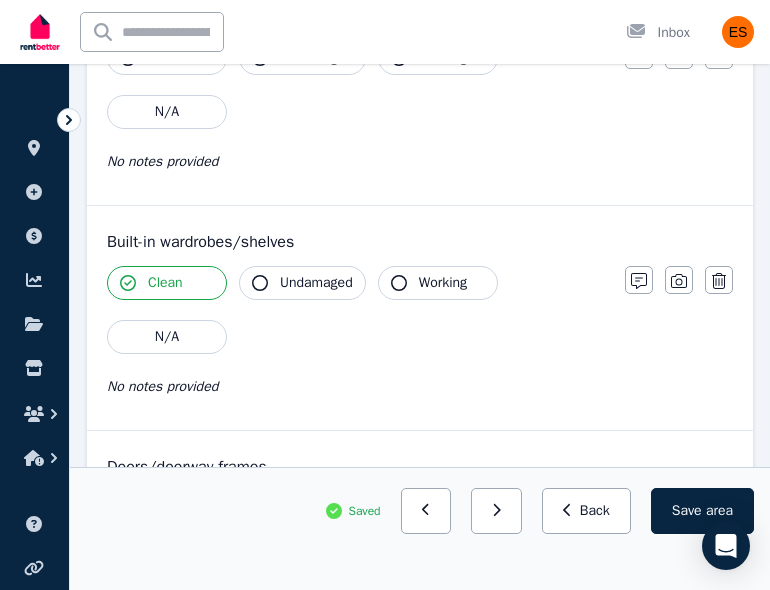 click 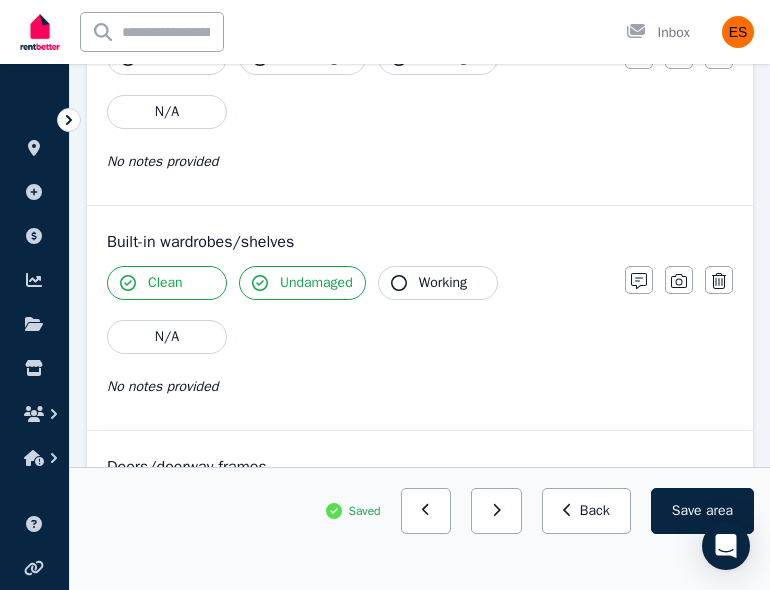 click on "Working" at bounding box center (438, 283) 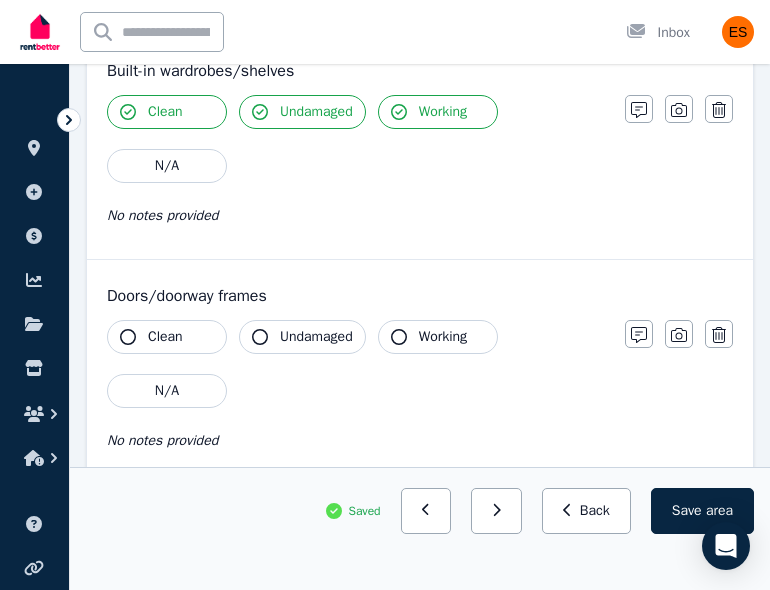 scroll, scrollTop: 501, scrollLeft: 0, axis: vertical 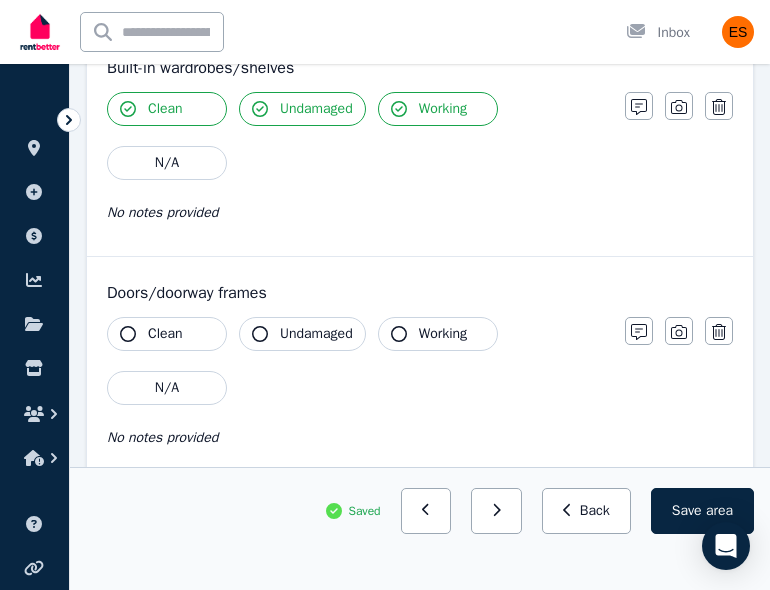 click on "Clean" at bounding box center (165, 334) 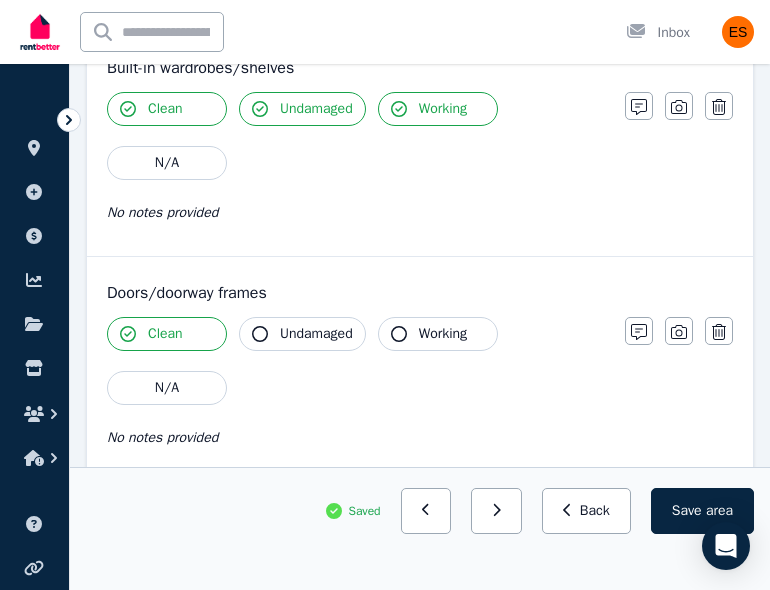 click on "Undamaged" at bounding box center (316, 334) 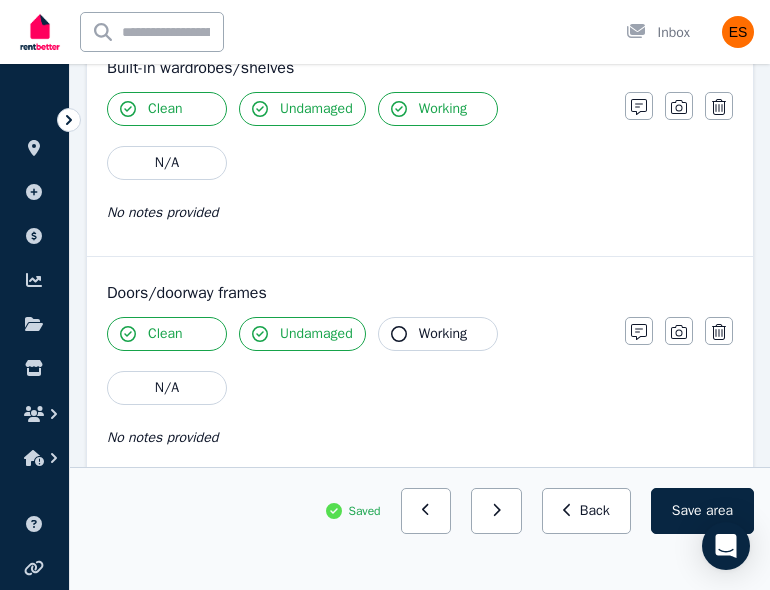 click on "Working" at bounding box center (438, 334) 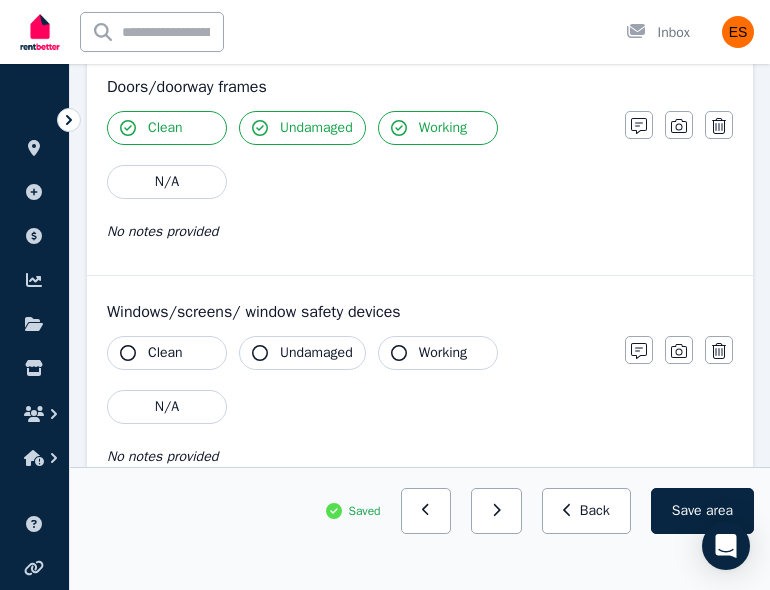 scroll, scrollTop: 715, scrollLeft: 0, axis: vertical 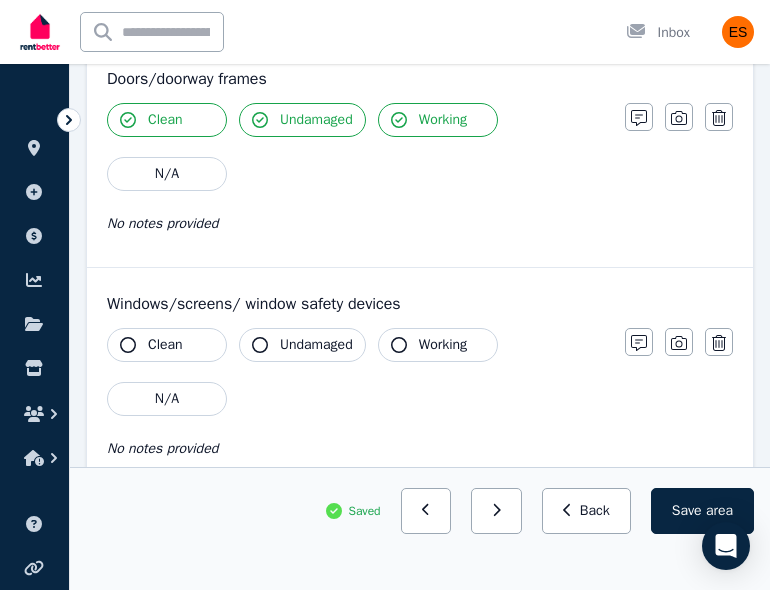 click on "Clean" at bounding box center (165, 345) 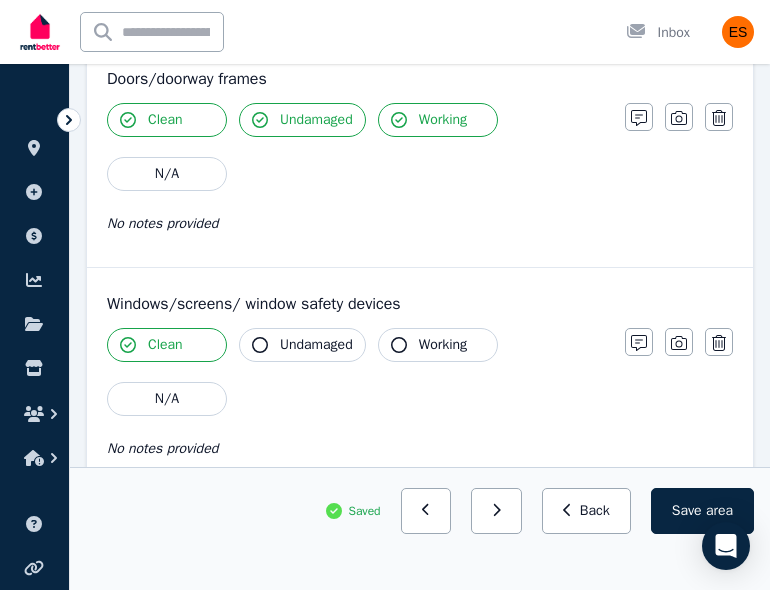 click on "Working" at bounding box center [443, 345] 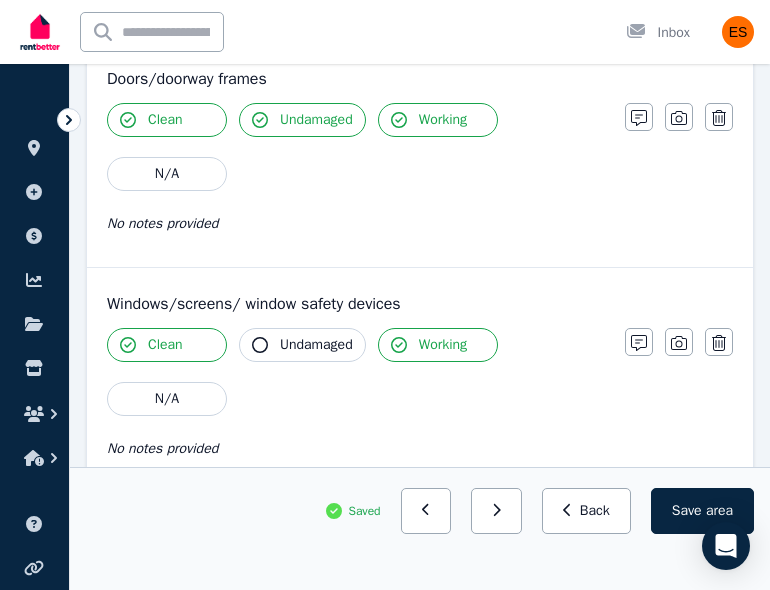 click on "Undamaged" at bounding box center [302, 345] 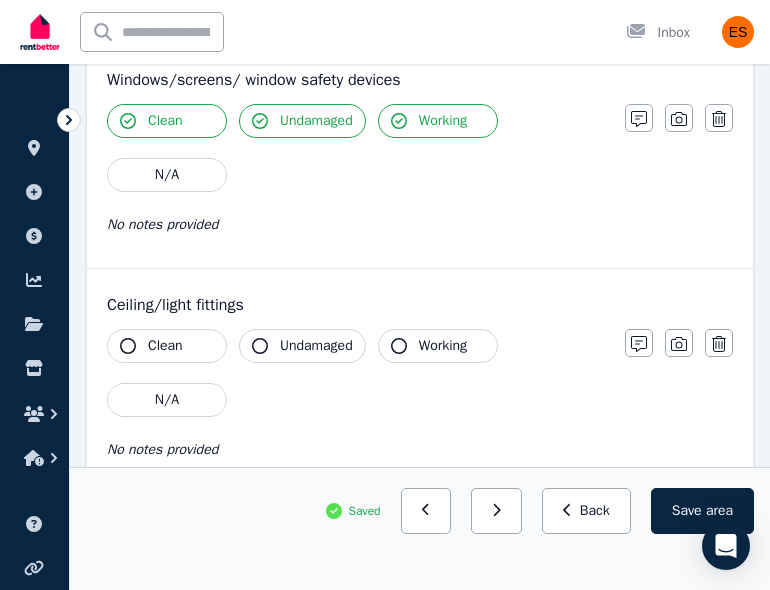 scroll, scrollTop: 1007, scrollLeft: 0, axis: vertical 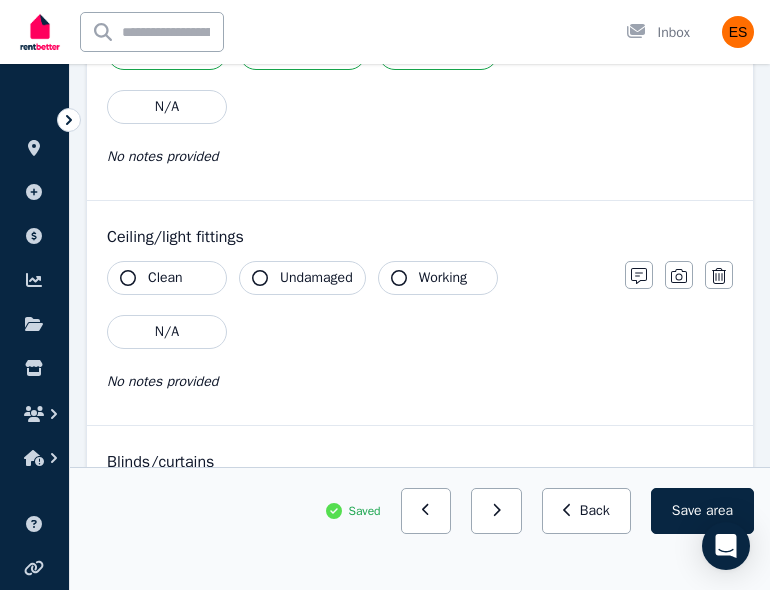 click on "Clean" at bounding box center (167, 278) 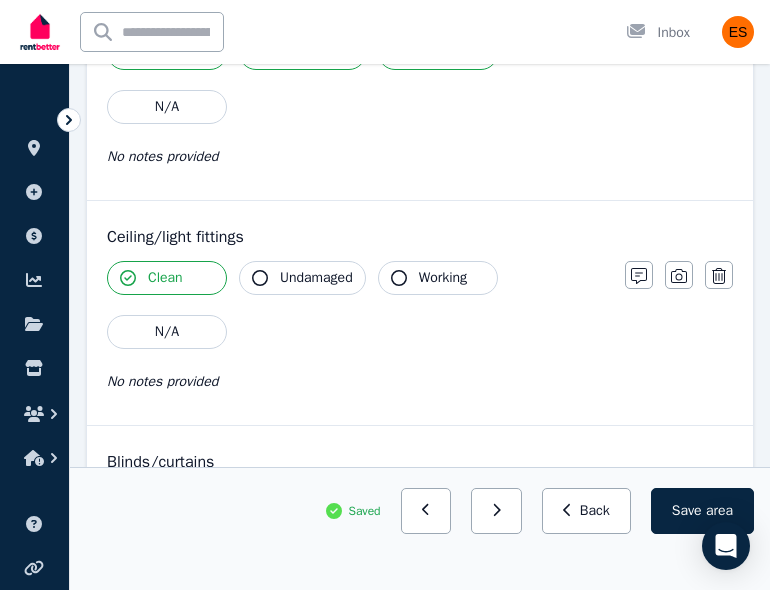 click on "Undamaged" at bounding box center [302, 278] 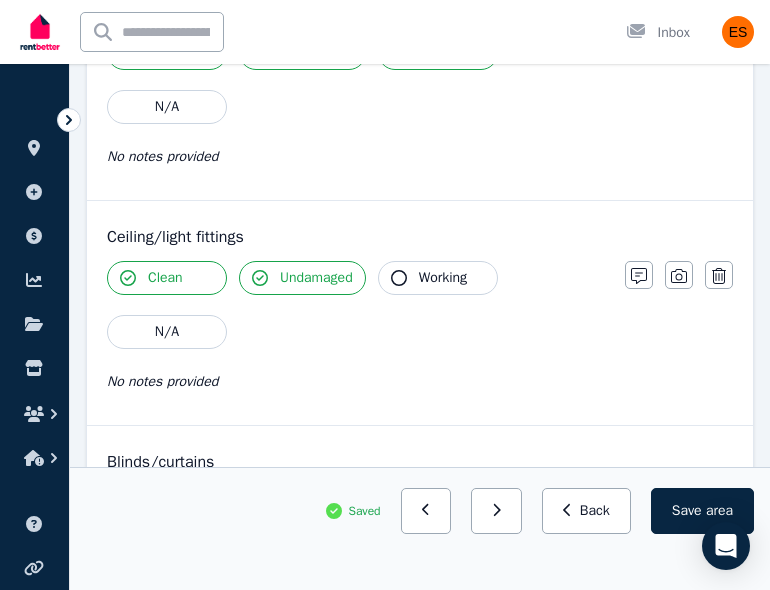 click 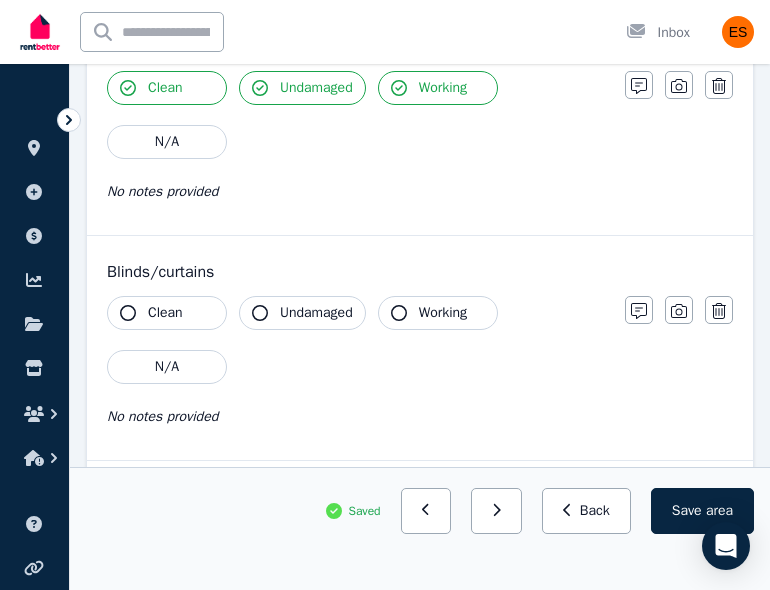 scroll, scrollTop: 1201, scrollLeft: 0, axis: vertical 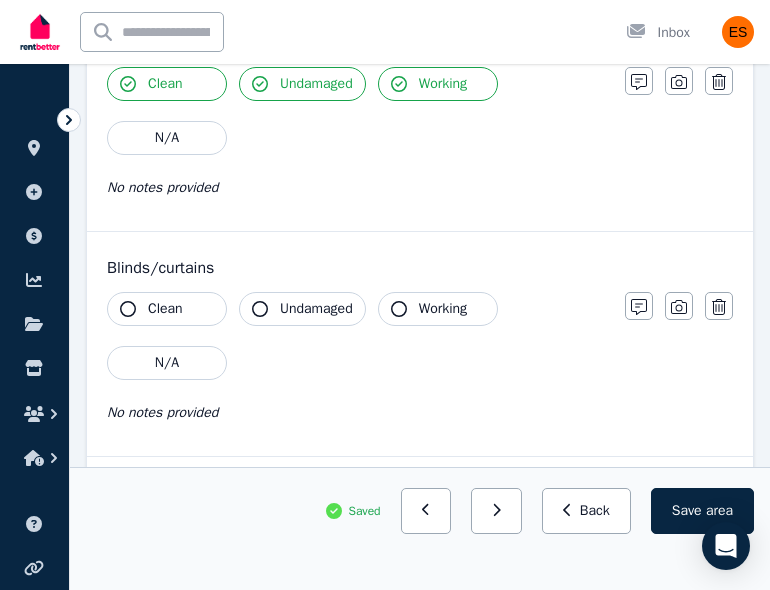 click on "Clean" at bounding box center (167, 309) 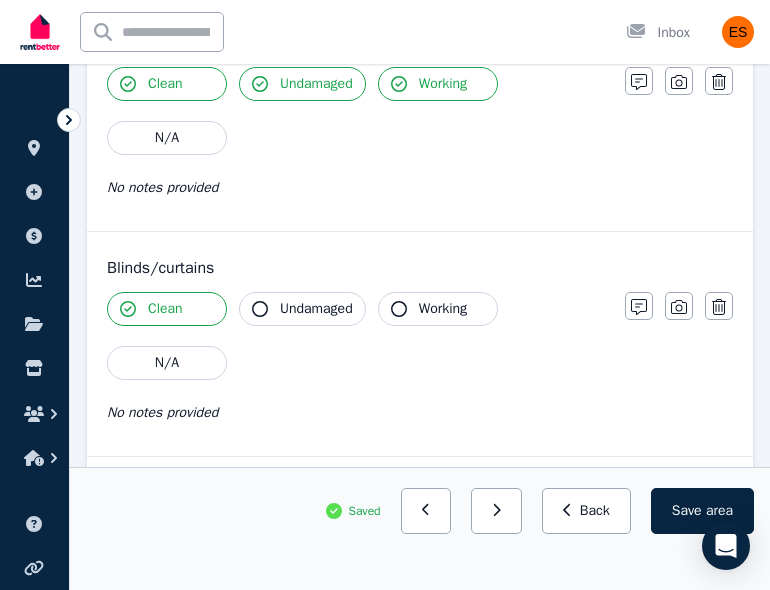 click on "Undamaged" at bounding box center [302, 309] 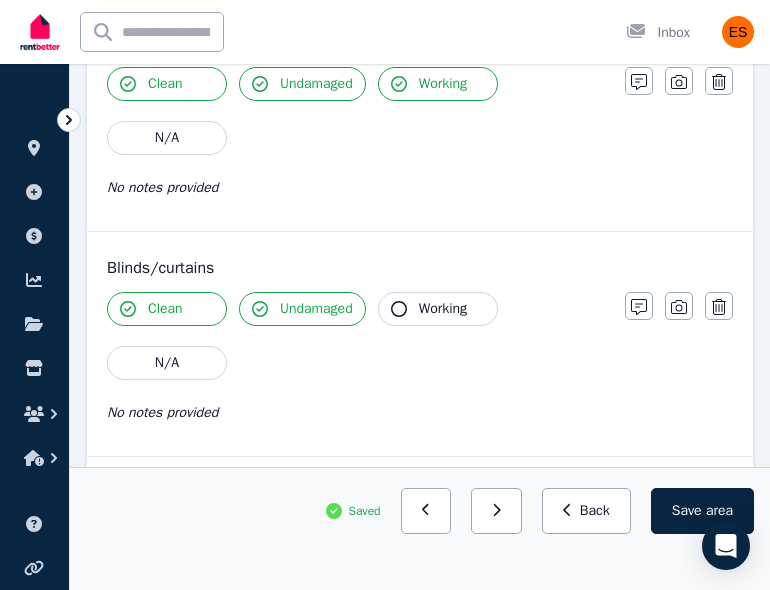 click on "Working" at bounding box center [438, 309] 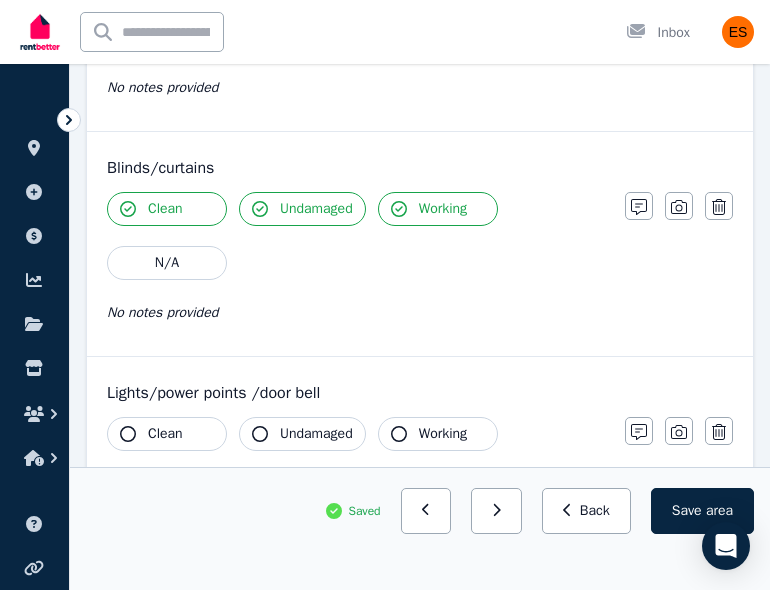 scroll, scrollTop: 1325, scrollLeft: 0, axis: vertical 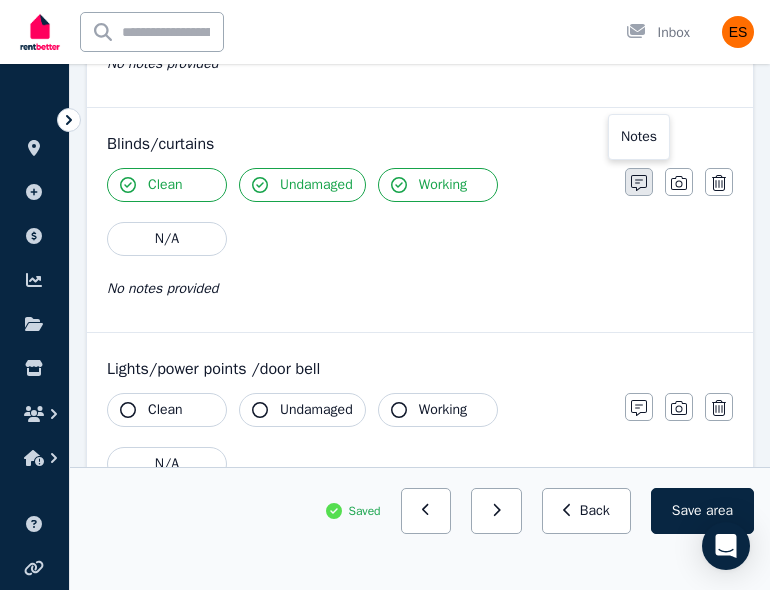 click 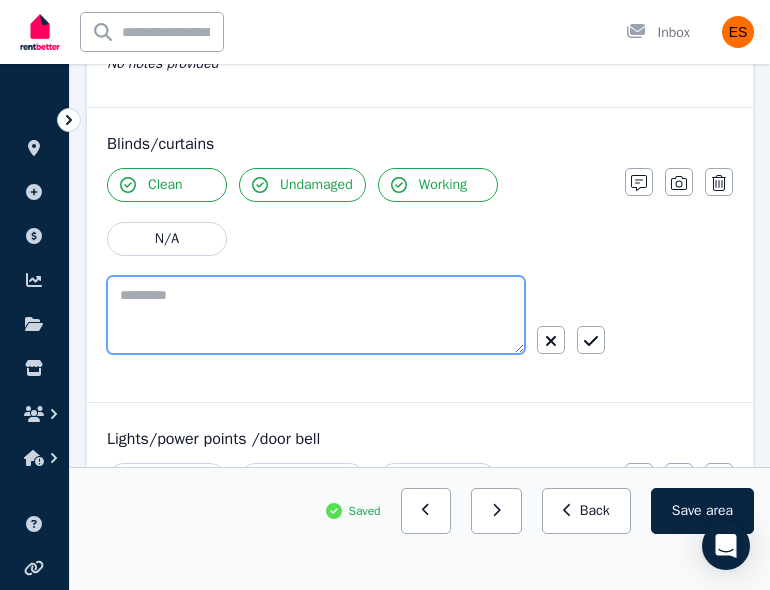 click at bounding box center [316, 315] 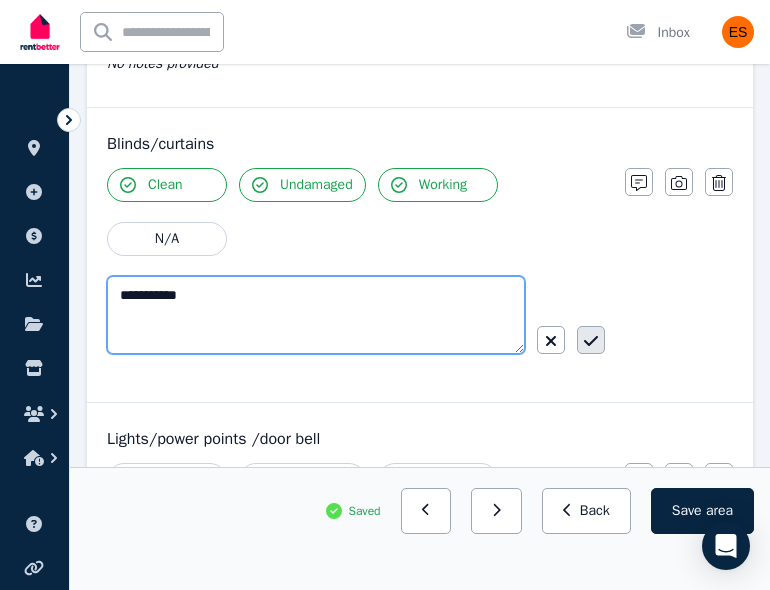 type on "**********" 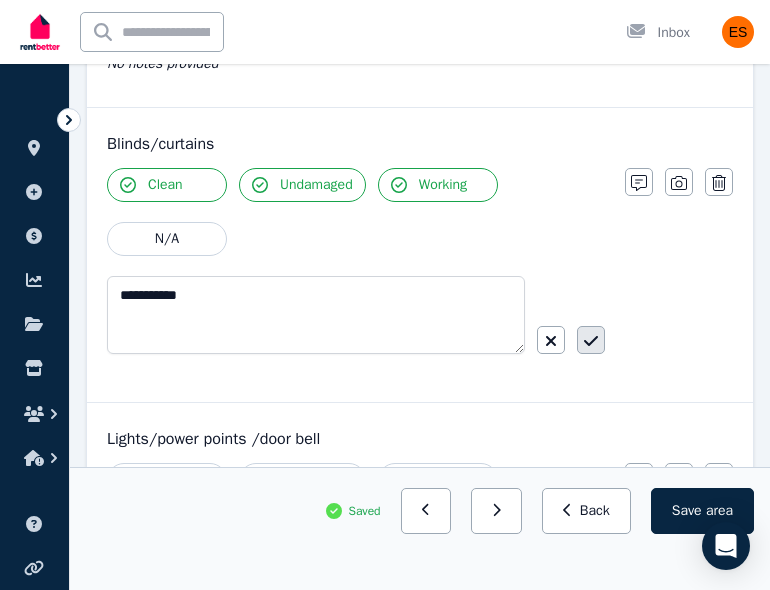 click 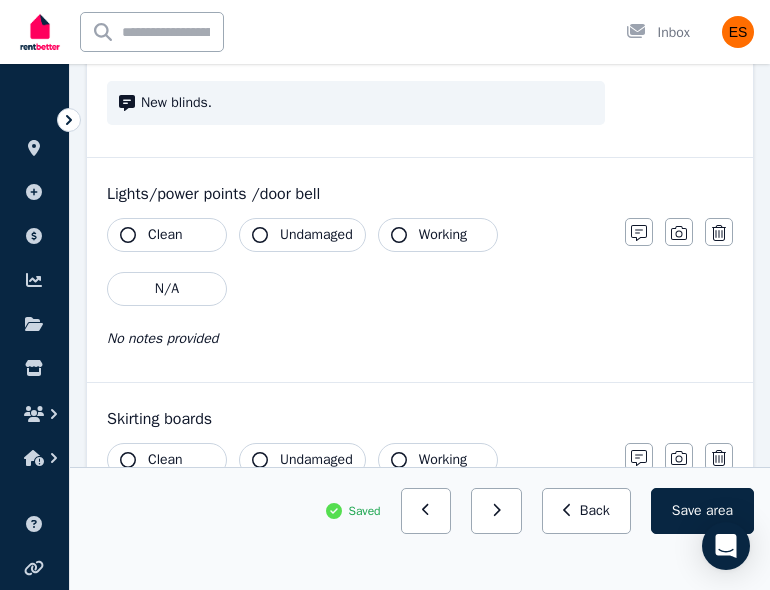 scroll, scrollTop: 1522, scrollLeft: 0, axis: vertical 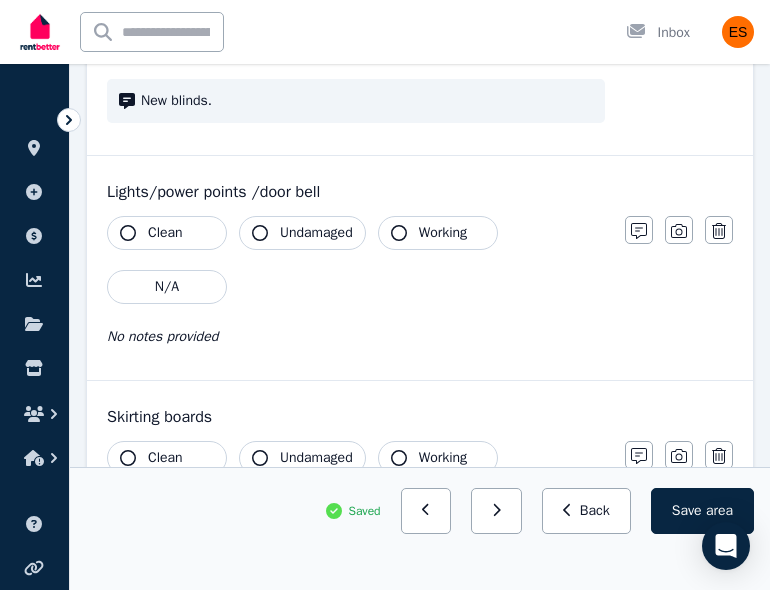 click on "Clean" at bounding box center [167, 233] 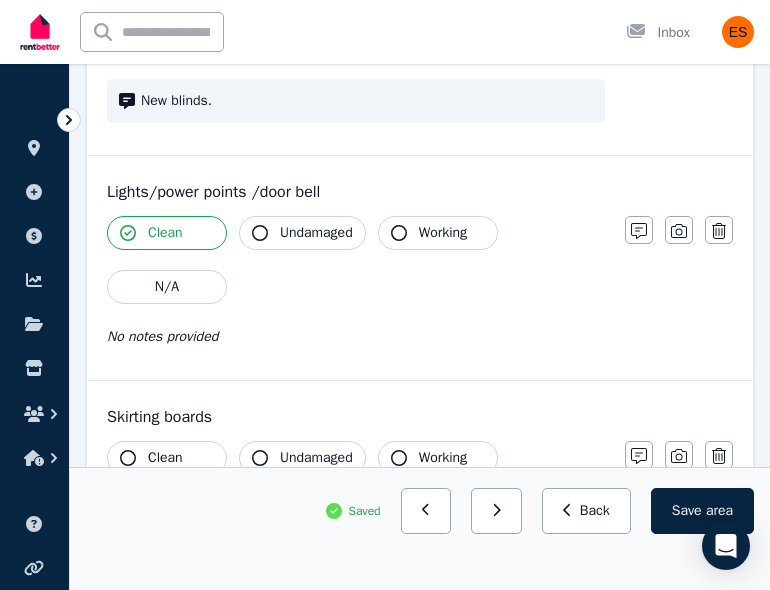 click 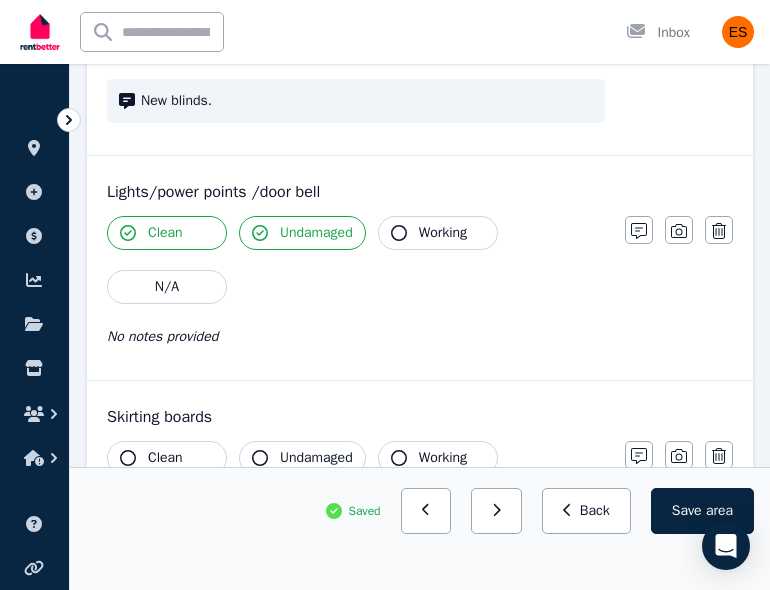click on "Working" at bounding box center (438, 233) 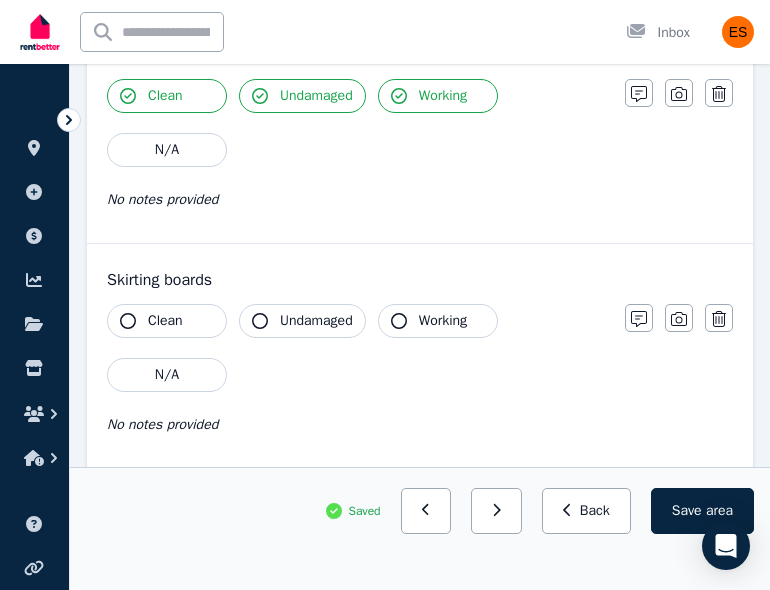 scroll, scrollTop: 1660, scrollLeft: 0, axis: vertical 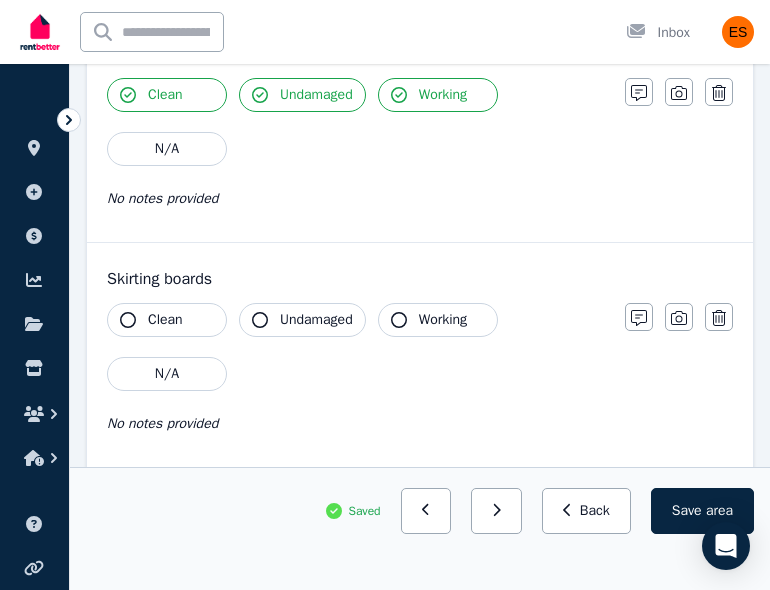 click on "Clean" at bounding box center (165, 320) 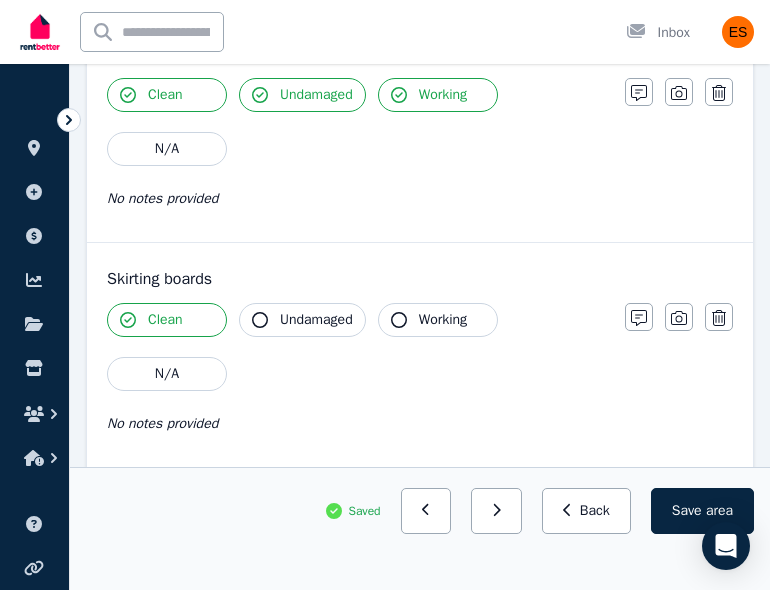 click on "Undamaged" at bounding box center (302, 320) 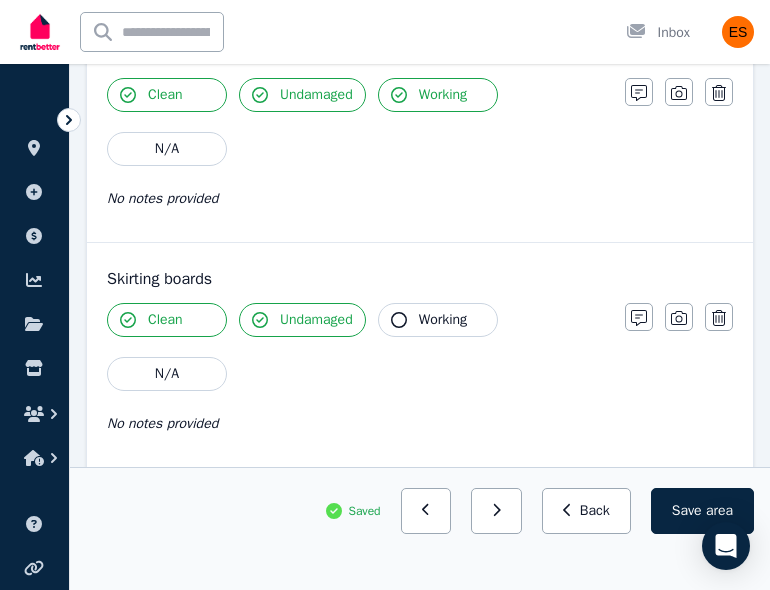 click on "Working" at bounding box center [438, 320] 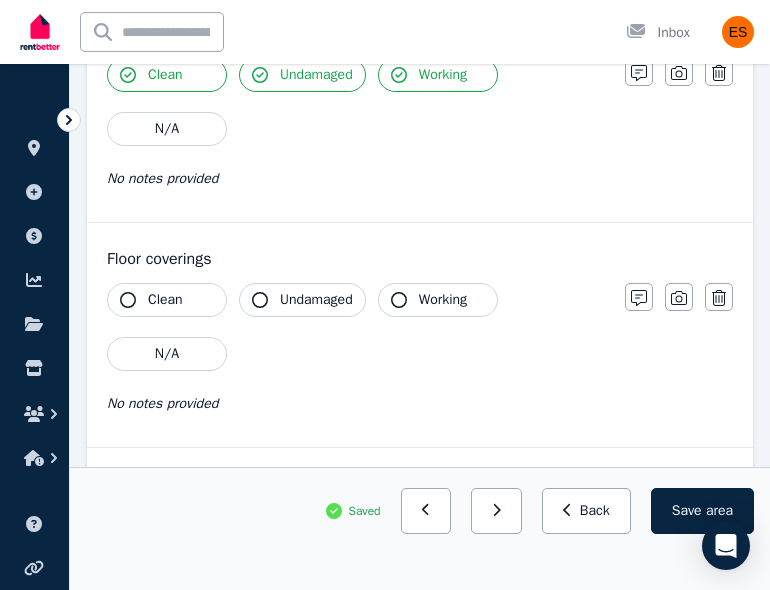 scroll, scrollTop: 1906, scrollLeft: 0, axis: vertical 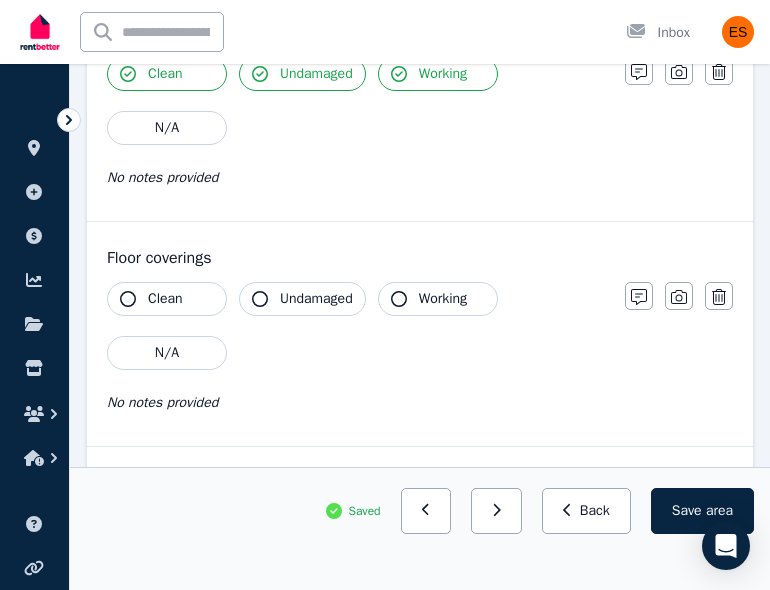 click 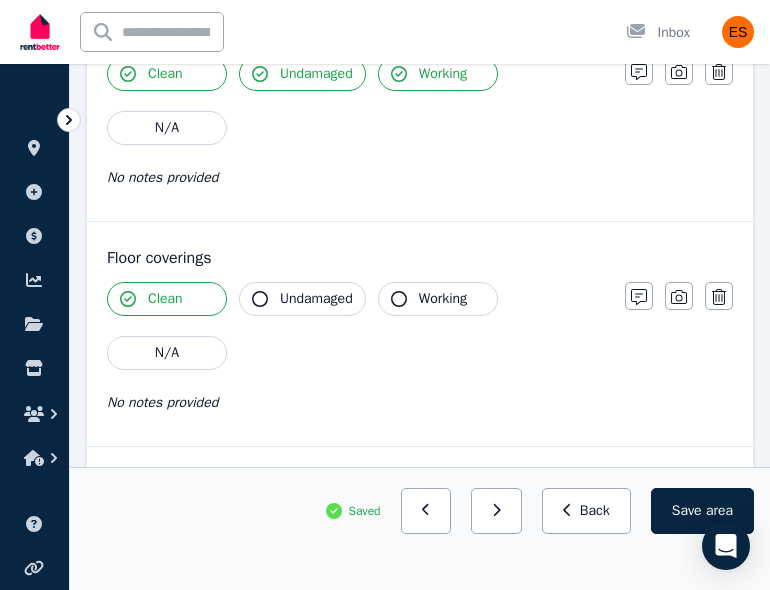 click on "Undamaged" at bounding box center (316, 299) 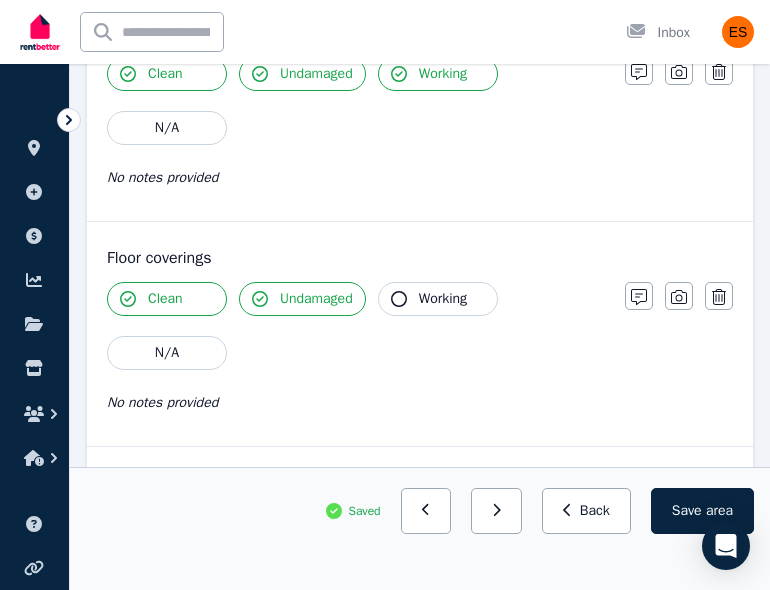 click on "Working" at bounding box center (438, 299) 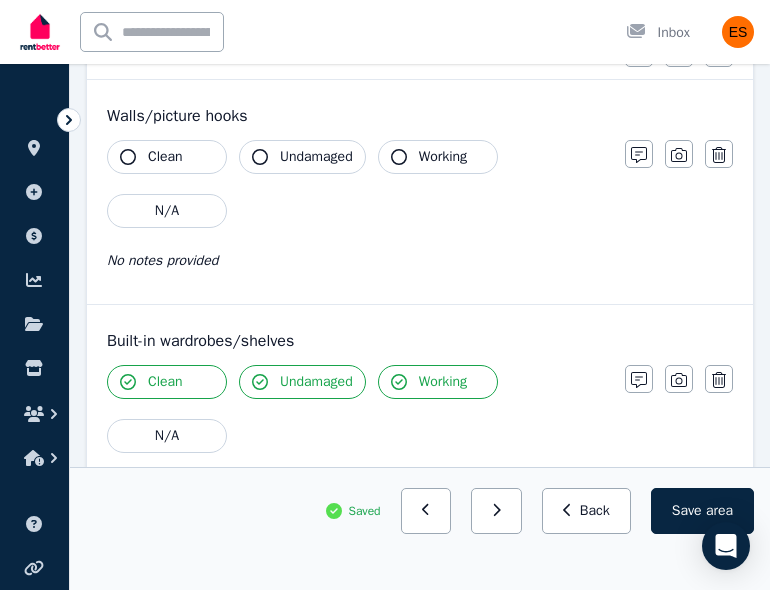 scroll, scrollTop: 0, scrollLeft: 0, axis: both 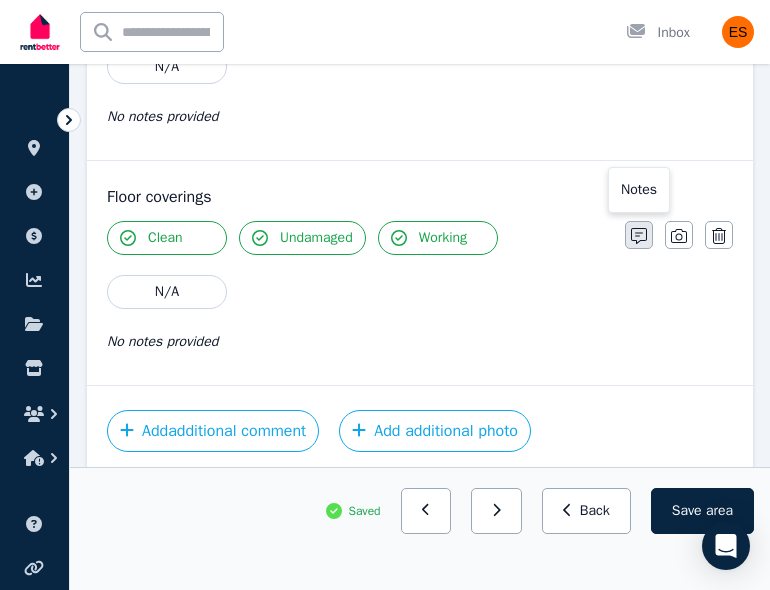 click at bounding box center [639, 235] 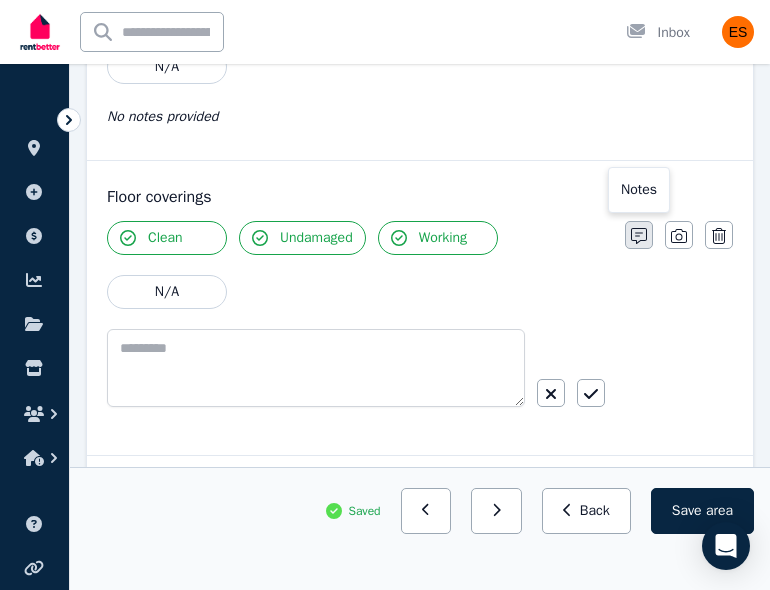 scroll, scrollTop: 2037, scrollLeft: 0, axis: vertical 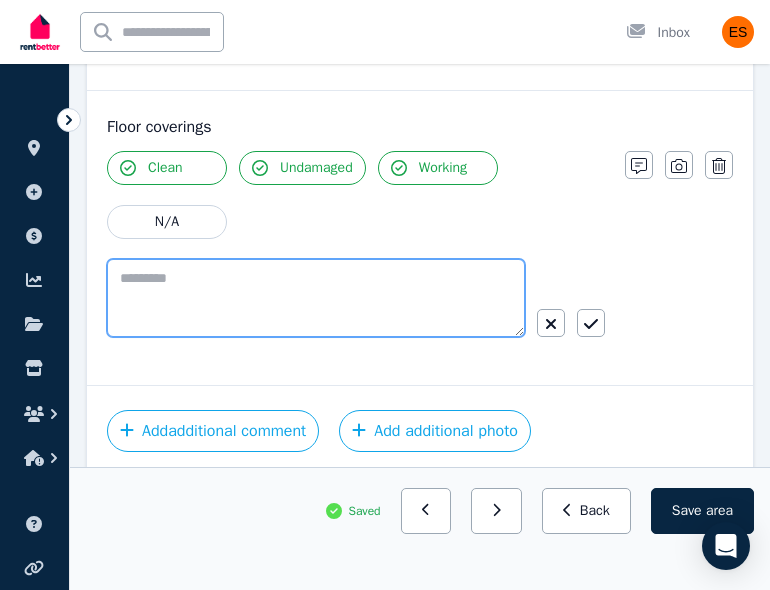 click at bounding box center [316, 298] 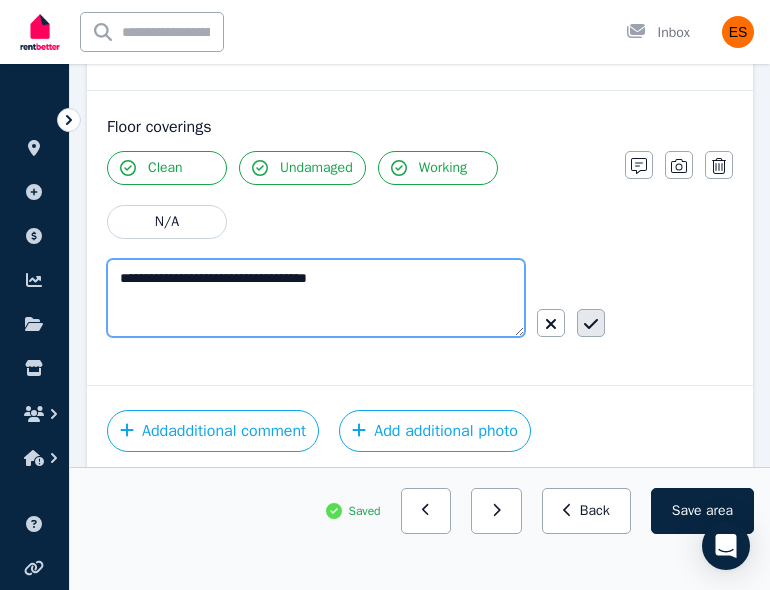 type on "**********" 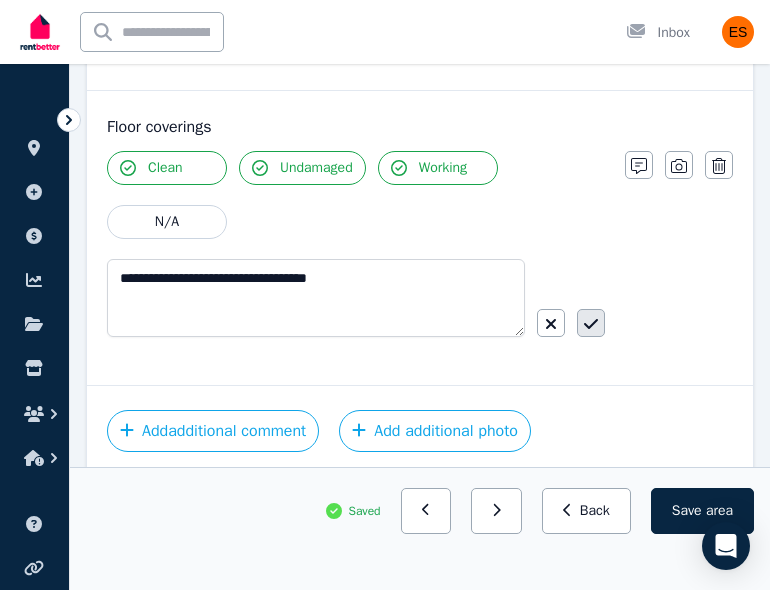 click at bounding box center (591, 323) 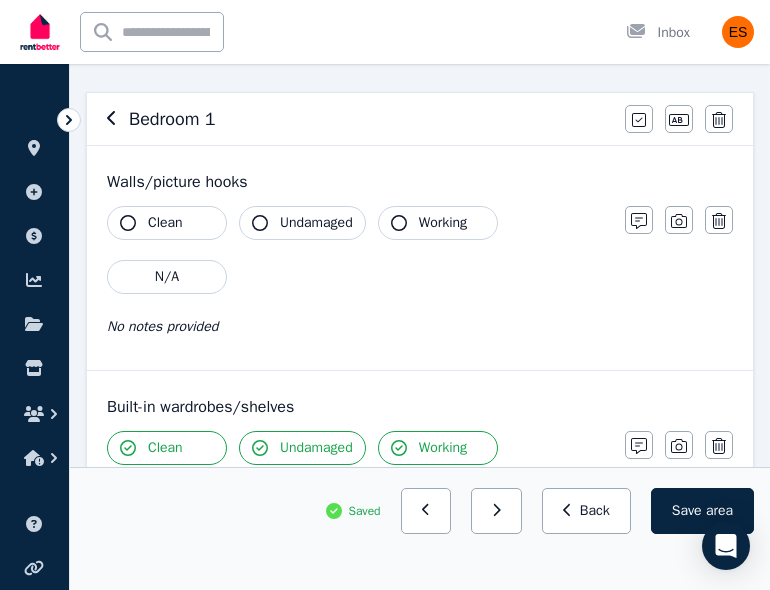 scroll, scrollTop: 179, scrollLeft: 0, axis: vertical 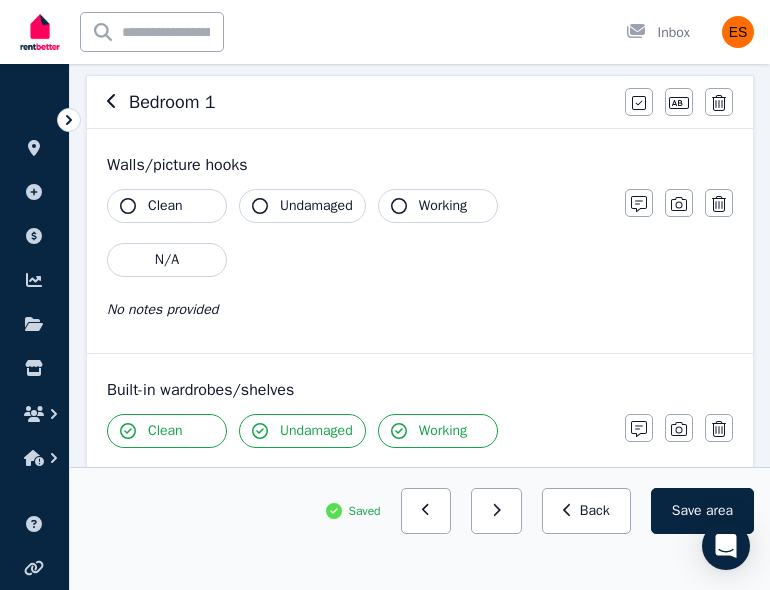 click 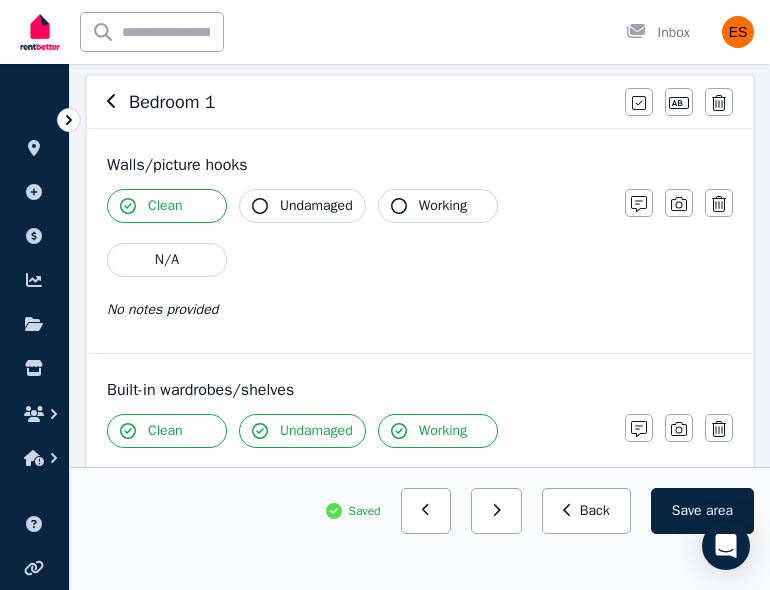 click on "Undamaged" at bounding box center (302, 206) 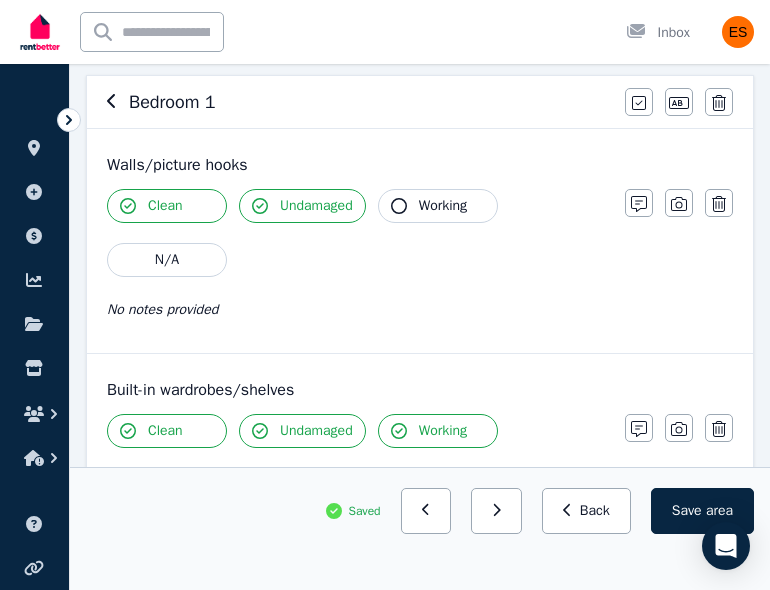click 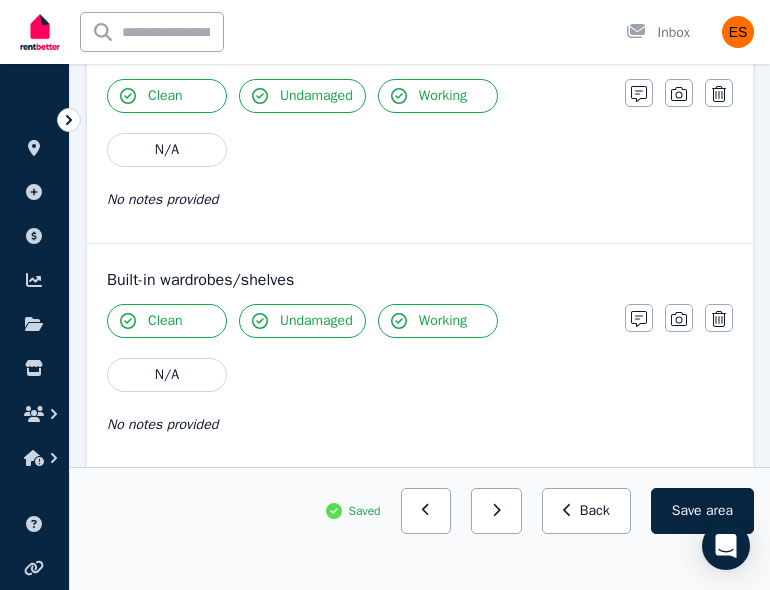 scroll, scrollTop: 288, scrollLeft: 0, axis: vertical 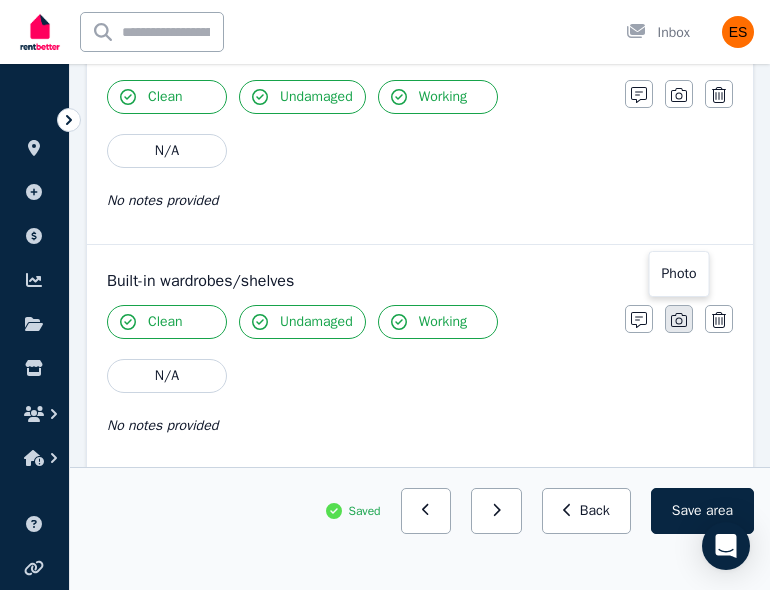 click 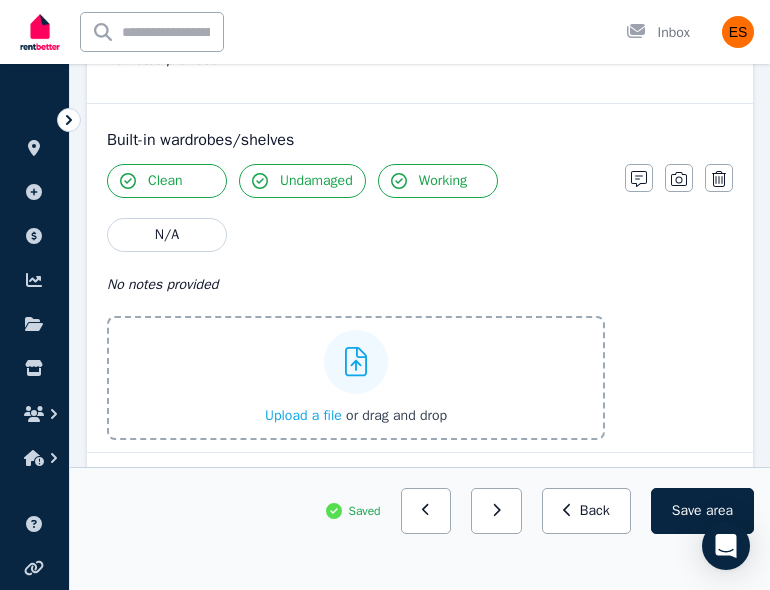 scroll, scrollTop: 441, scrollLeft: 0, axis: vertical 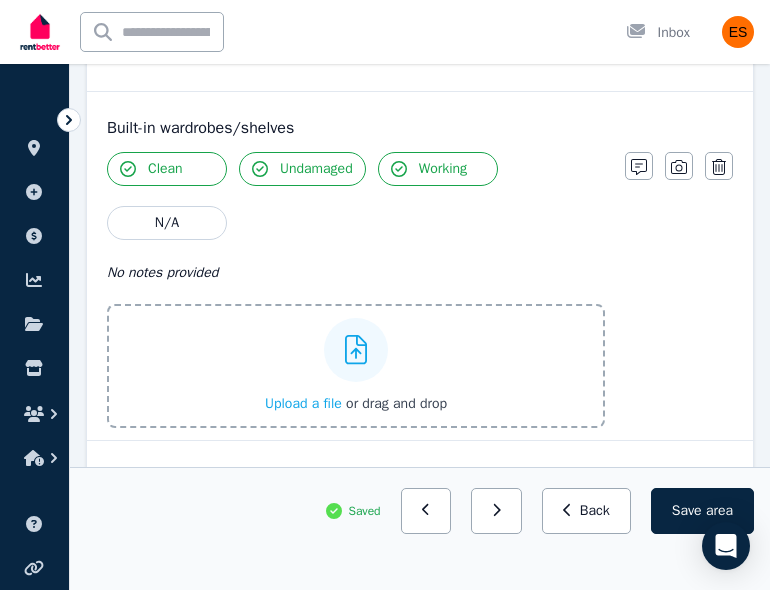 click on "Upload a file" at bounding box center [303, 403] 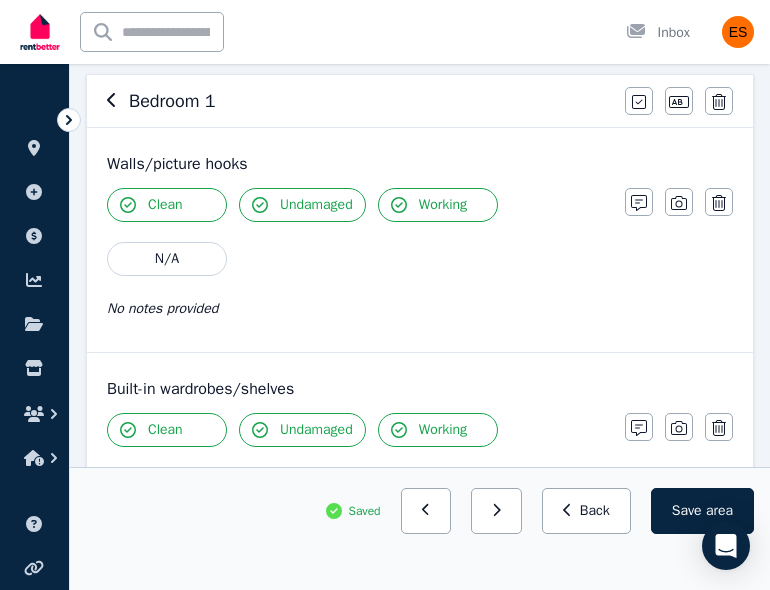 scroll, scrollTop: 177, scrollLeft: 0, axis: vertical 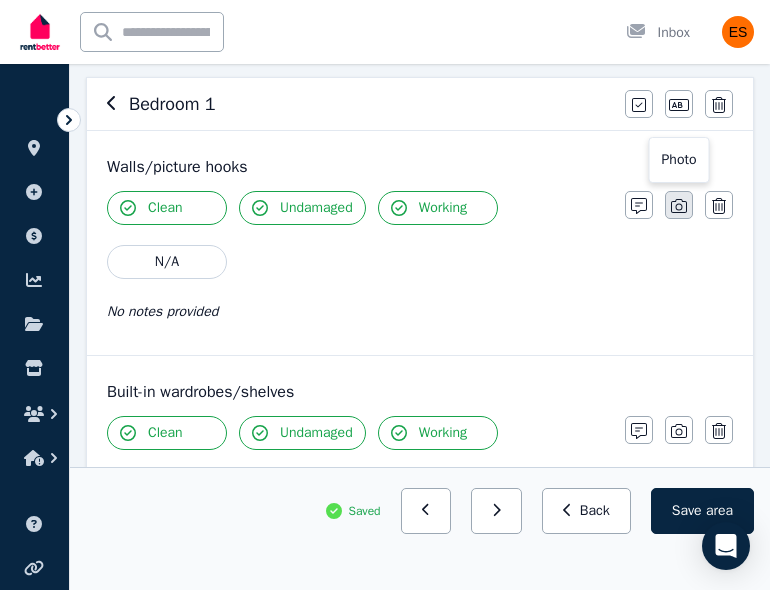 click 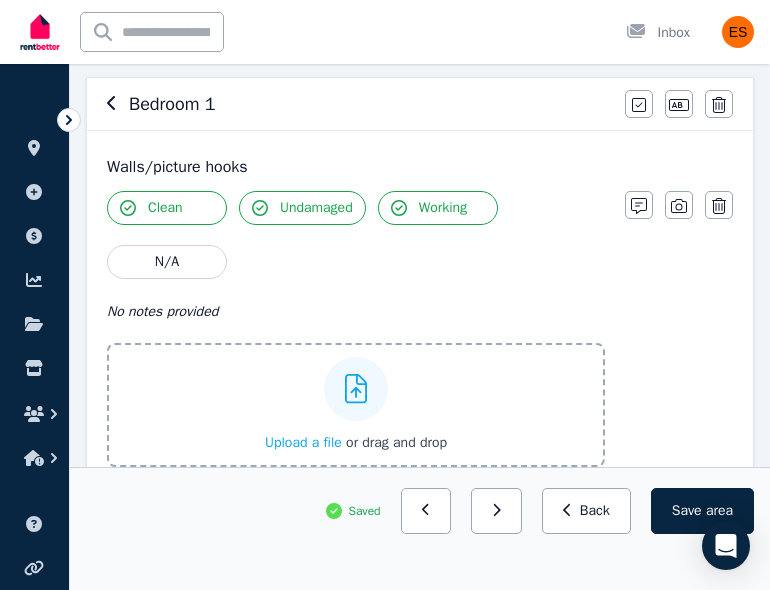 click on "Upload a file" at bounding box center [303, 442] 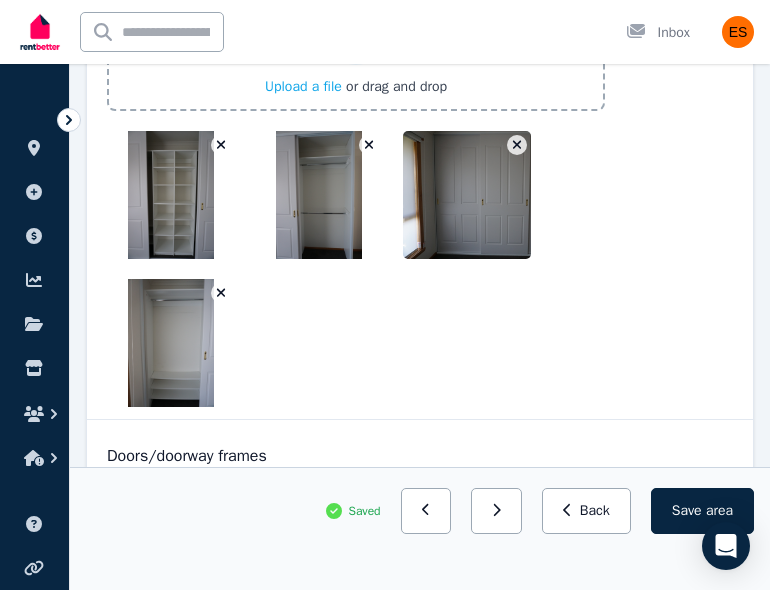 scroll, scrollTop: 1004, scrollLeft: 0, axis: vertical 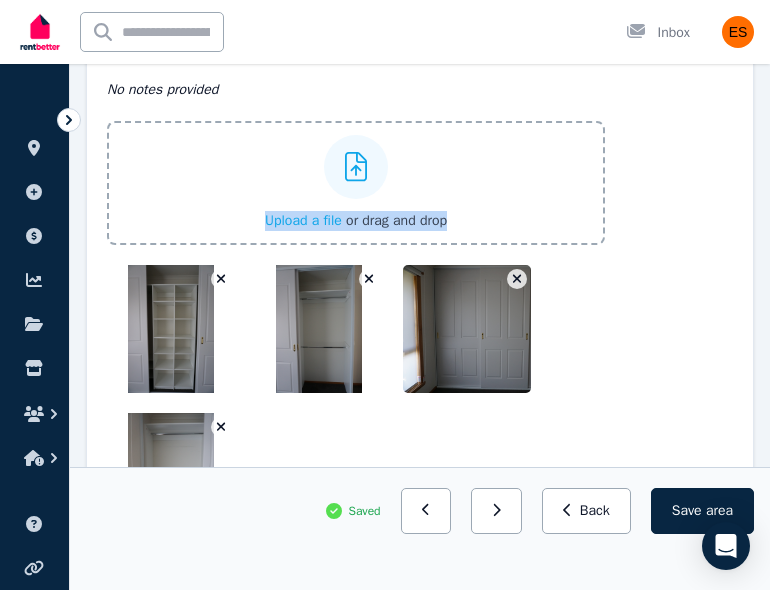 drag, startPoint x: 474, startPoint y: 196, endPoint x: 452, endPoint y: 237, distance: 46.52956 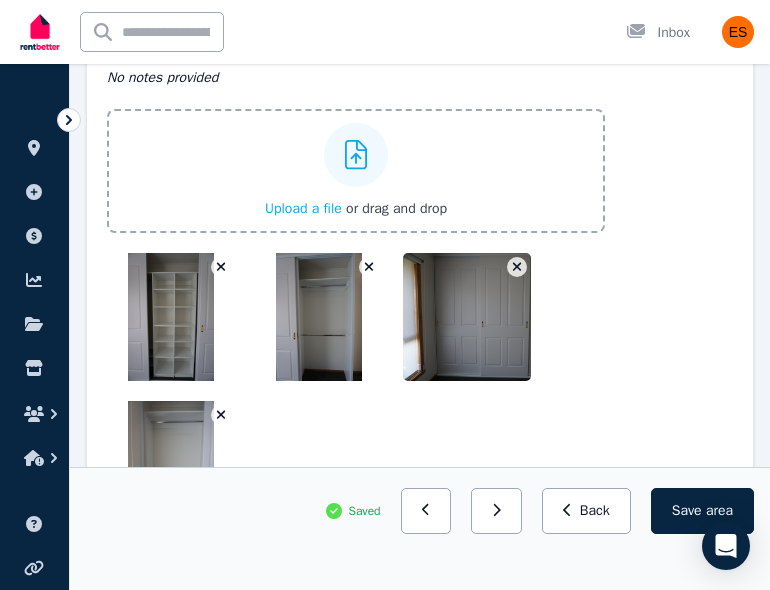 click at bounding box center [356, 391] 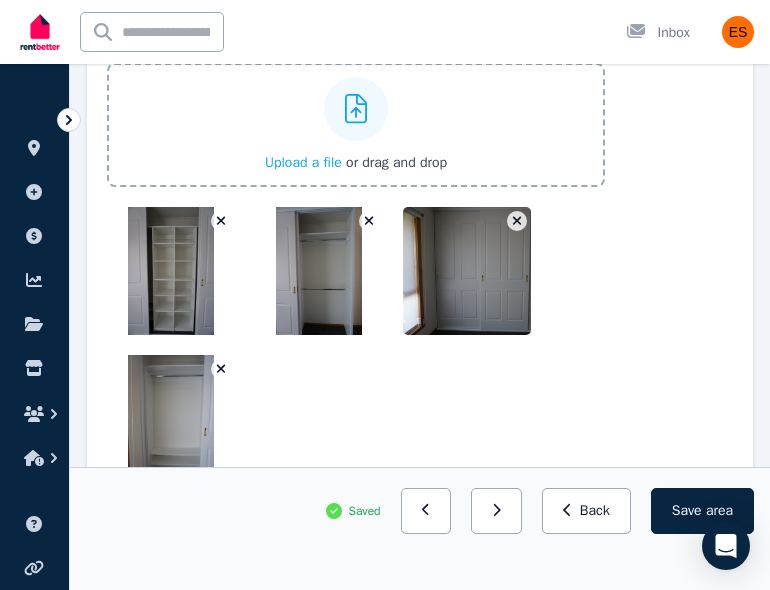 scroll, scrollTop: 1056, scrollLeft: 0, axis: vertical 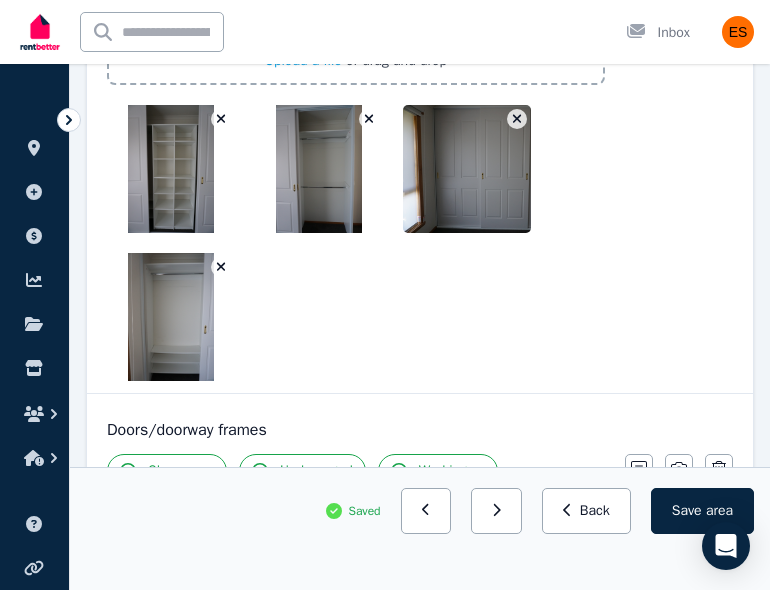 click 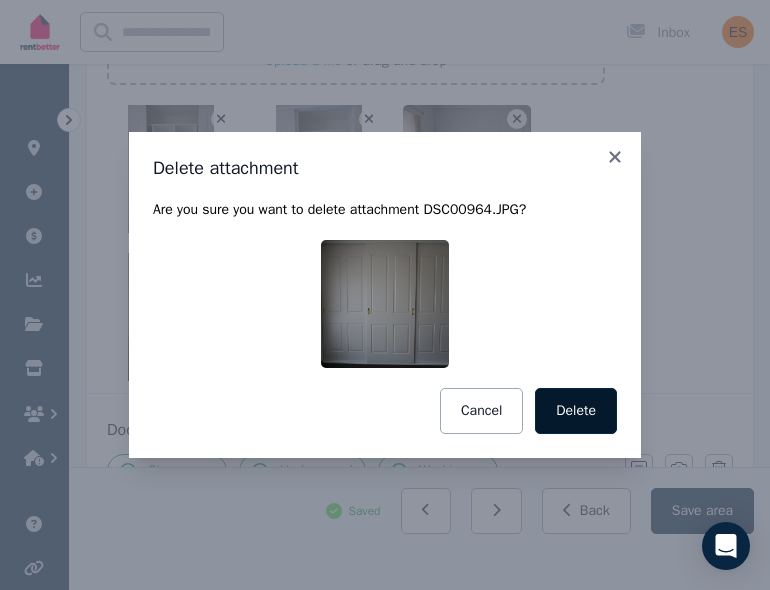 click on "Delete" at bounding box center [576, 411] 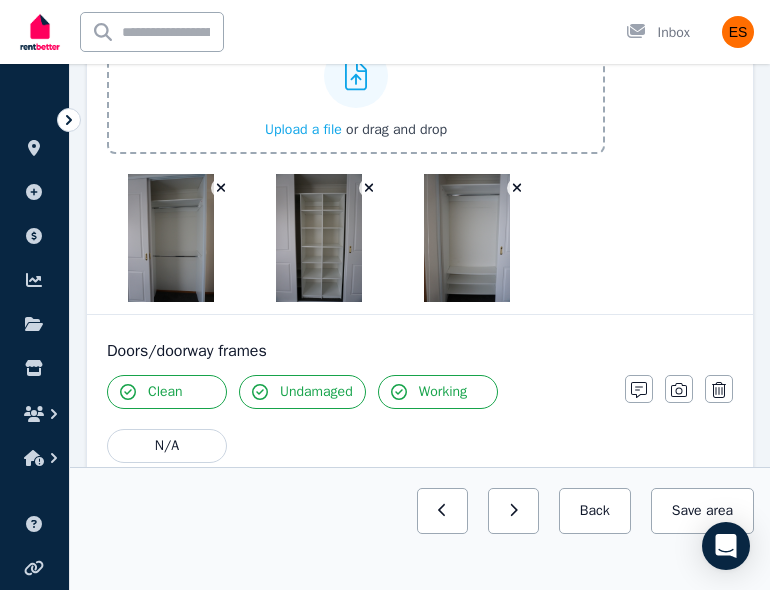 scroll, scrollTop: 979, scrollLeft: 0, axis: vertical 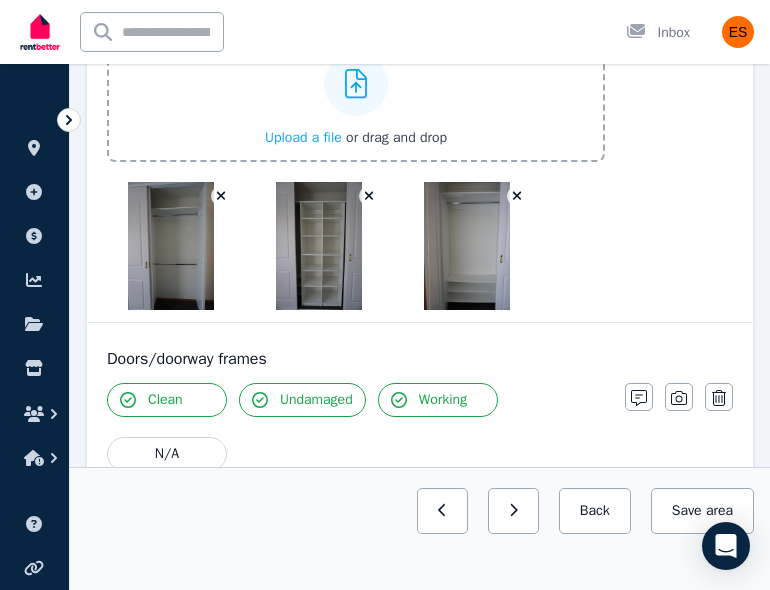 click on "Upload a file" at bounding box center [303, 137] 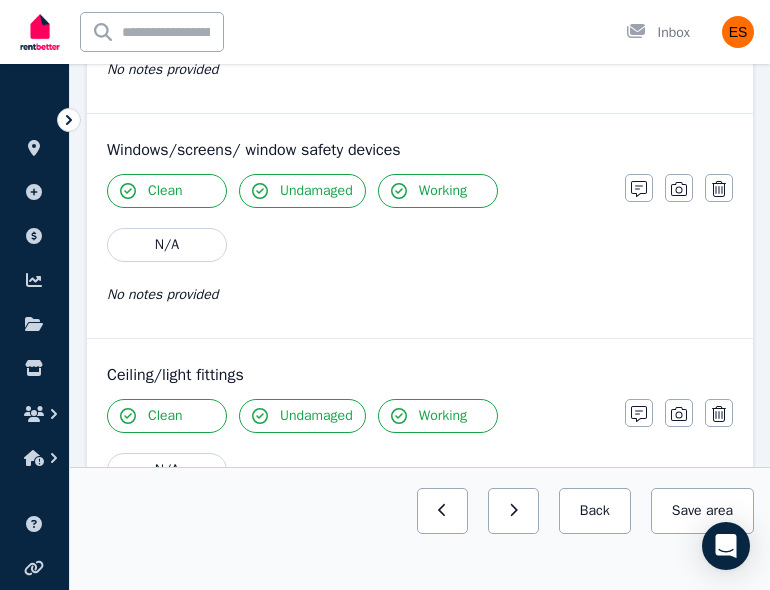 scroll, scrollTop: 1560, scrollLeft: 0, axis: vertical 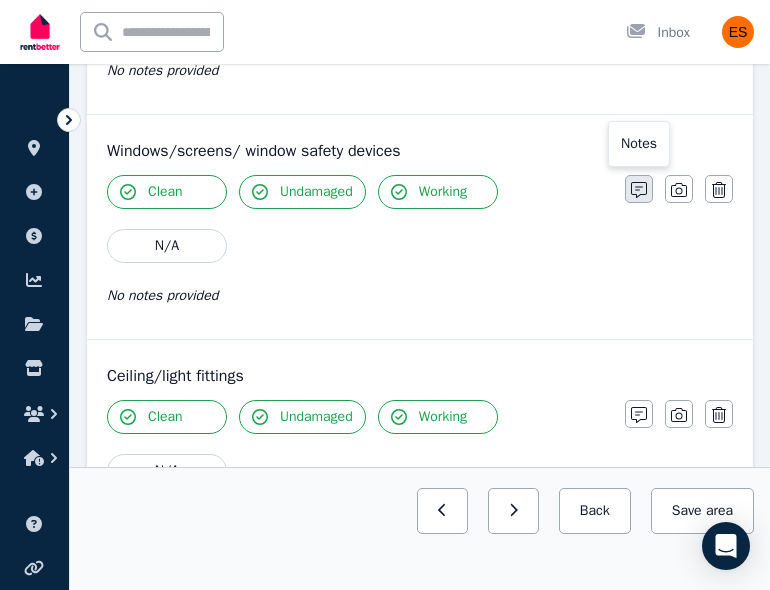 click 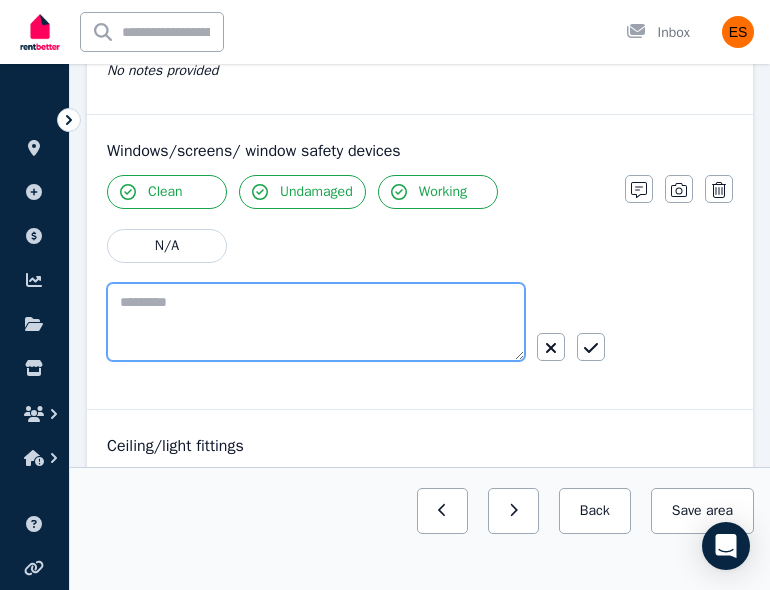 click at bounding box center (316, 322) 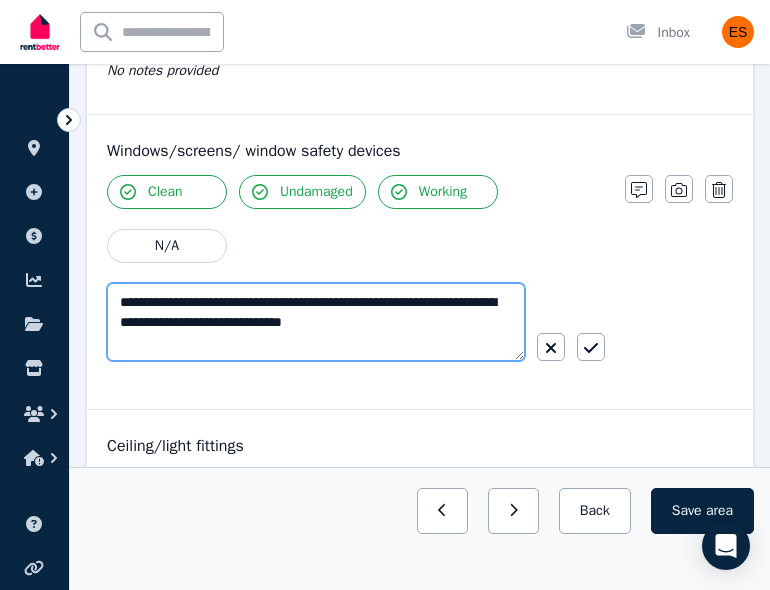 type on "**********" 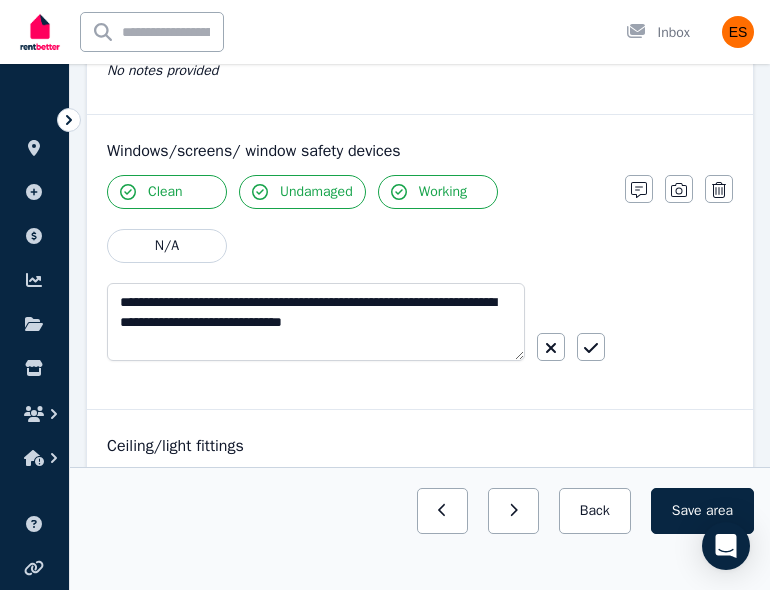 click 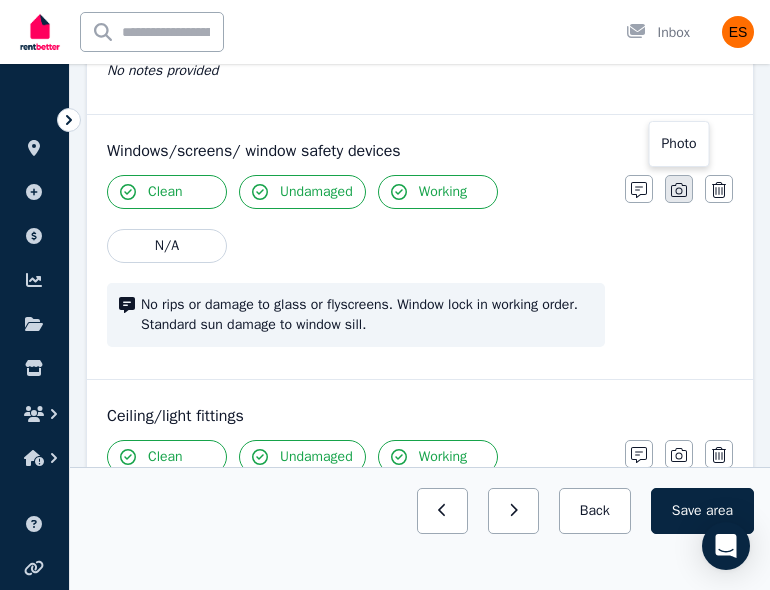 click 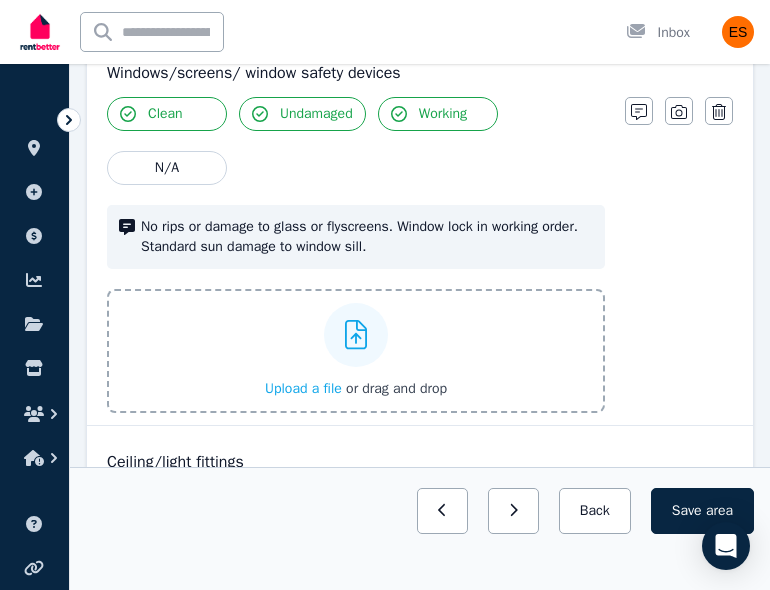 scroll, scrollTop: 1661, scrollLeft: 0, axis: vertical 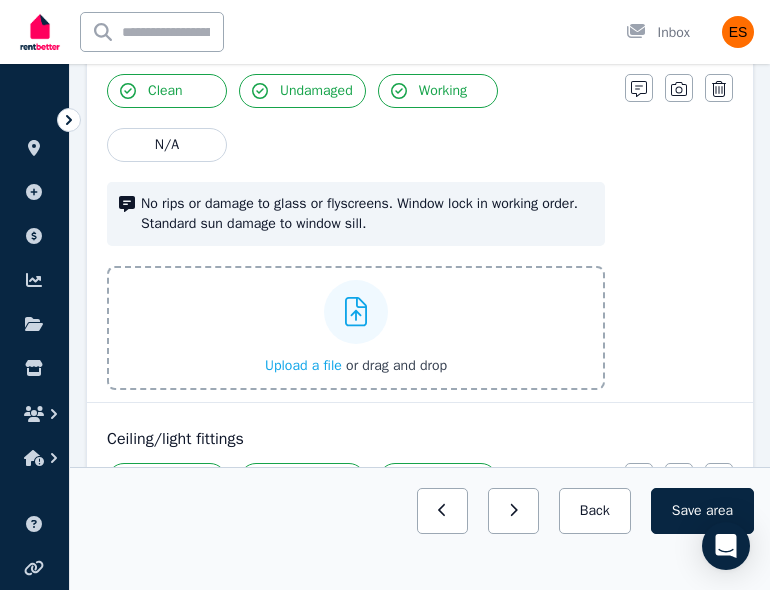 click on "Upload a file" at bounding box center (303, 365) 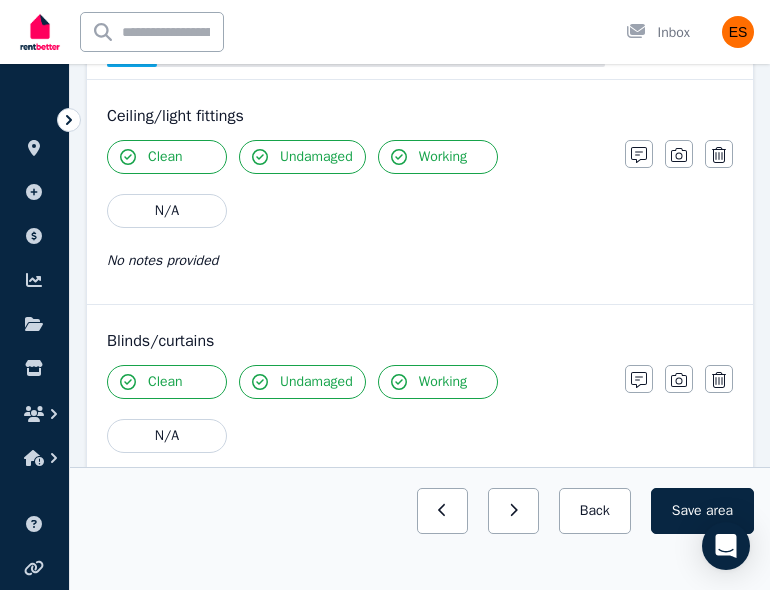 scroll, scrollTop: 2030, scrollLeft: 0, axis: vertical 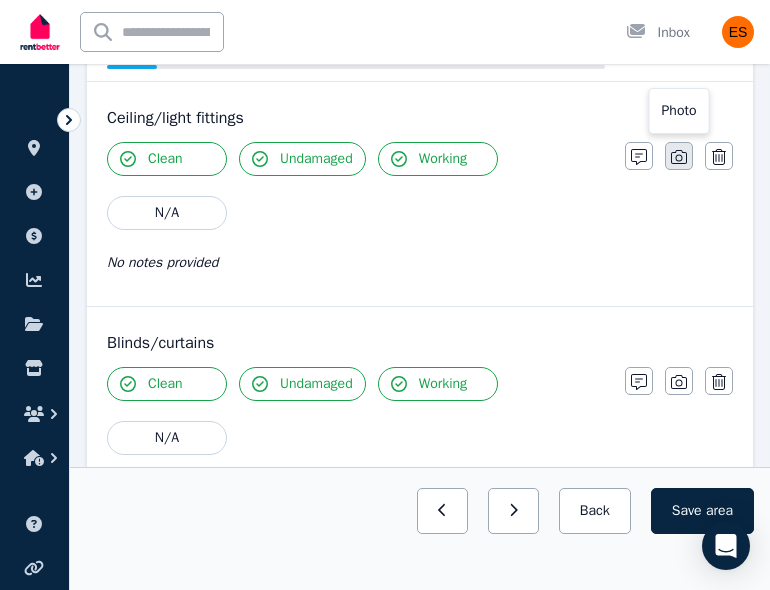 click 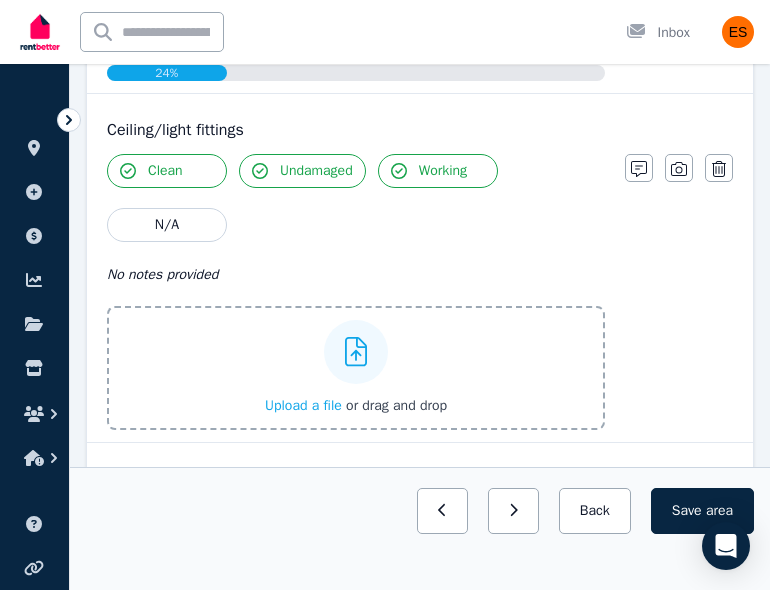 click on "Upload a file" at bounding box center [303, 405] 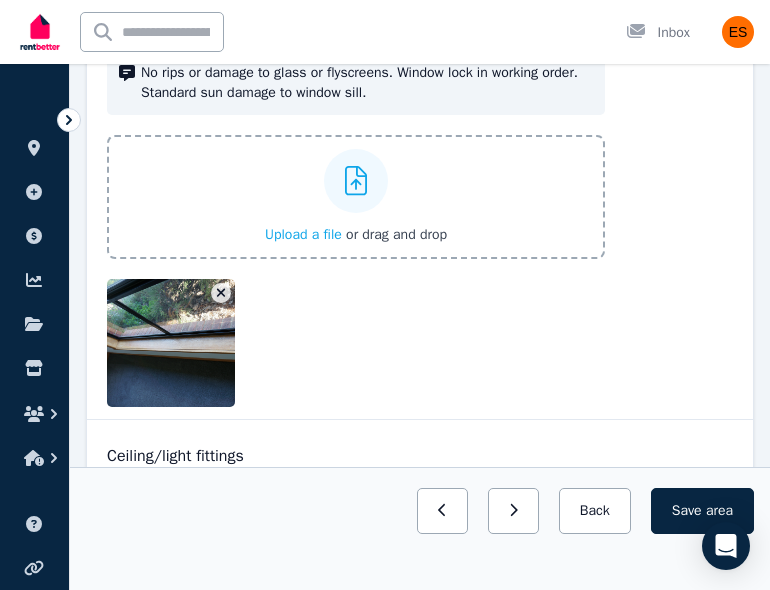 scroll, scrollTop: 1791, scrollLeft: 0, axis: vertical 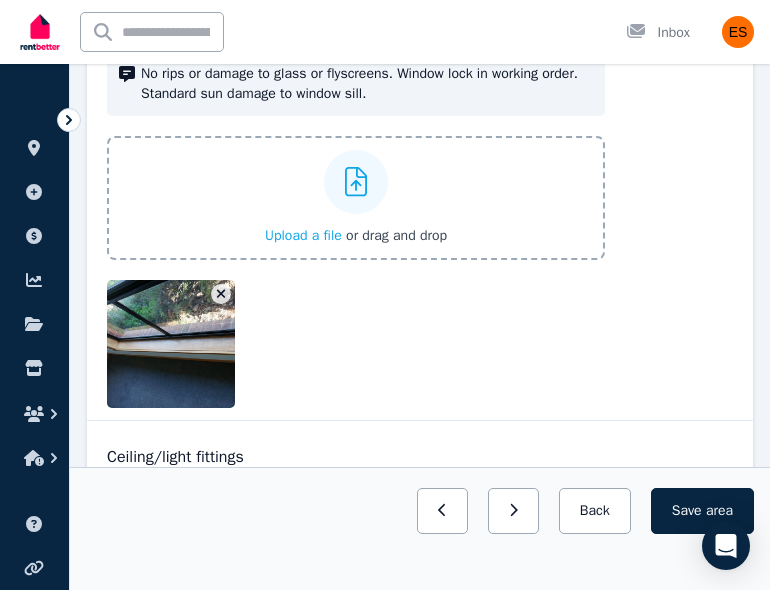 click at bounding box center [203, 344] 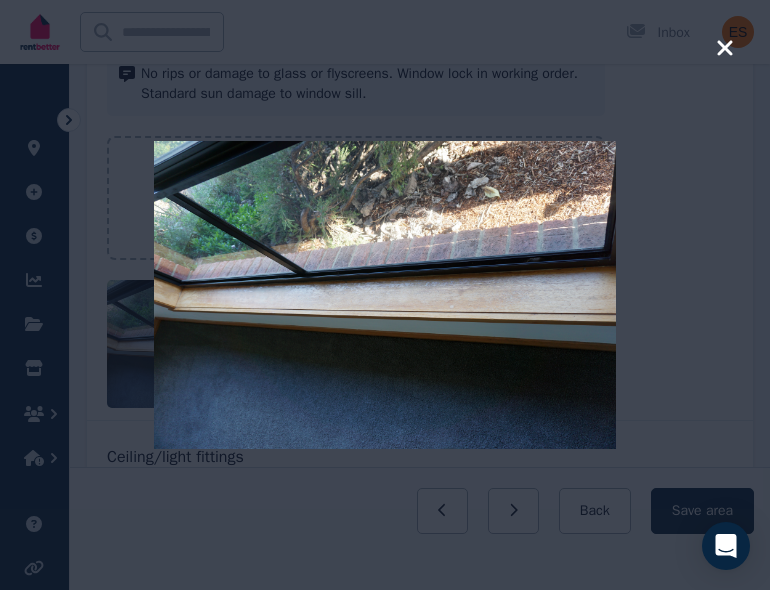 click 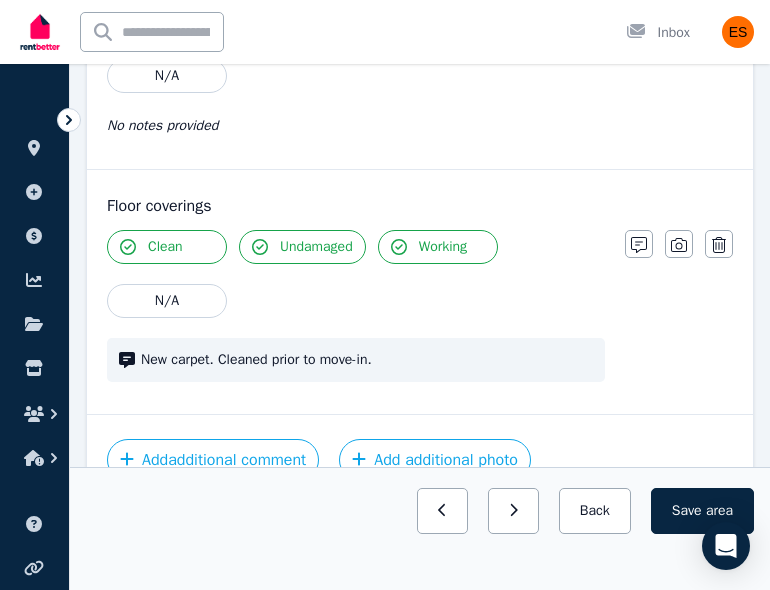 scroll, scrollTop: 3197, scrollLeft: 0, axis: vertical 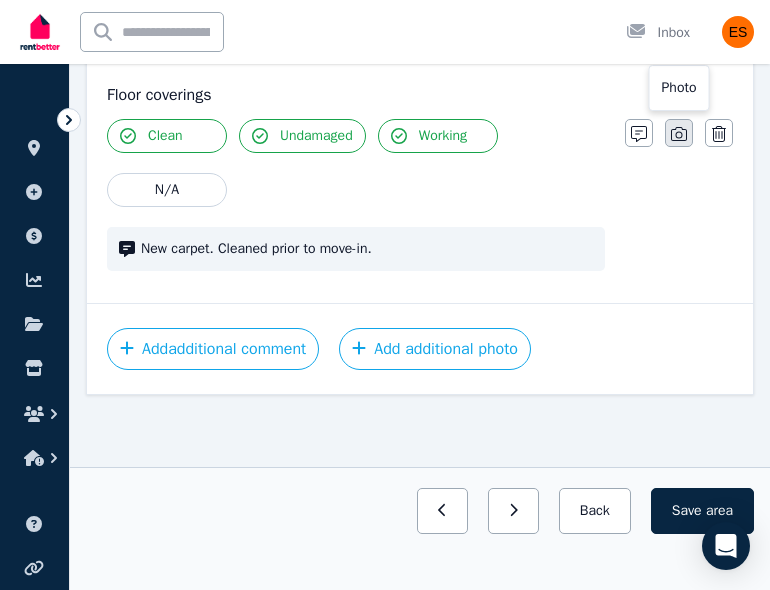 click at bounding box center [679, 133] 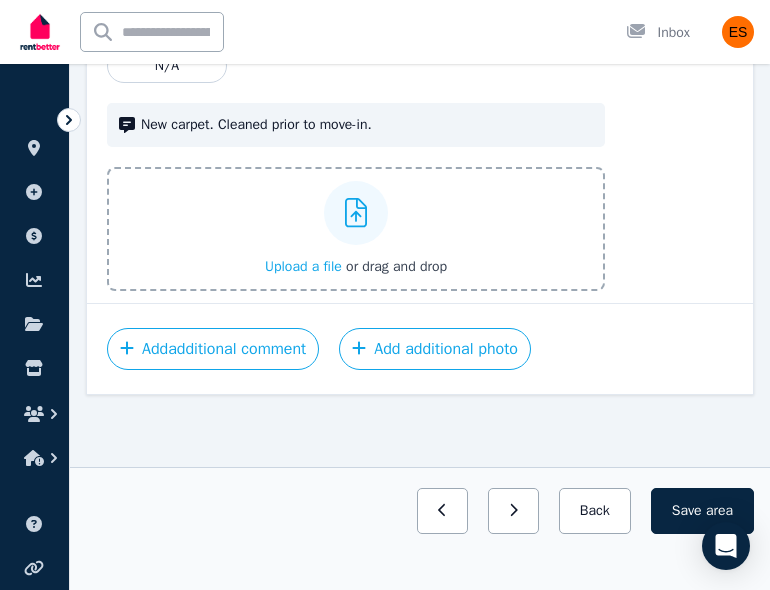click on "Upload a file" at bounding box center [303, 266] 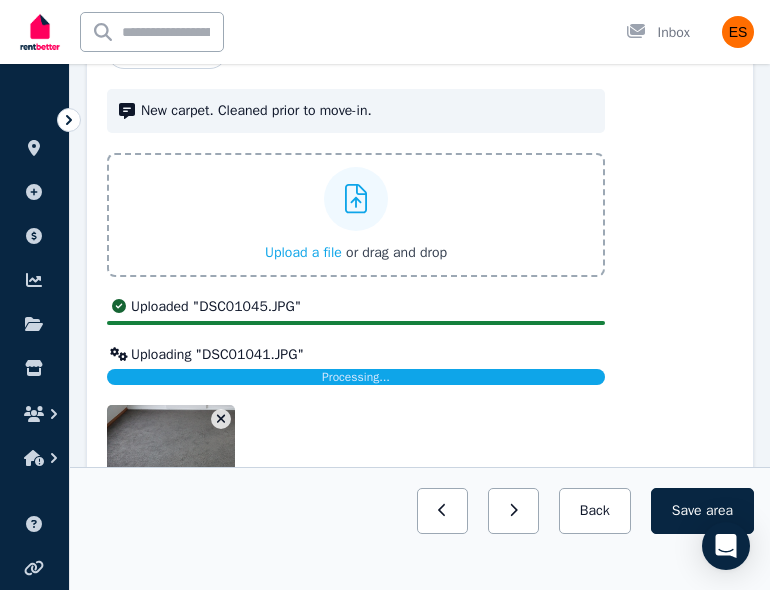 scroll, scrollTop: 3333, scrollLeft: 0, axis: vertical 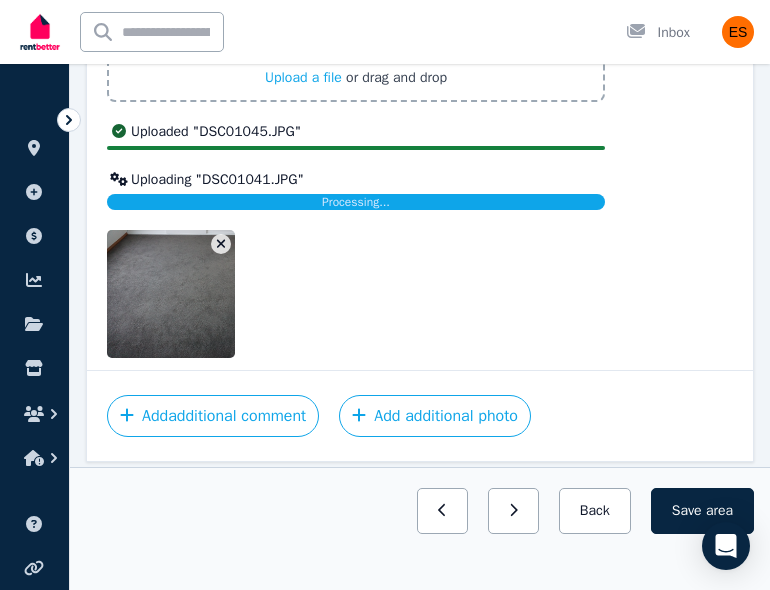 click at bounding box center (203, 294) 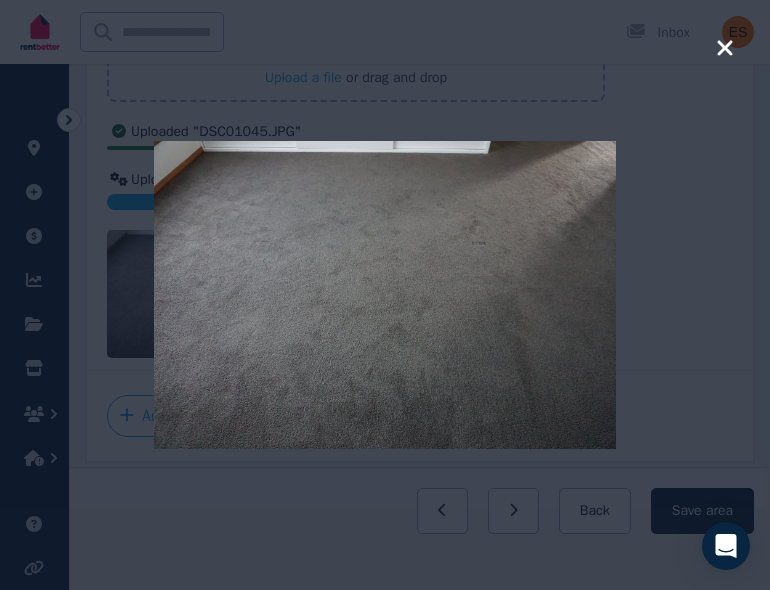 scroll, scrollTop: 3450, scrollLeft: 0, axis: vertical 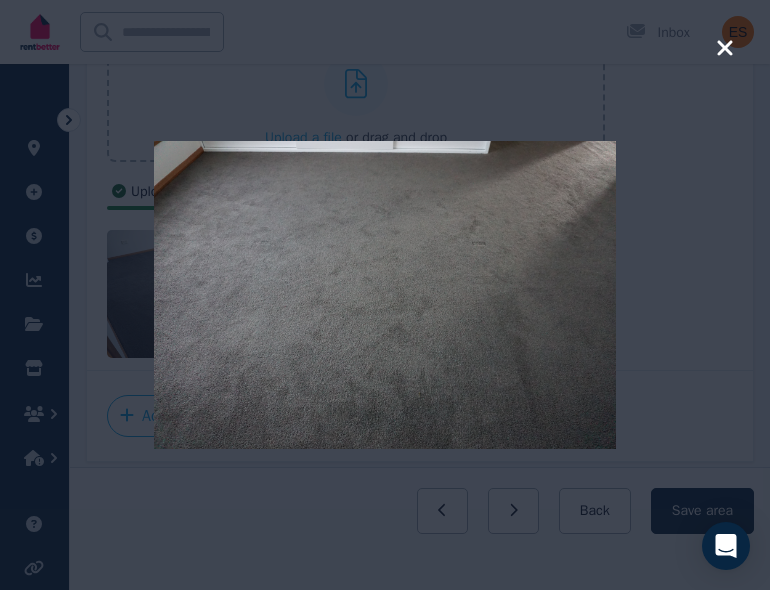 click 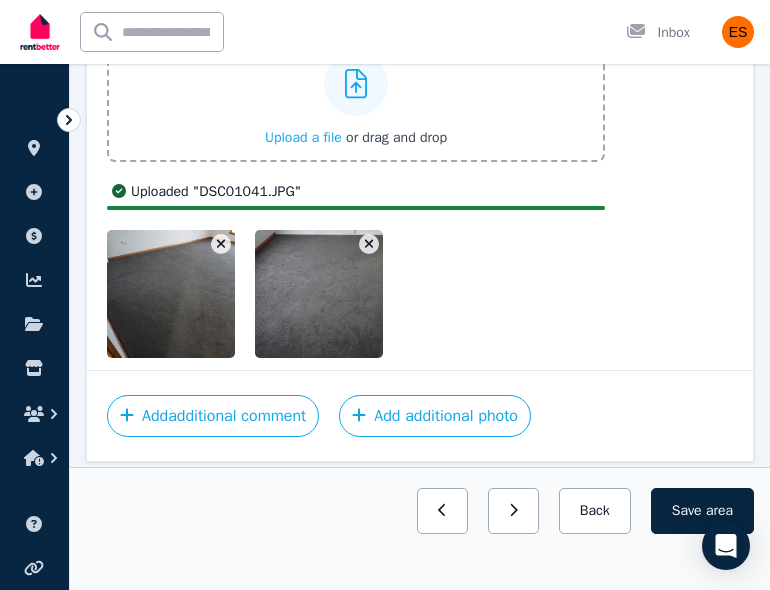 scroll, scrollTop: 3402, scrollLeft: 0, axis: vertical 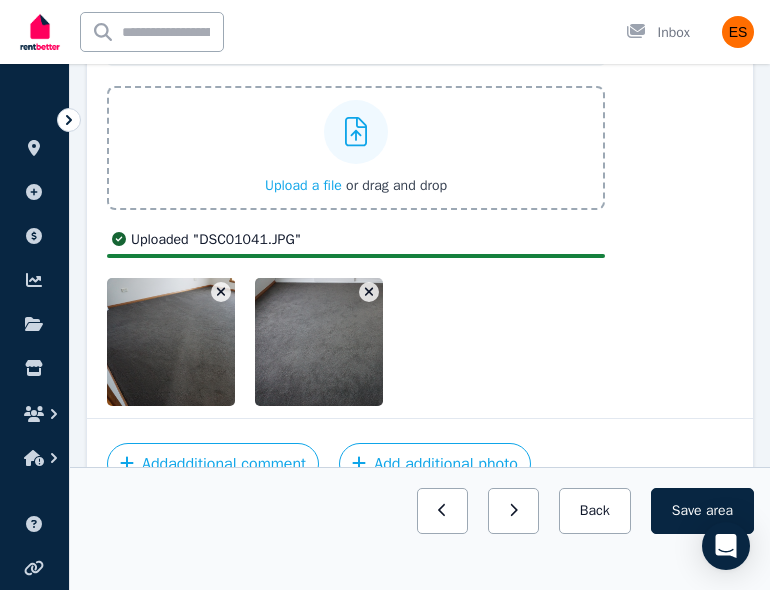 click at bounding box center (351, 342) 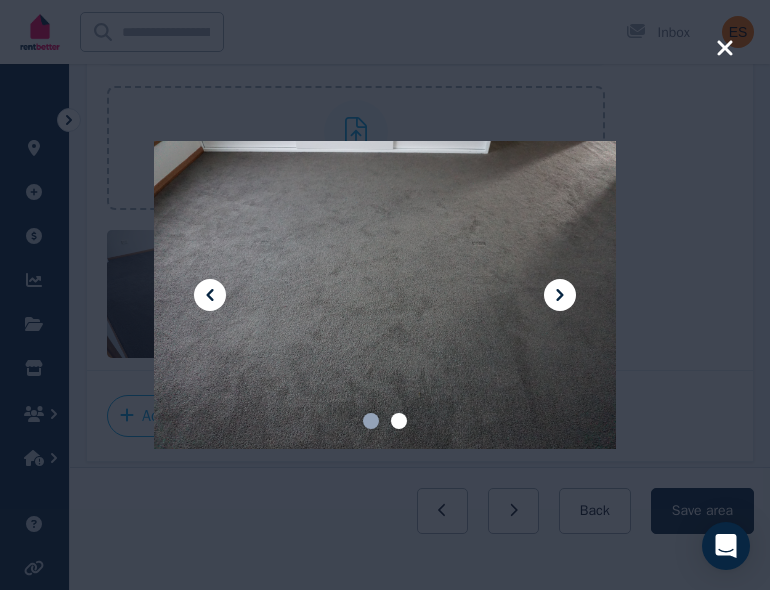 click 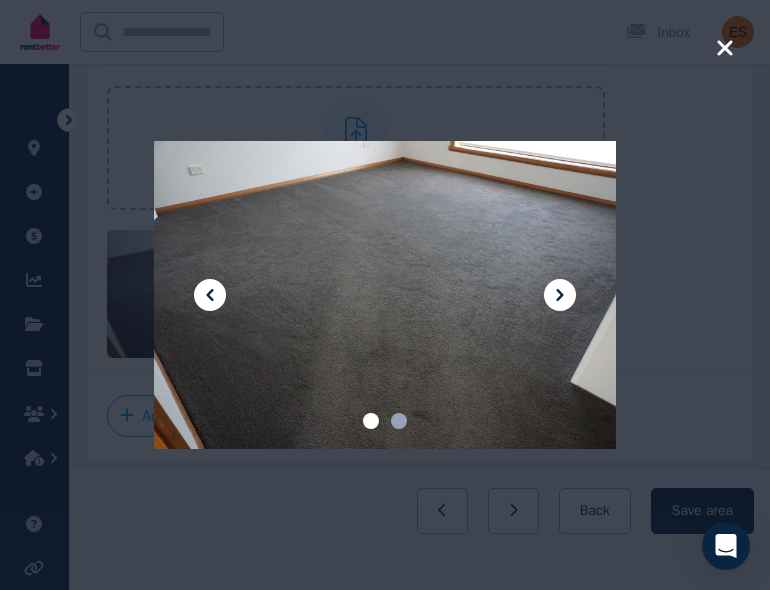 click 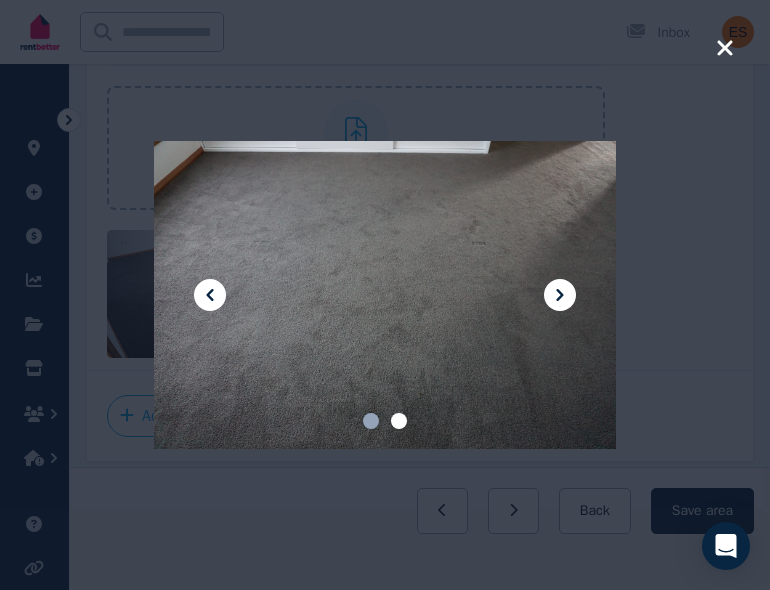 click 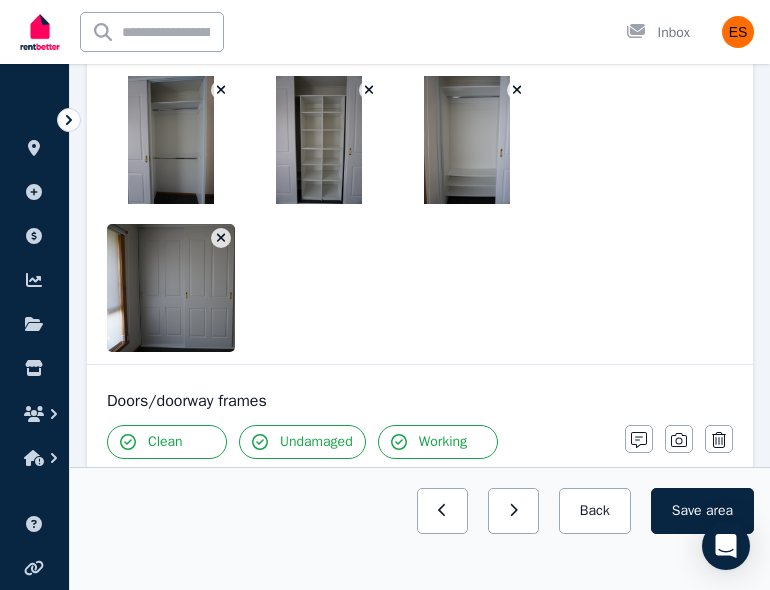 scroll, scrollTop: 902, scrollLeft: 0, axis: vertical 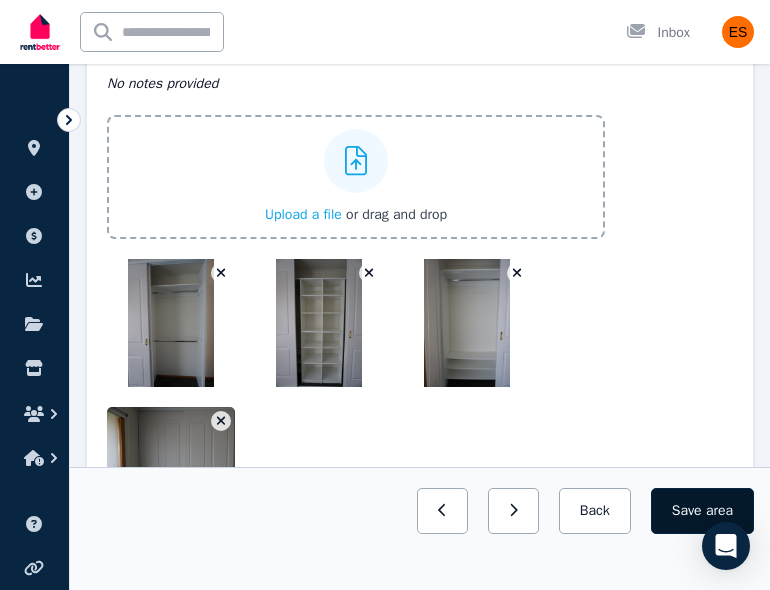 click on "Save   area" at bounding box center (702, 511) 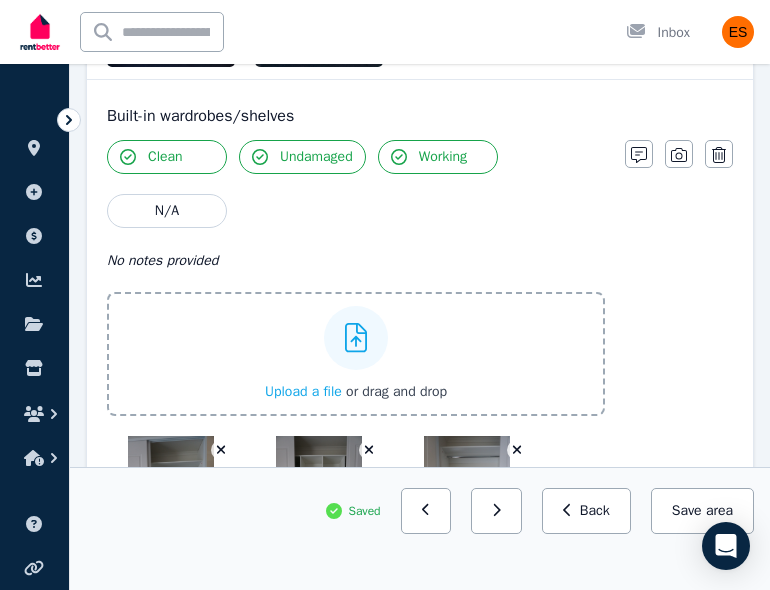 scroll, scrollTop: 721, scrollLeft: 0, axis: vertical 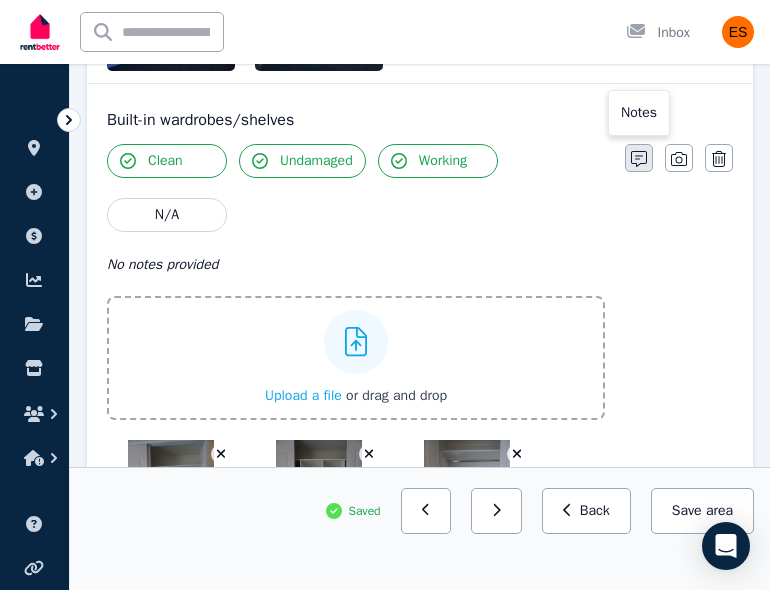 click 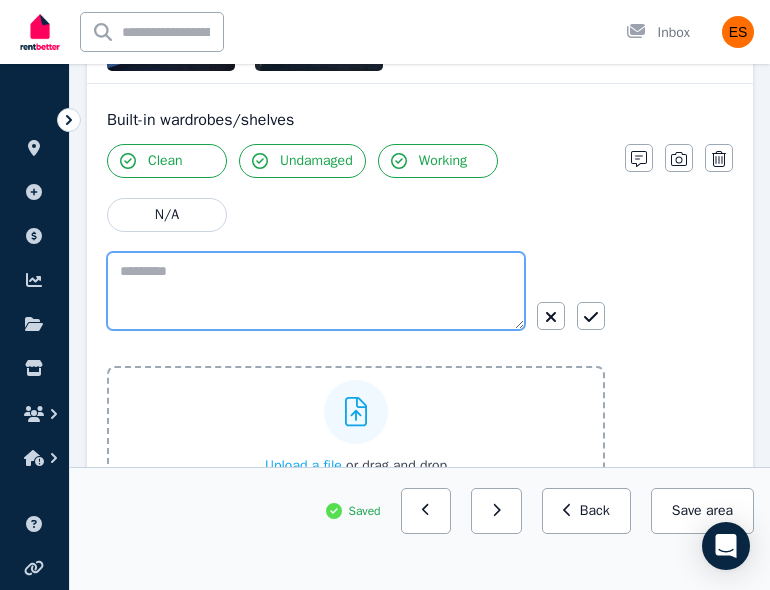 click at bounding box center (316, 291) 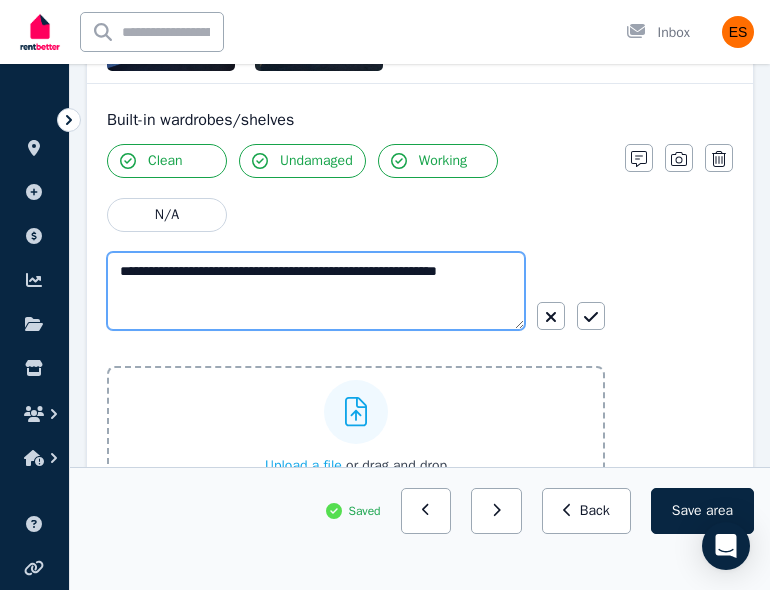 drag, startPoint x: 252, startPoint y: 271, endPoint x: 91, endPoint y: 274, distance: 161.02795 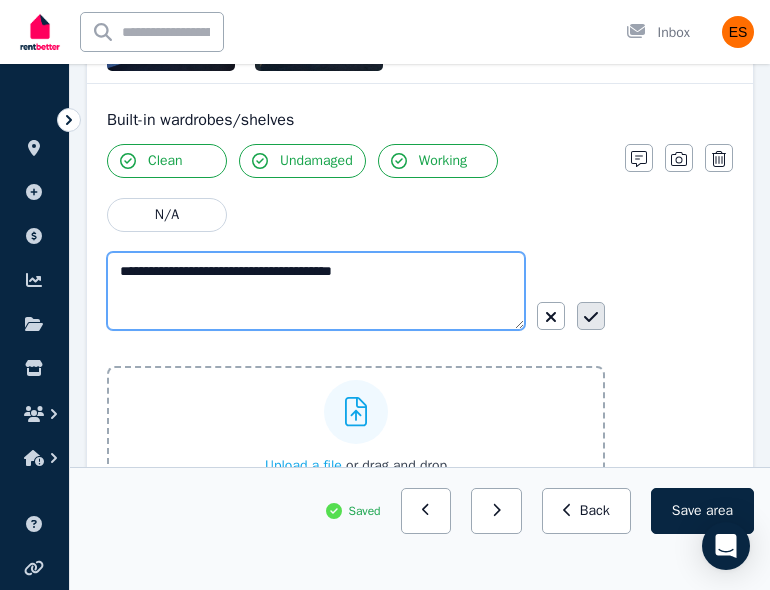 type on "**********" 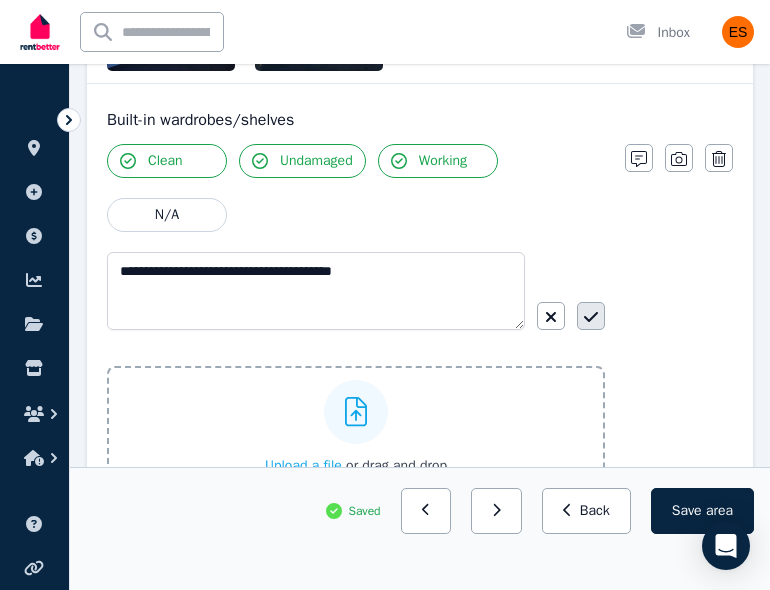 click at bounding box center (591, 316) 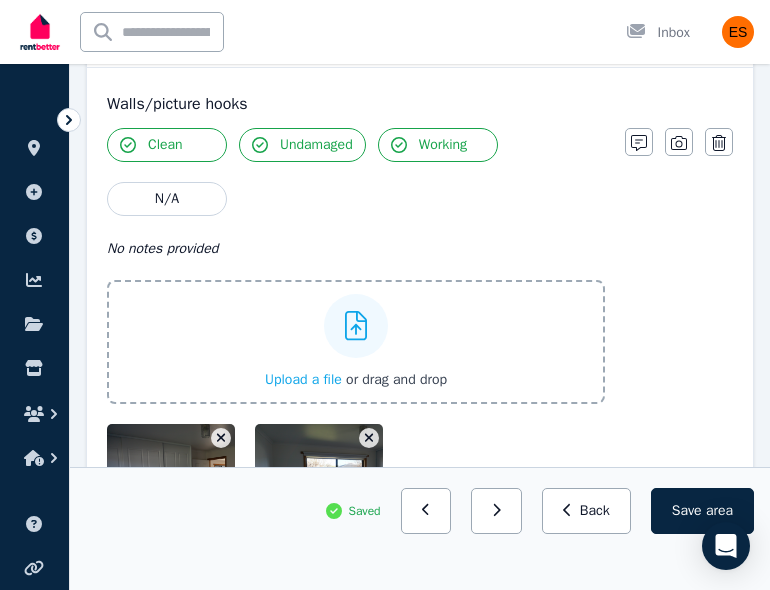 scroll, scrollTop: 0, scrollLeft: 0, axis: both 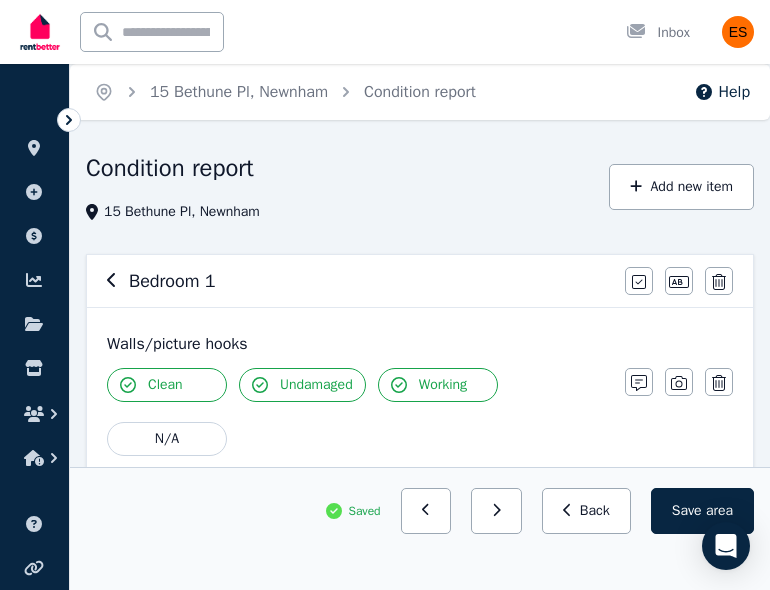 click at bounding box center (496, 511) 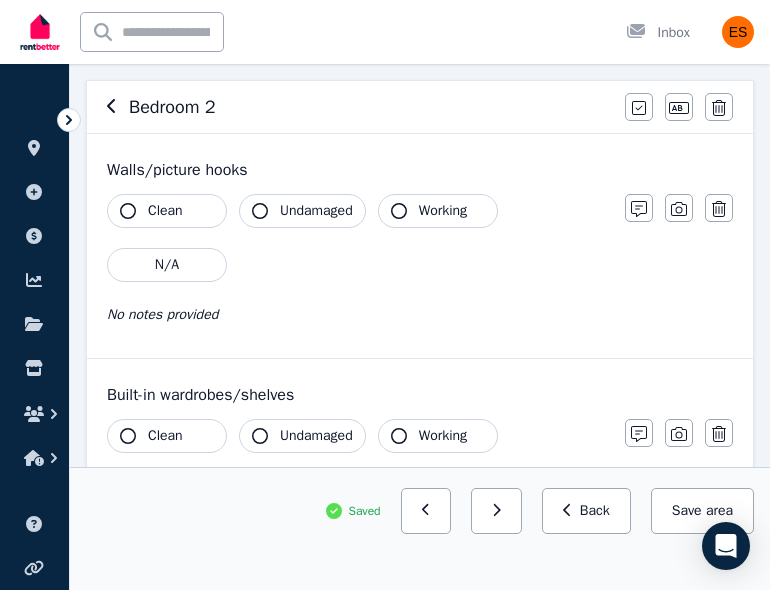 scroll, scrollTop: 210, scrollLeft: 0, axis: vertical 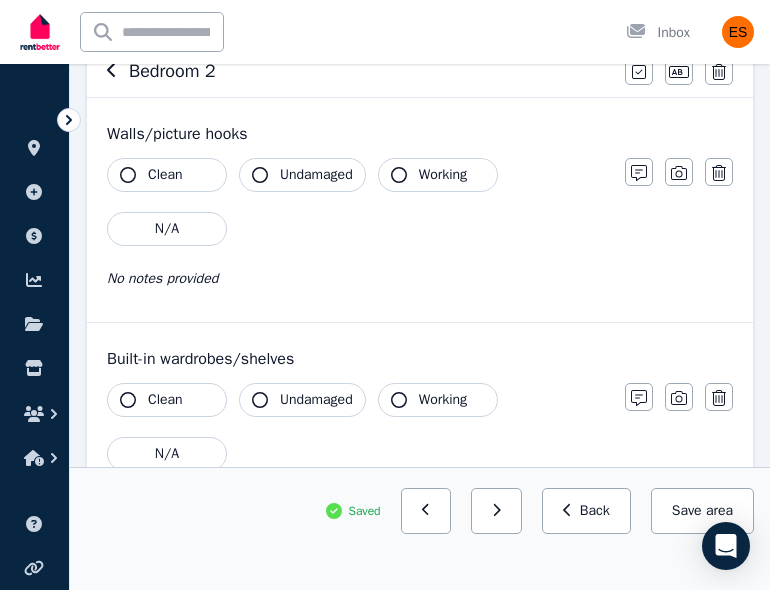 click 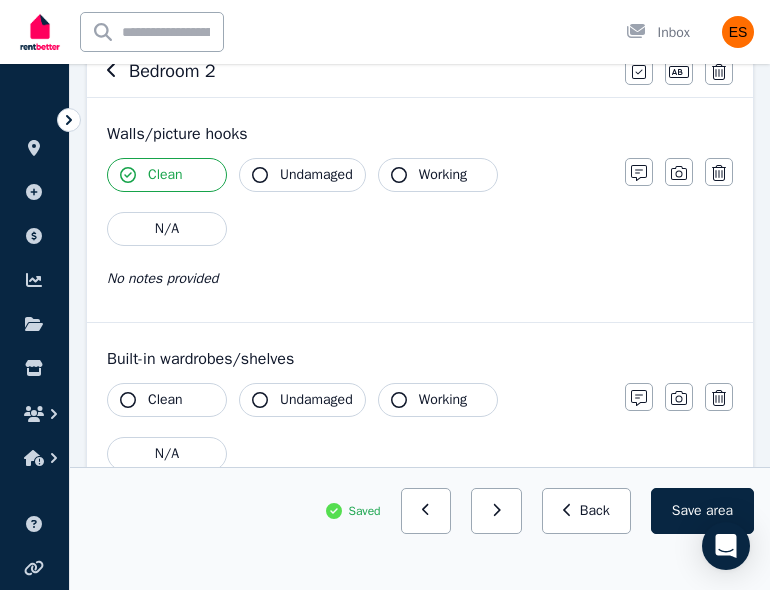 click on "Undamaged" at bounding box center [302, 175] 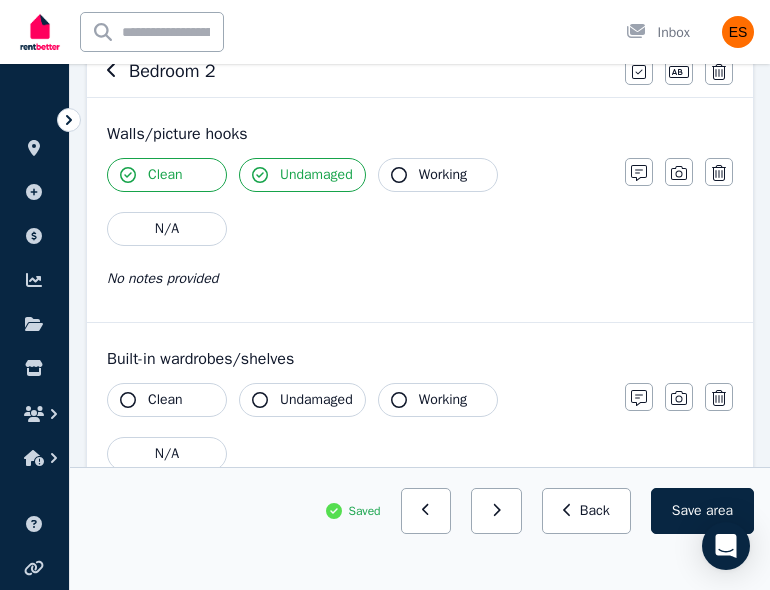 click on "Working" at bounding box center (438, 175) 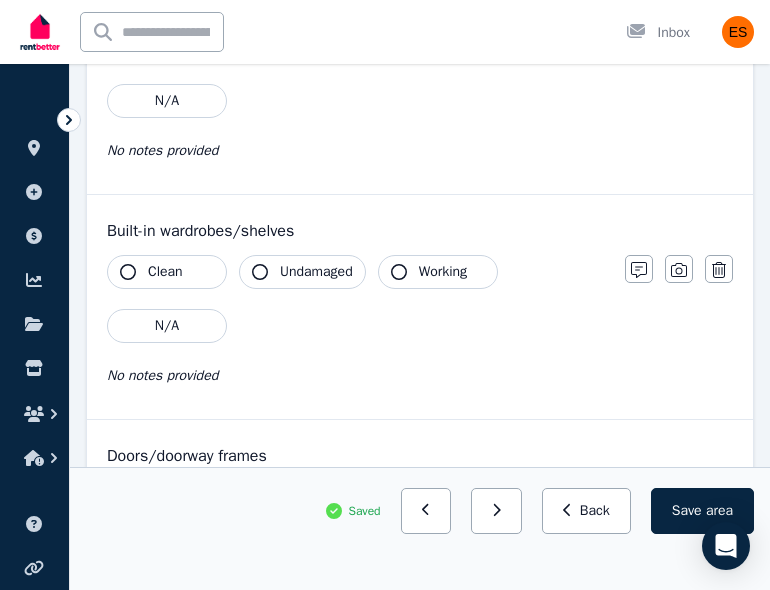 scroll, scrollTop: 350, scrollLeft: 0, axis: vertical 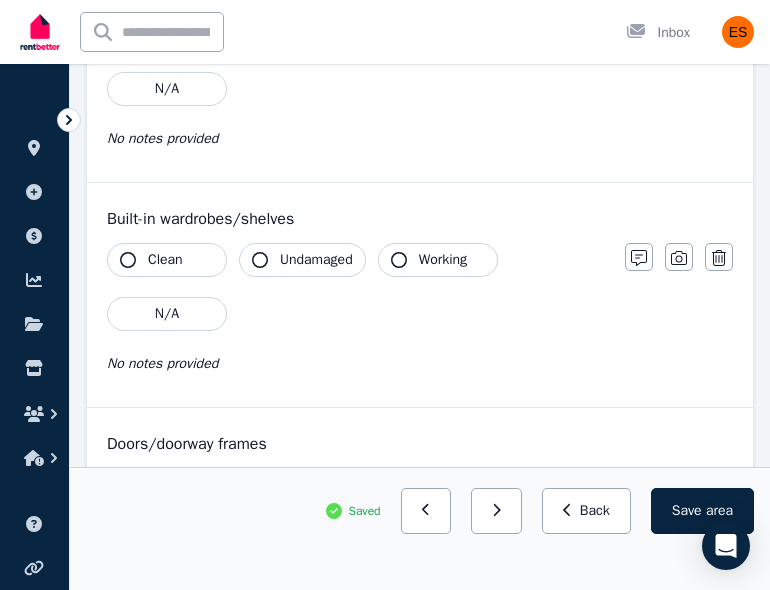 click on "Clean" at bounding box center (165, 260) 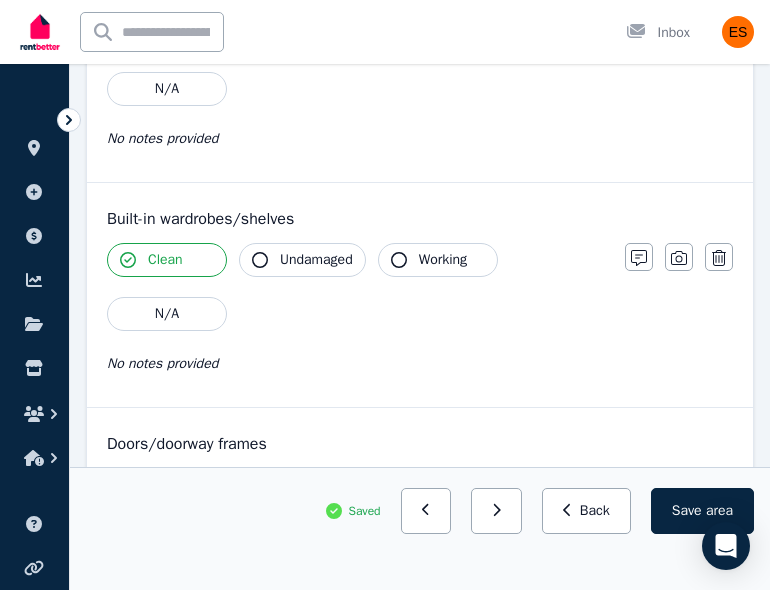click on "Undamaged" at bounding box center (316, 260) 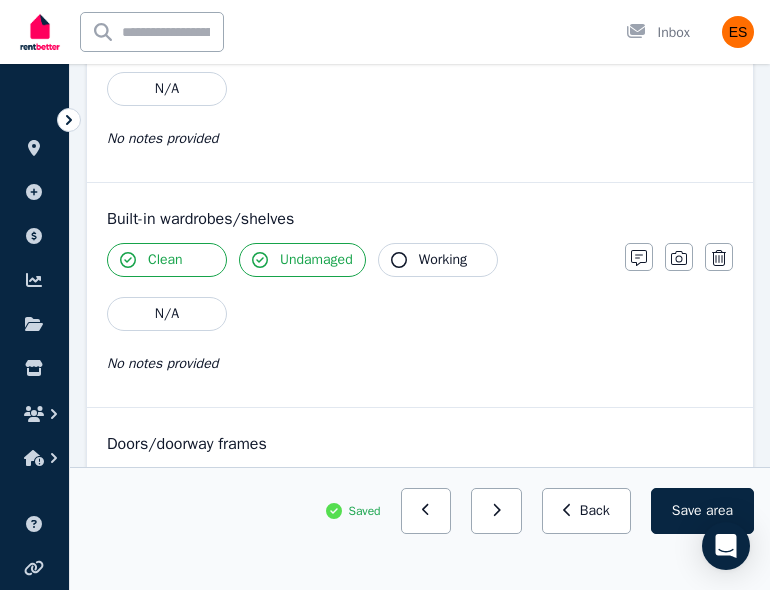 click on "Working" at bounding box center [443, 260] 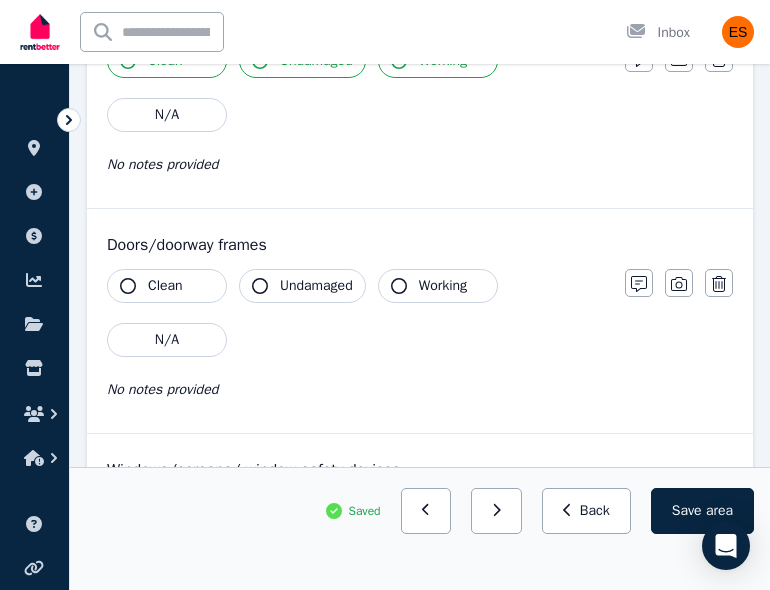 scroll, scrollTop: 560, scrollLeft: 0, axis: vertical 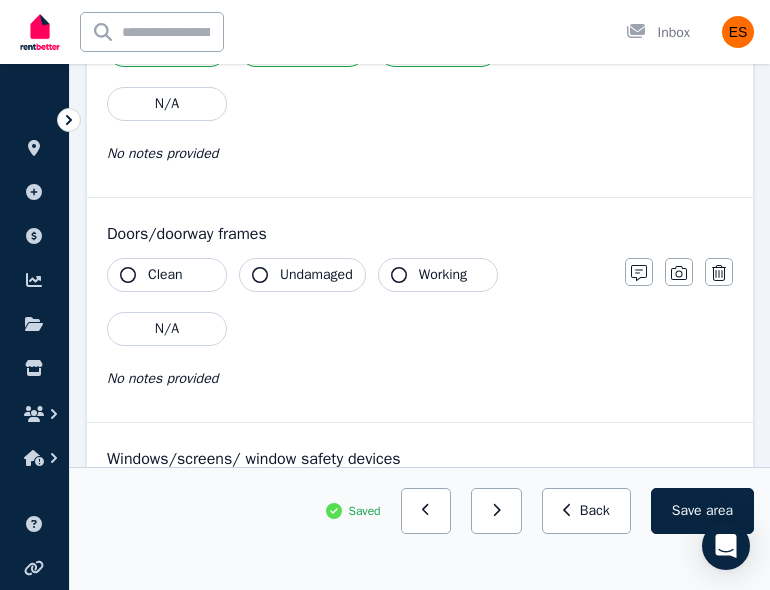 click 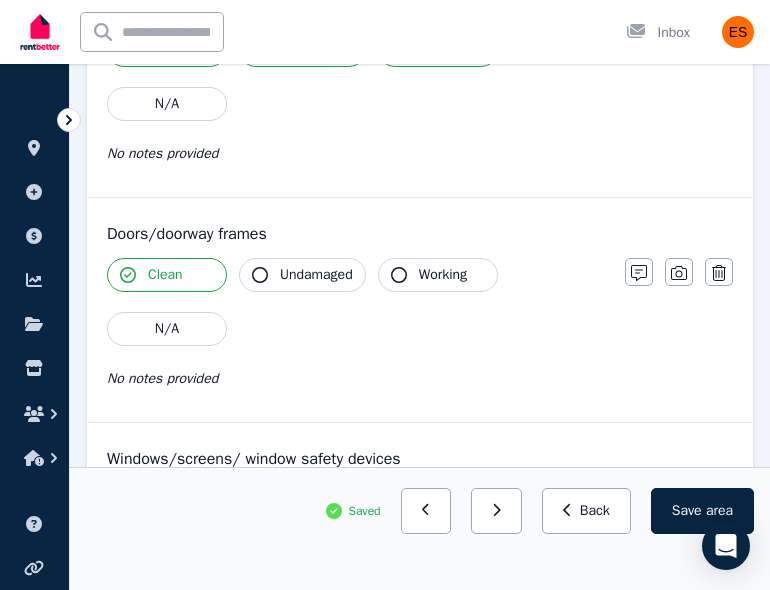 click on "Undamaged" at bounding box center (302, 275) 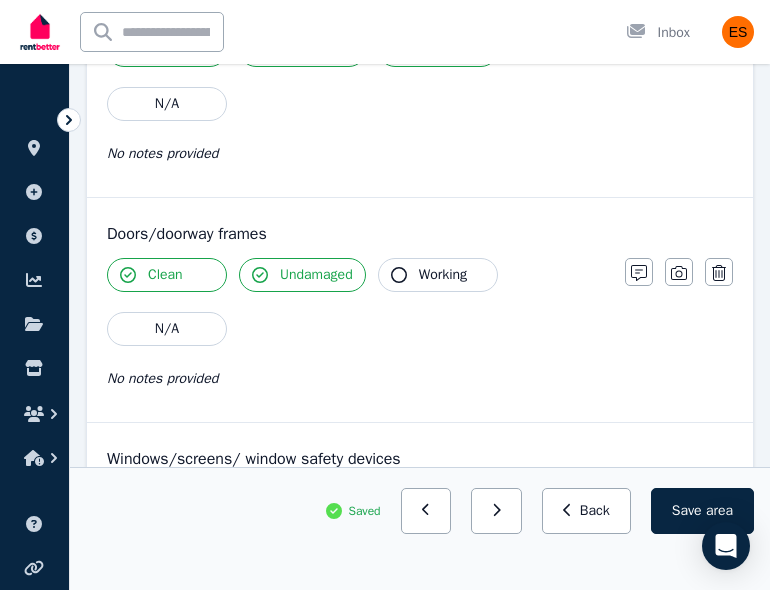 click on "Working" at bounding box center (438, 275) 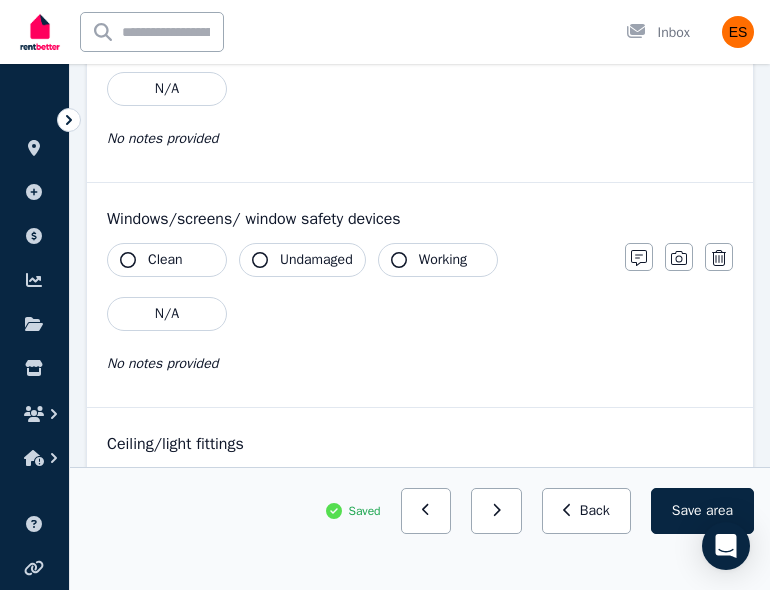 scroll, scrollTop: 801, scrollLeft: 0, axis: vertical 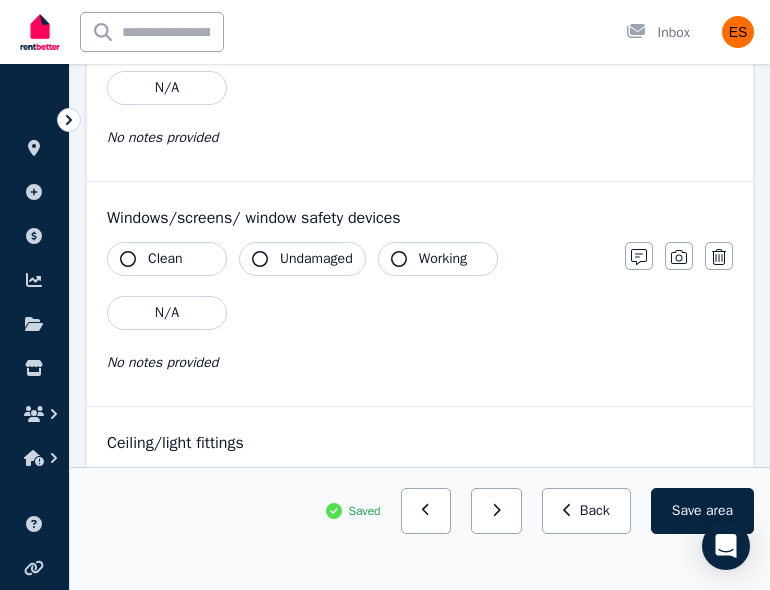 click on "Clean" at bounding box center [165, 259] 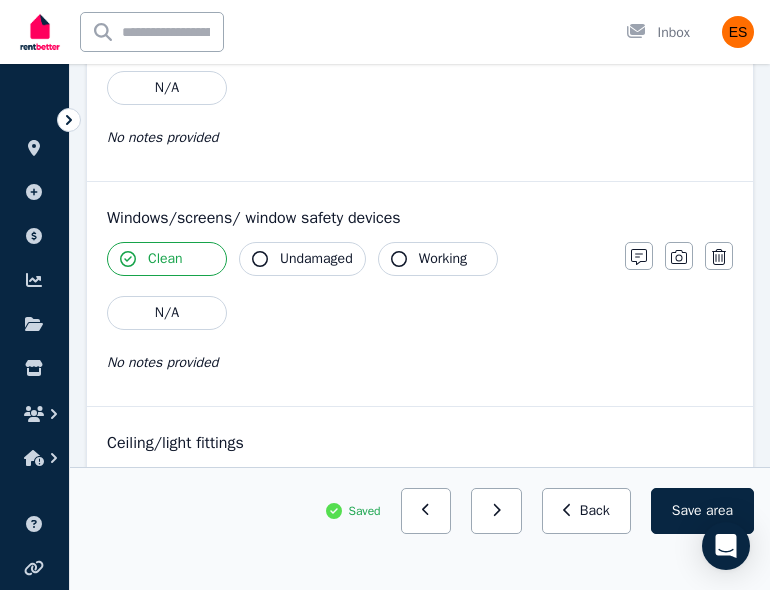 click on "Undamaged" at bounding box center (316, 259) 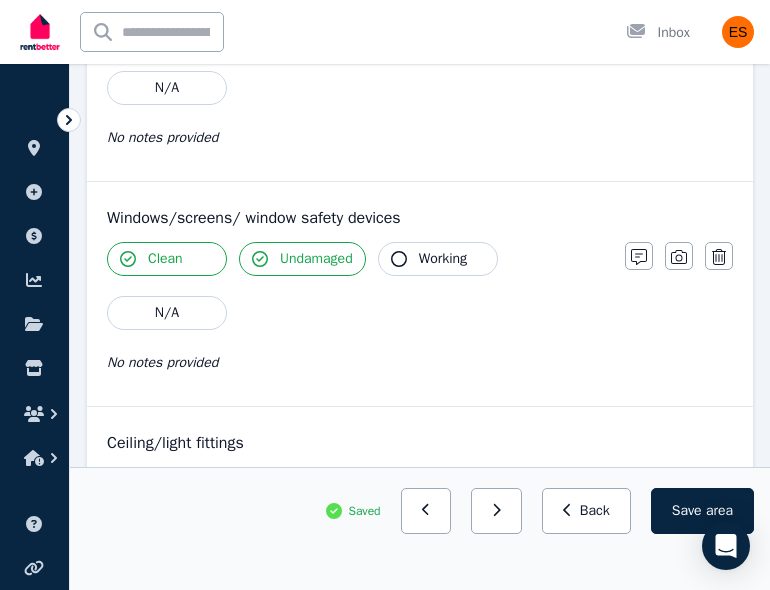 click on "Working" at bounding box center (438, 259) 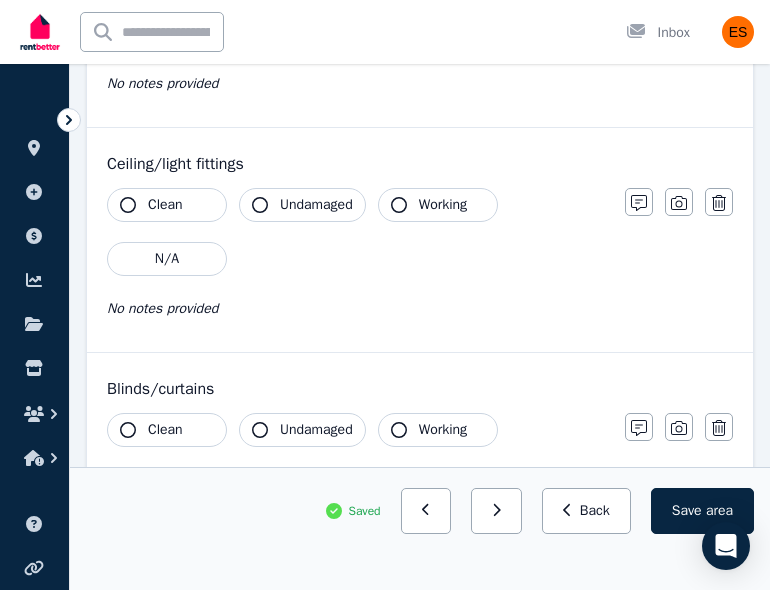 scroll, scrollTop: 1117, scrollLeft: 0, axis: vertical 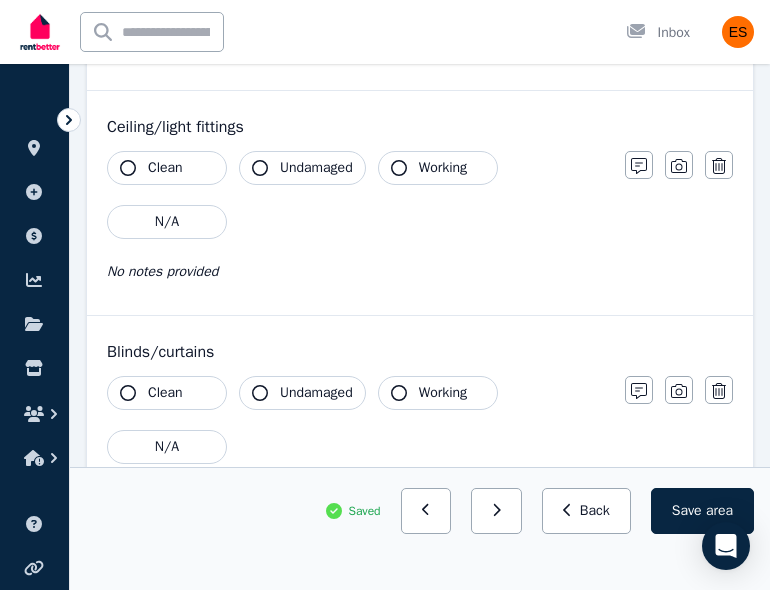 click on "Clean" at bounding box center [167, 168] 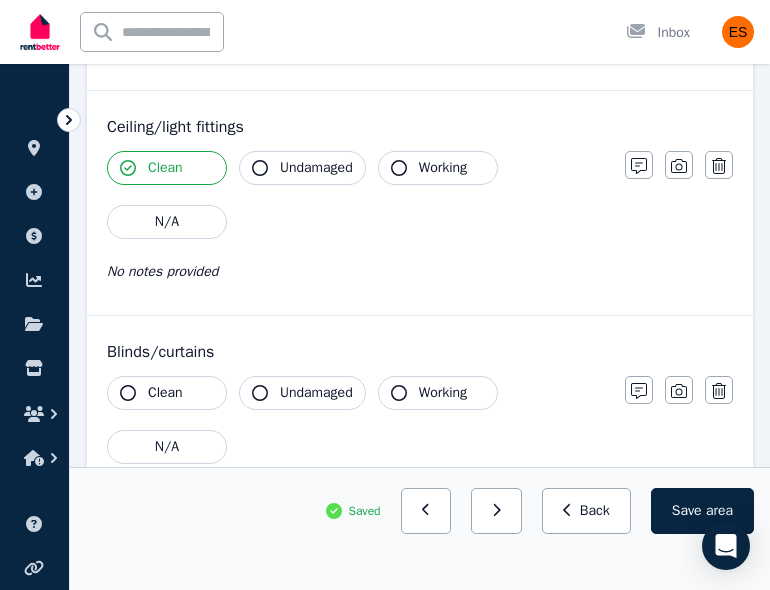 click on "Undamaged" at bounding box center (316, 168) 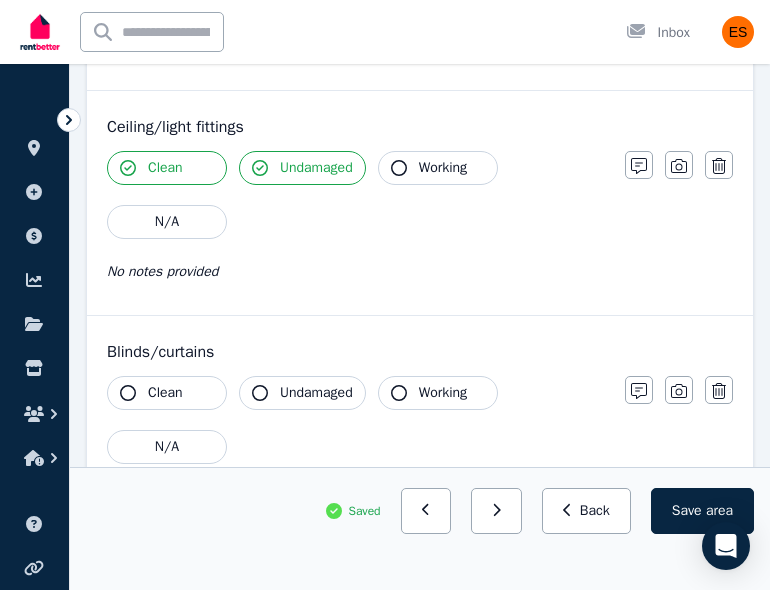 click on "Working" at bounding box center (438, 168) 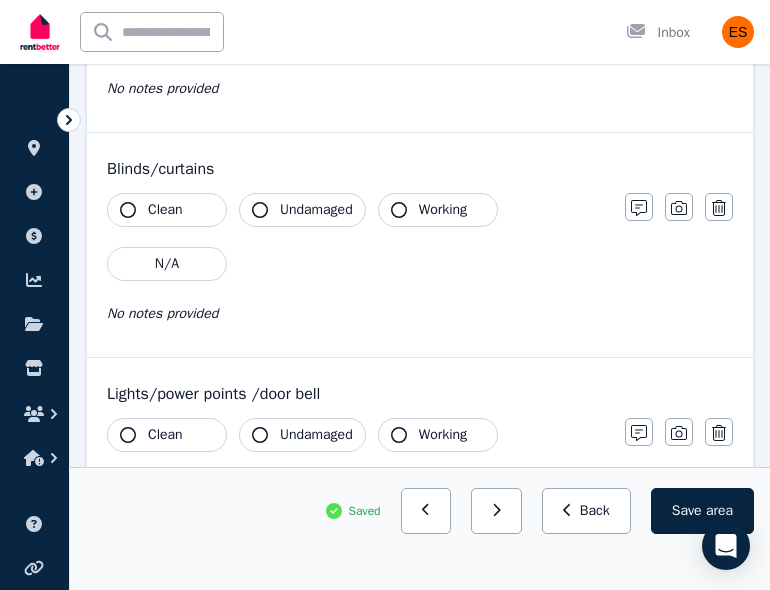 scroll, scrollTop: 1348, scrollLeft: 0, axis: vertical 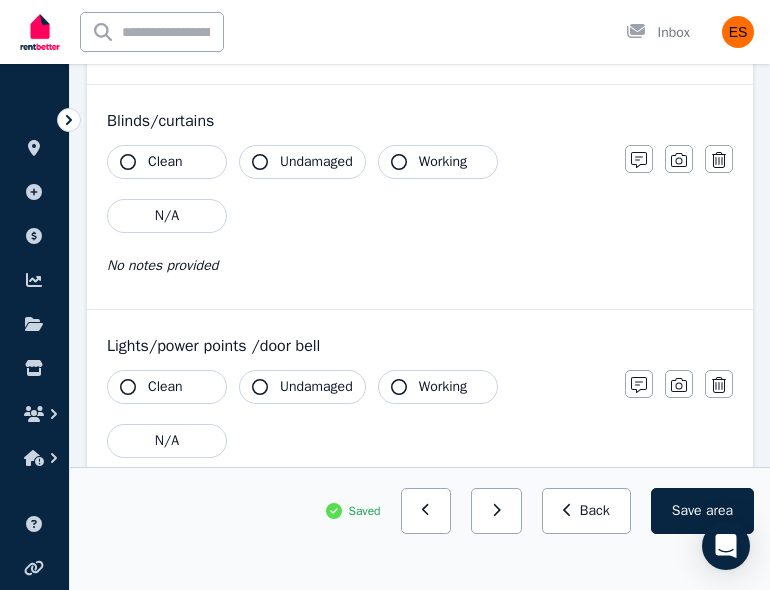 click 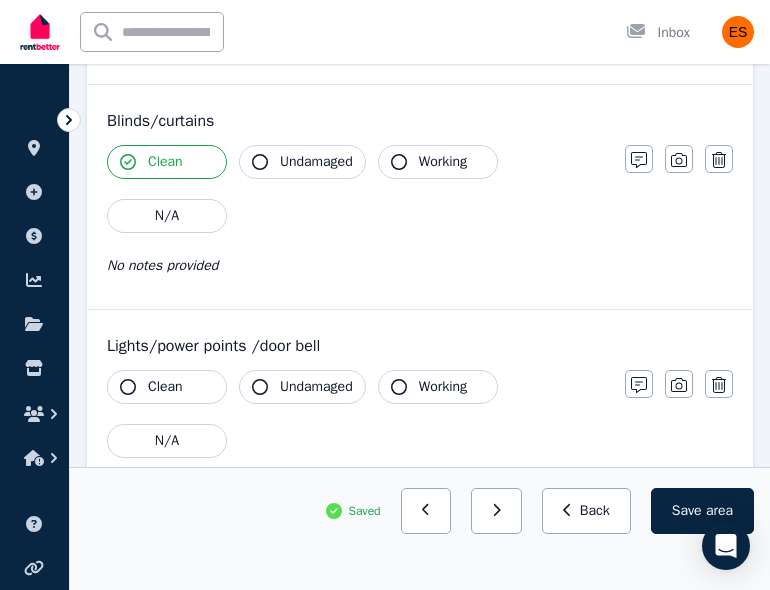 click on "Undamaged" at bounding box center (302, 162) 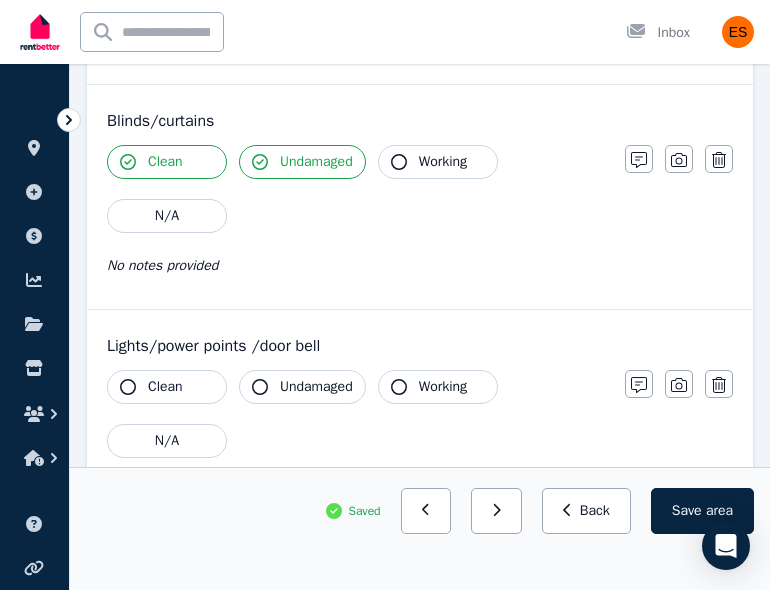click on "Working" at bounding box center [443, 162] 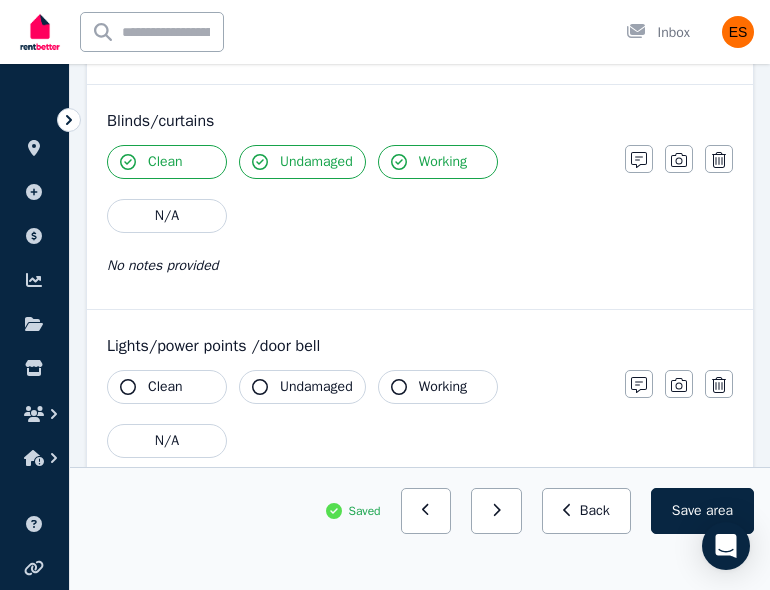 click on "Clean" at bounding box center [167, 387] 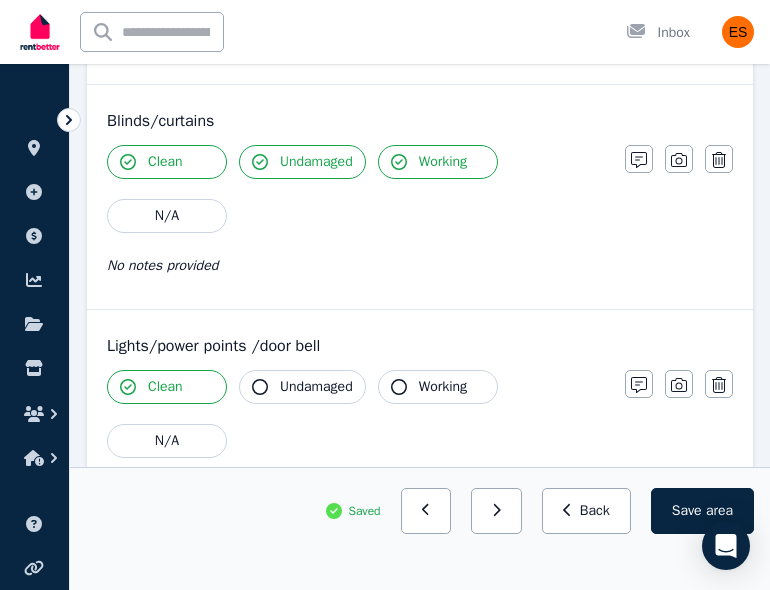 click on "Undamaged" at bounding box center [316, 387] 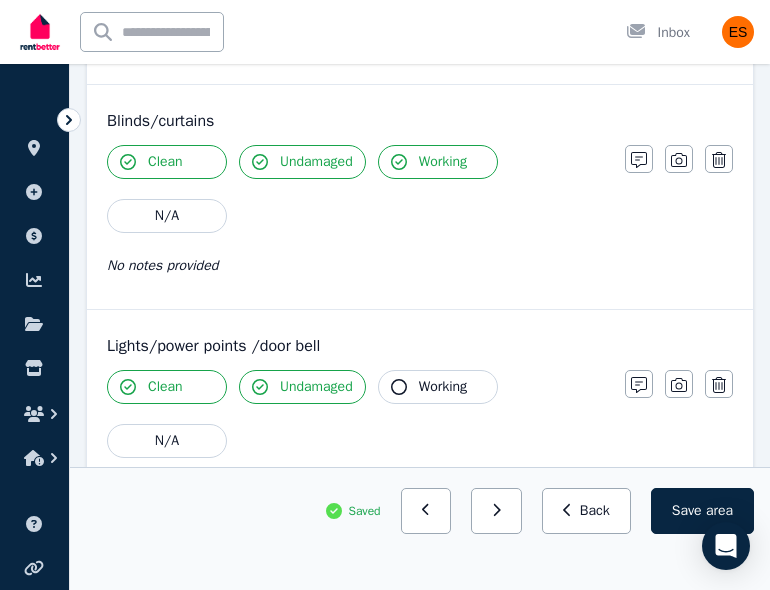 click on "Working" at bounding box center [443, 387] 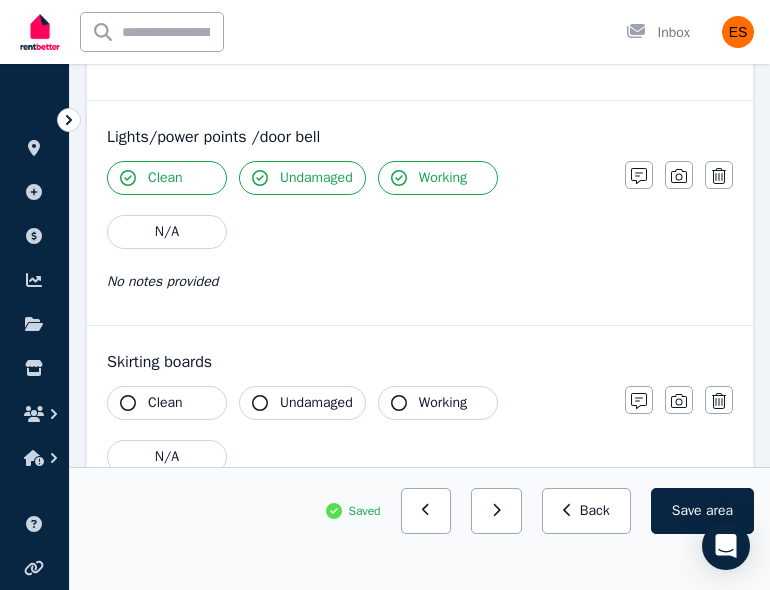 scroll, scrollTop: 1563, scrollLeft: 0, axis: vertical 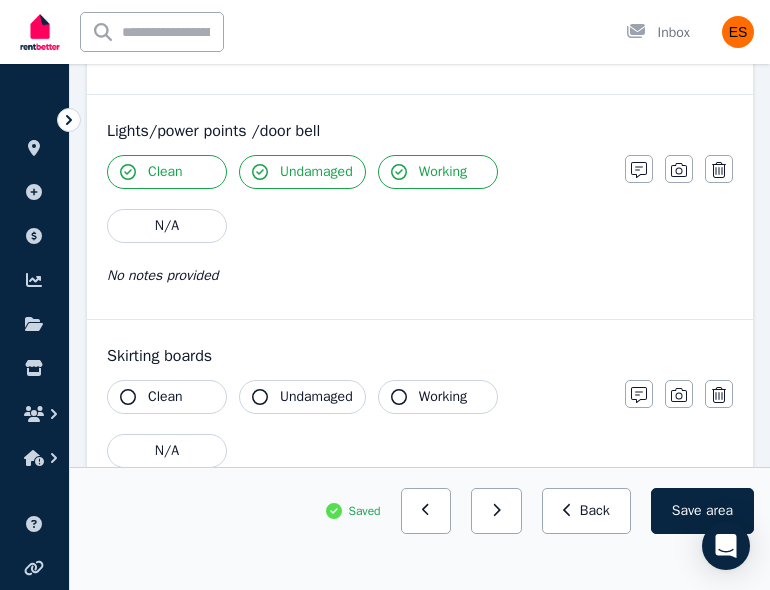 click 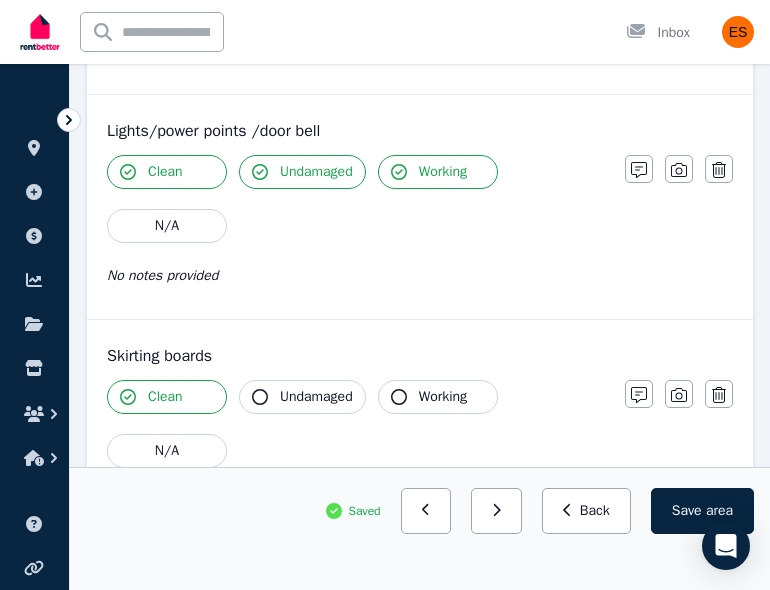 click on "Undamaged" at bounding box center [302, 397] 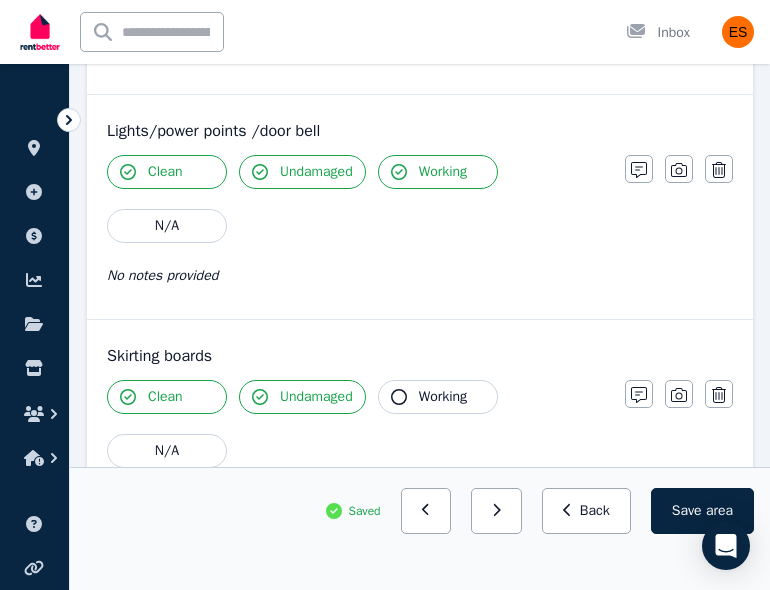 click on "Working" at bounding box center (438, 397) 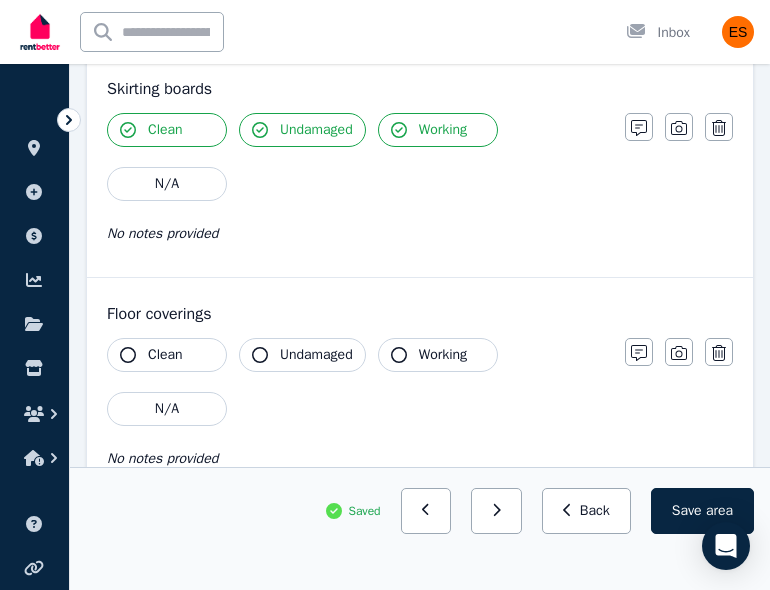 scroll, scrollTop: 1833, scrollLeft: 0, axis: vertical 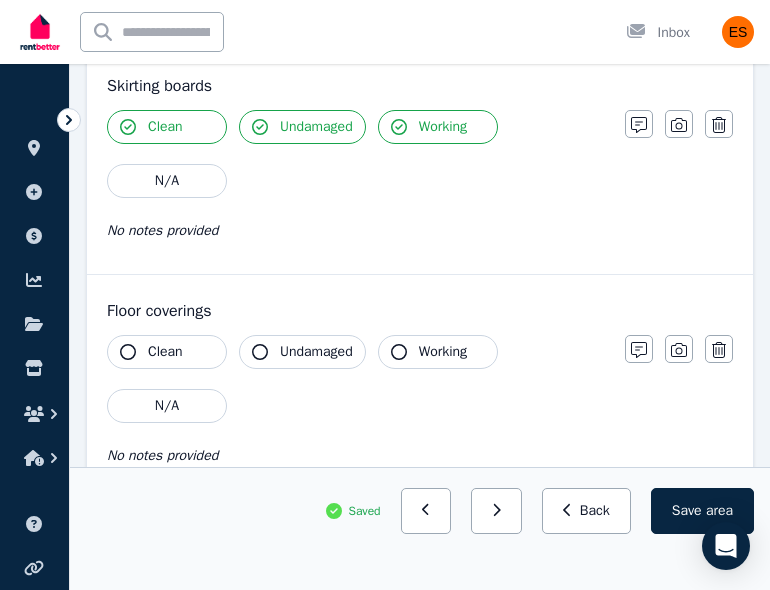 click 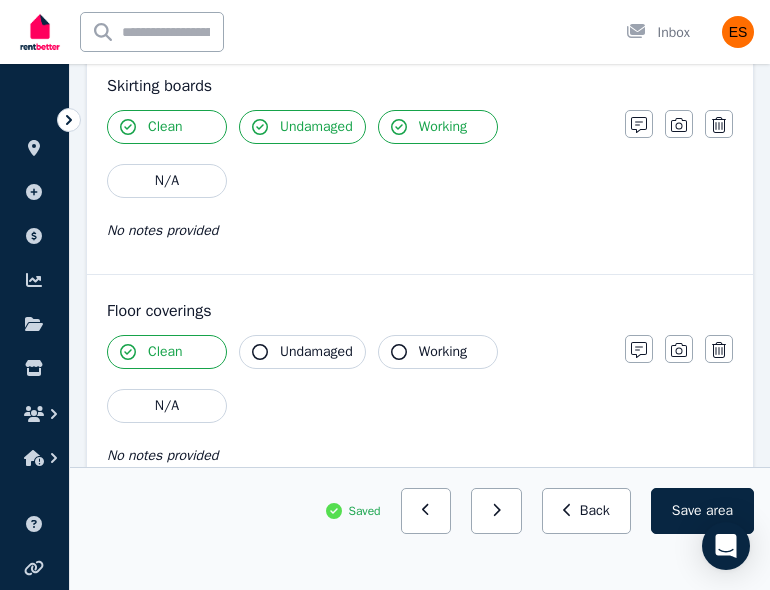 click on "Undamaged" at bounding box center (302, 352) 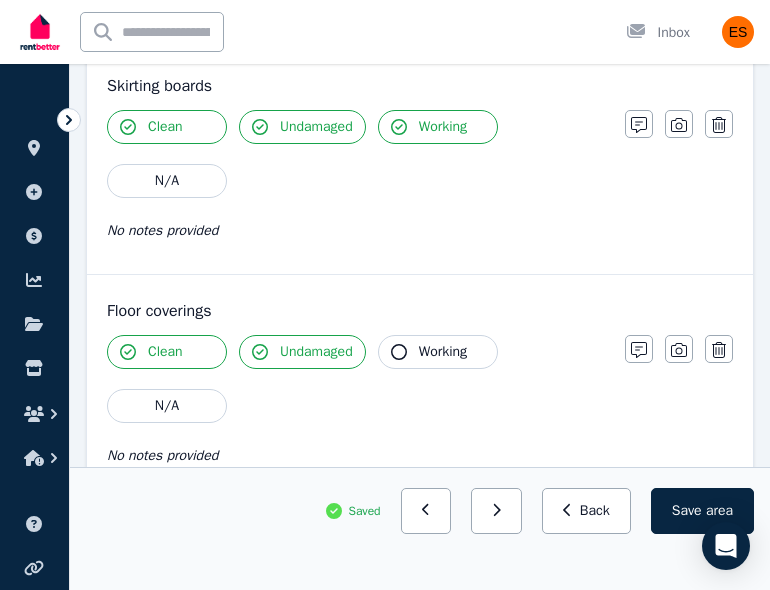click on "Working" at bounding box center (438, 352) 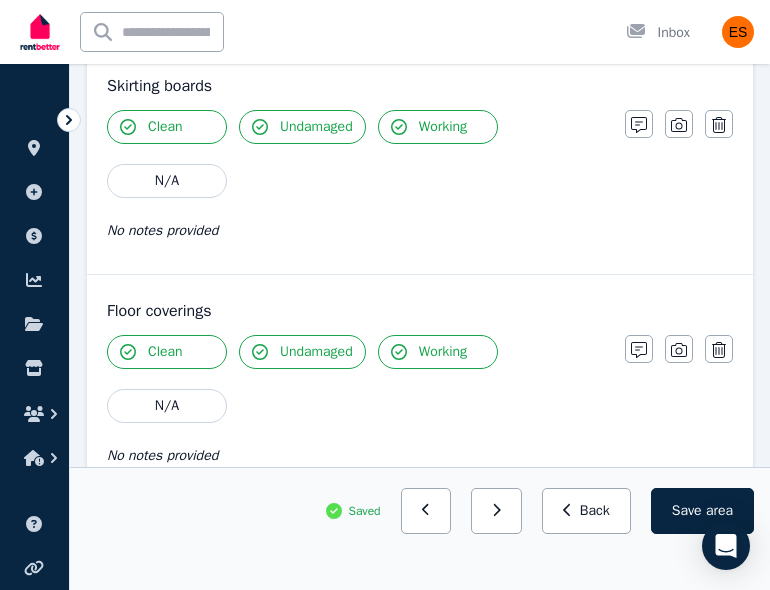scroll, scrollTop: 2029, scrollLeft: 0, axis: vertical 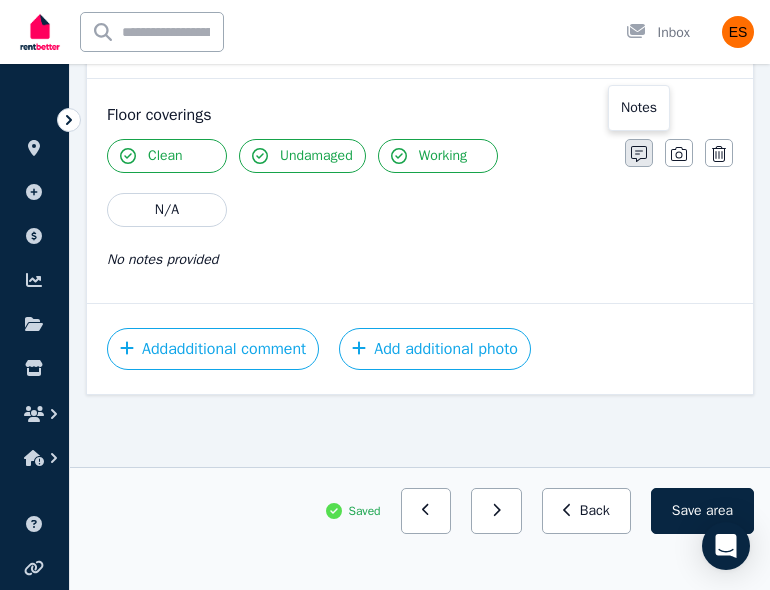 click 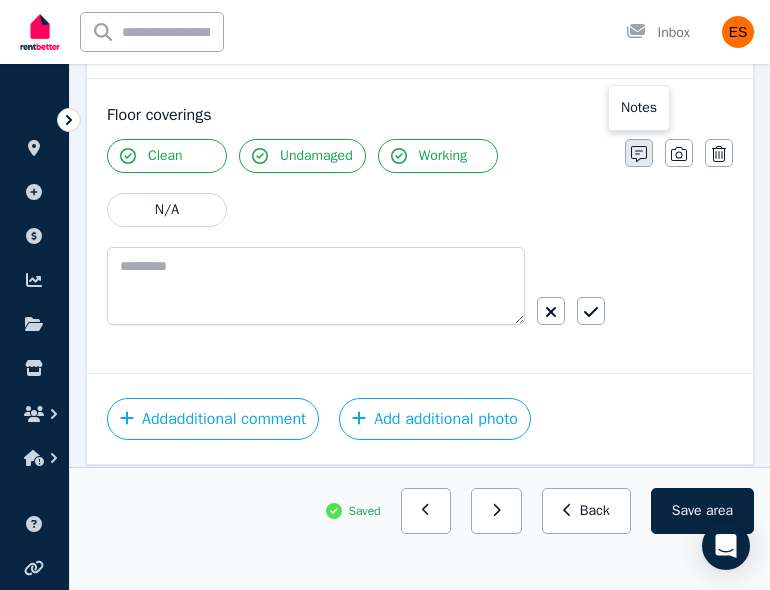 scroll, scrollTop: 2099, scrollLeft: 0, axis: vertical 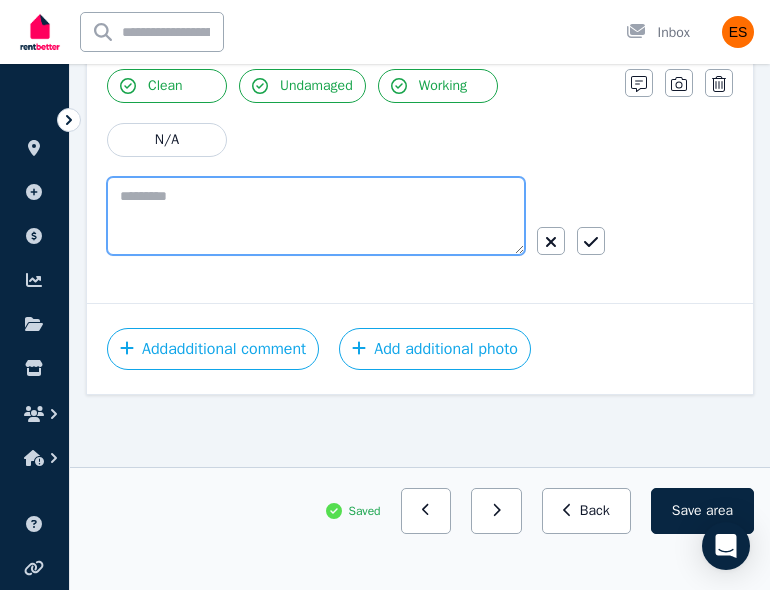 click at bounding box center [316, 216] 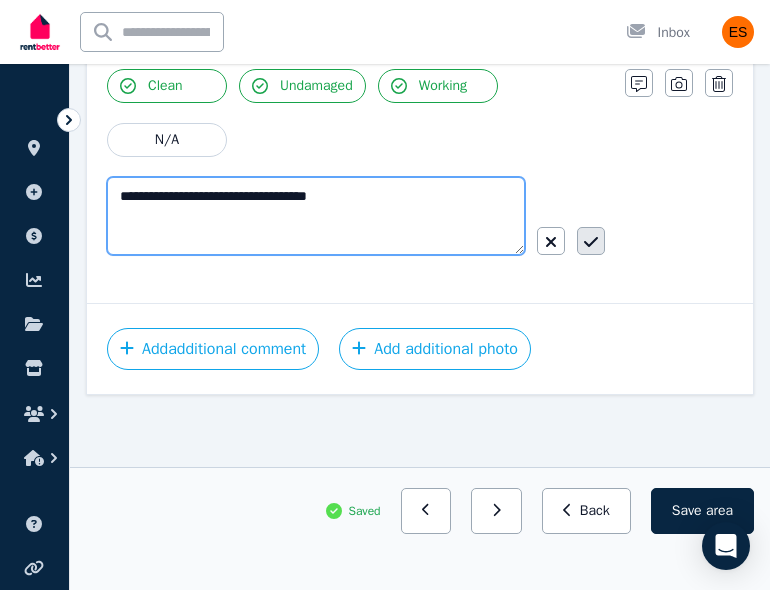 type on "**********" 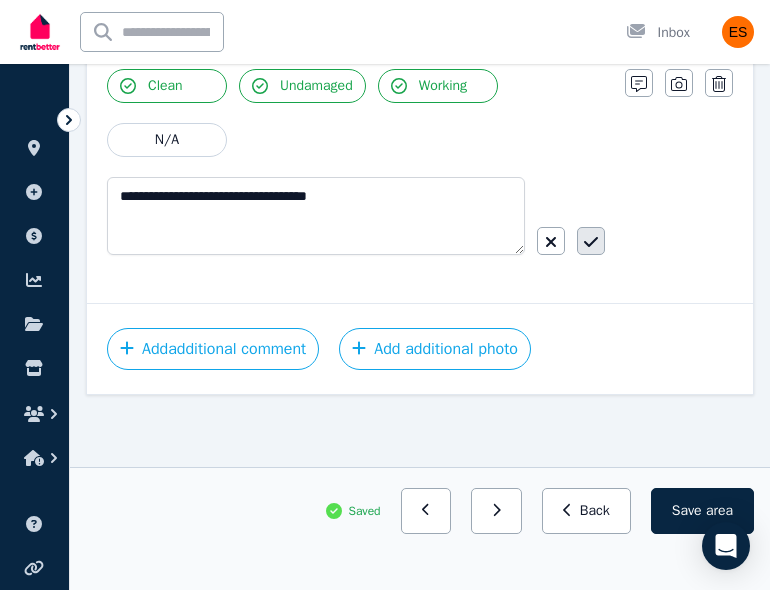 click 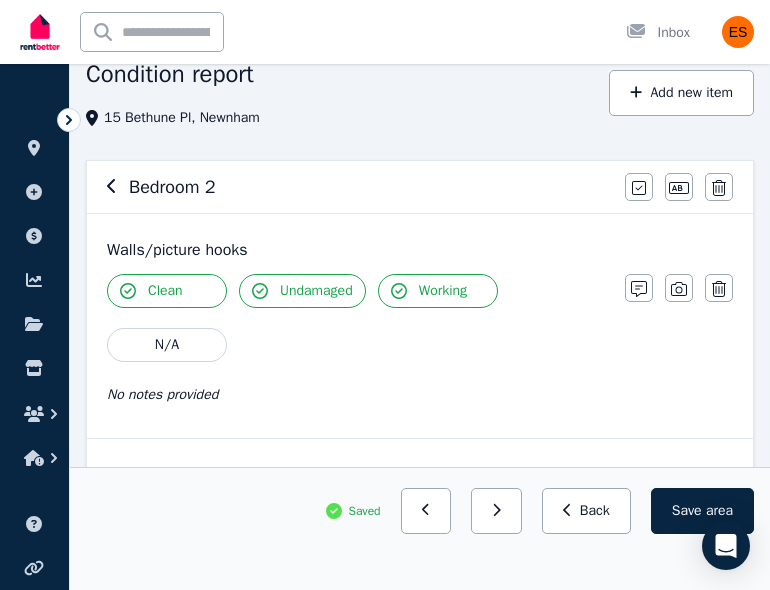 scroll, scrollTop: 137, scrollLeft: 0, axis: vertical 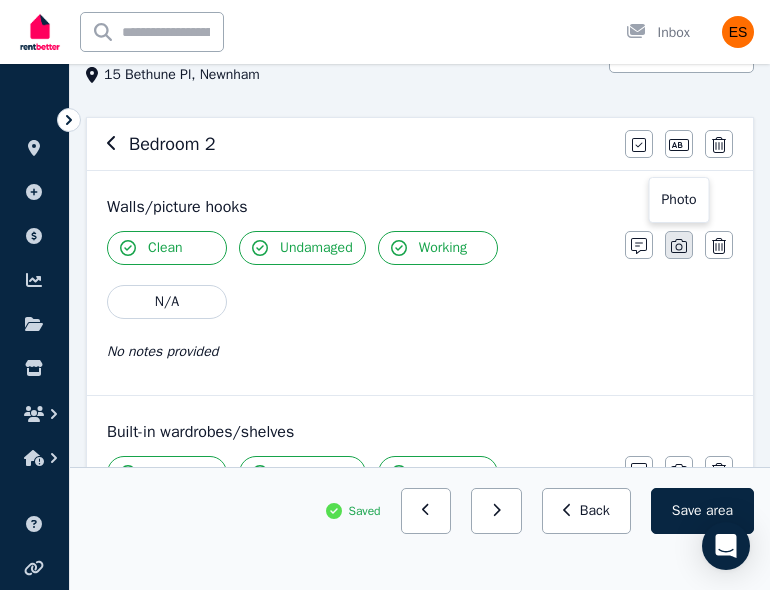 click 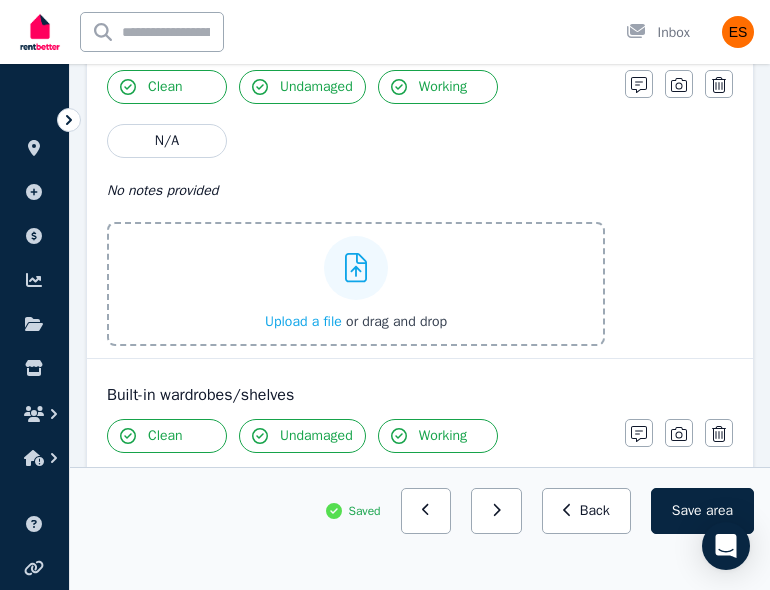scroll, scrollTop: 300, scrollLeft: 0, axis: vertical 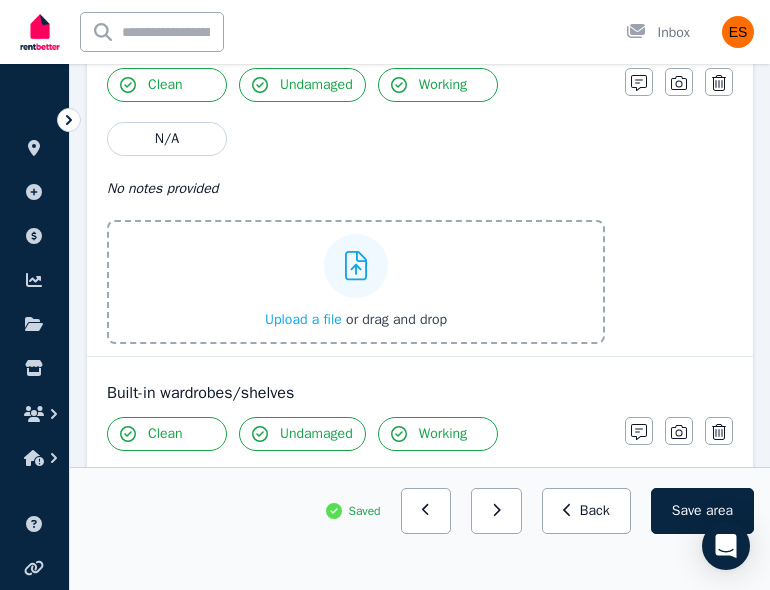 click on "Upload a file" at bounding box center [303, 319] 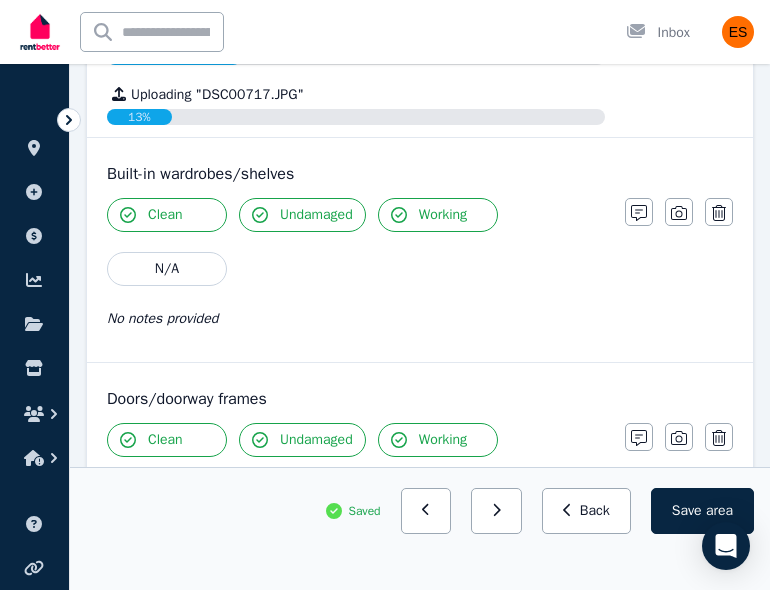 scroll, scrollTop: 646, scrollLeft: 0, axis: vertical 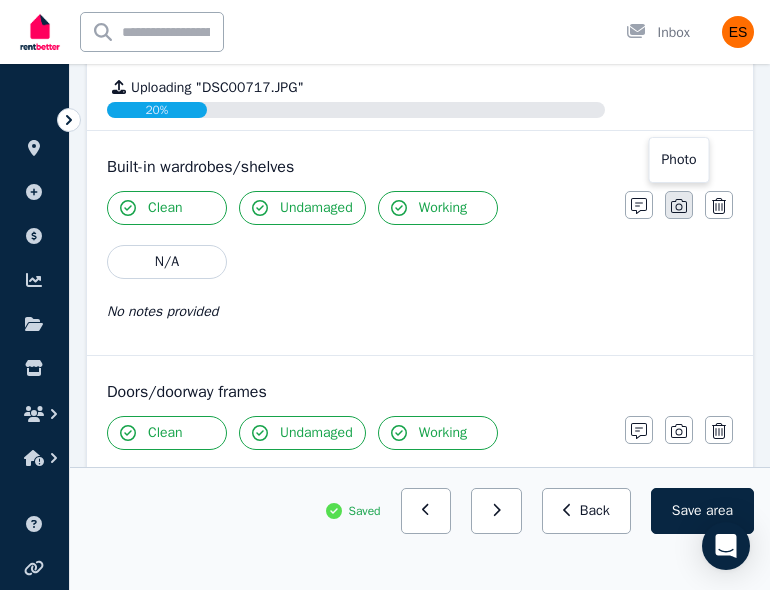 click 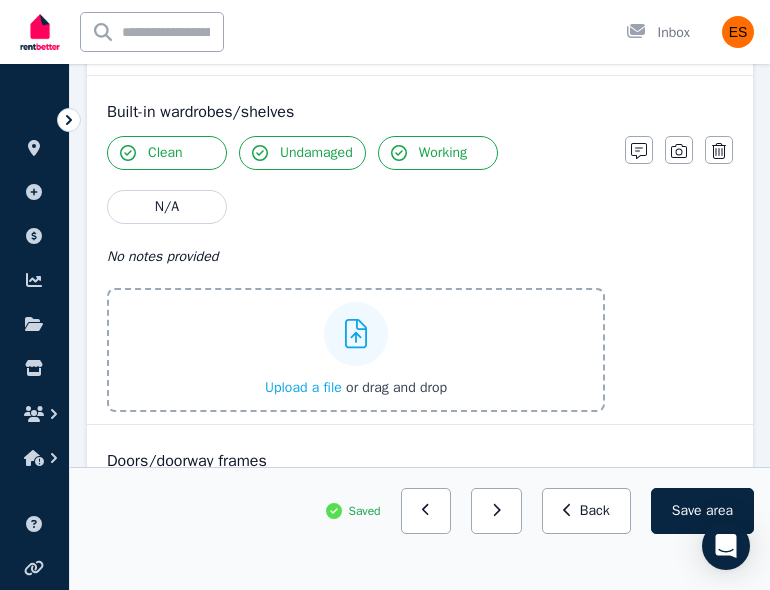scroll, scrollTop: 708, scrollLeft: 0, axis: vertical 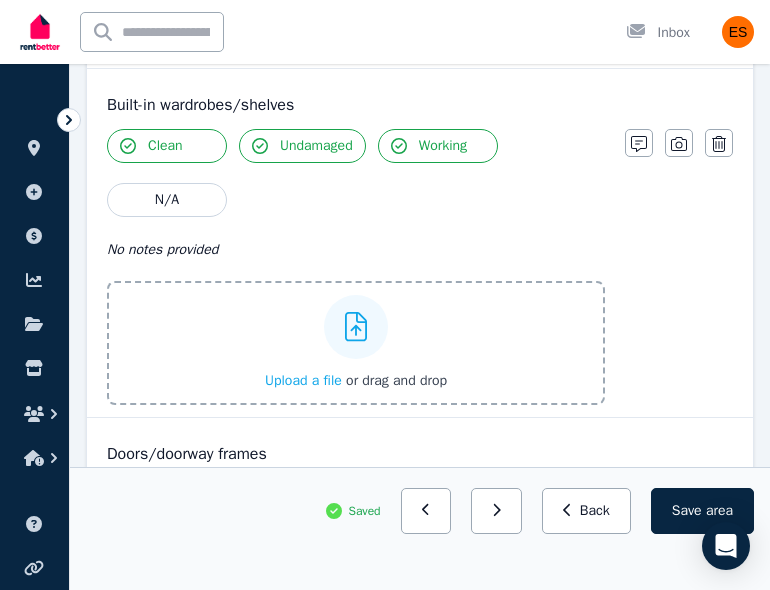 click on "Upload a file" at bounding box center (303, 380) 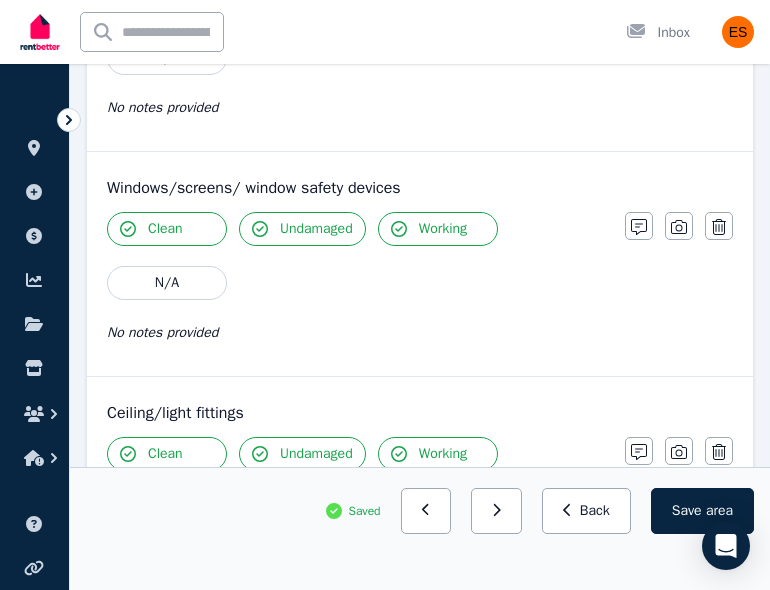 scroll, scrollTop: 1349, scrollLeft: 0, axis: vertical 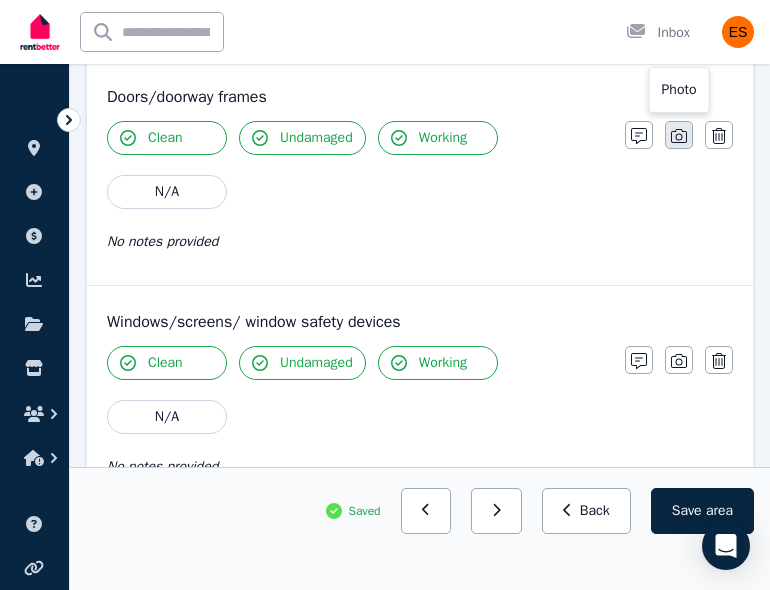 click 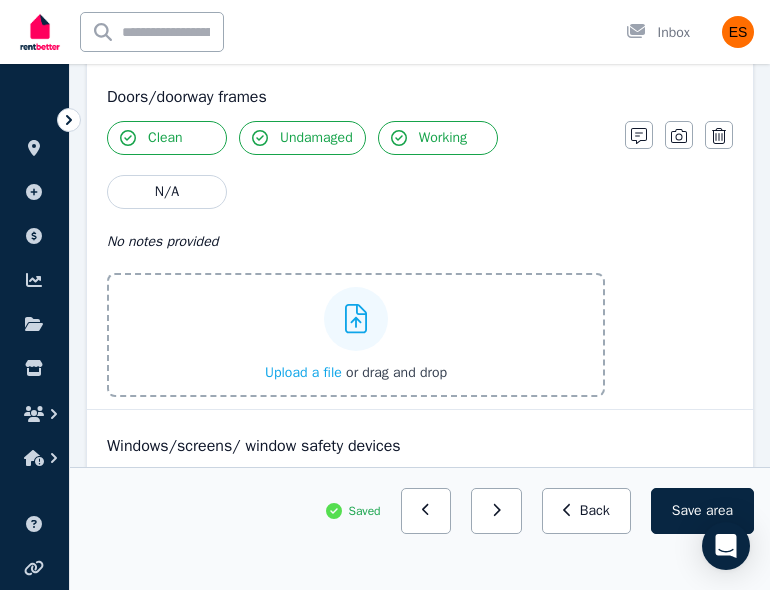 click on "Upload a file   or drag and drop" at bounding box center (356, 335) 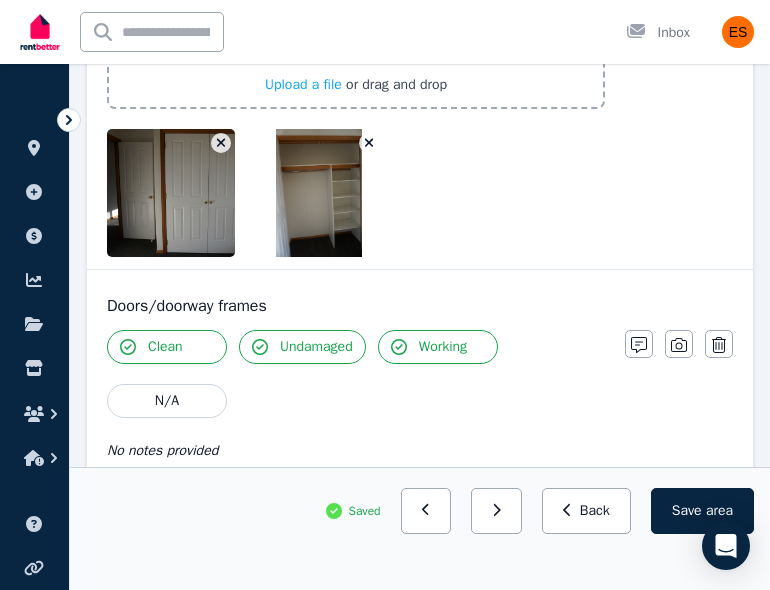 scroll, scrollTop: 971, scrollLeft: 0, axis: vertical 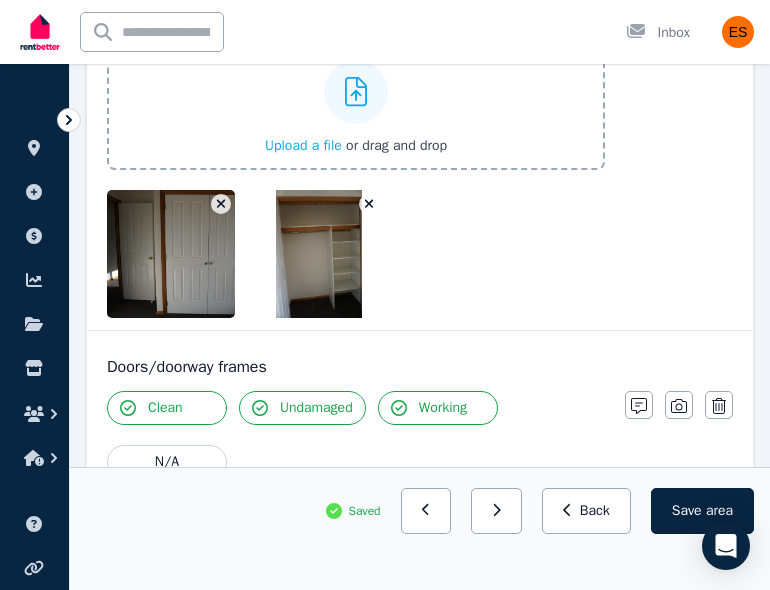 click at bounding box center [318, 254] 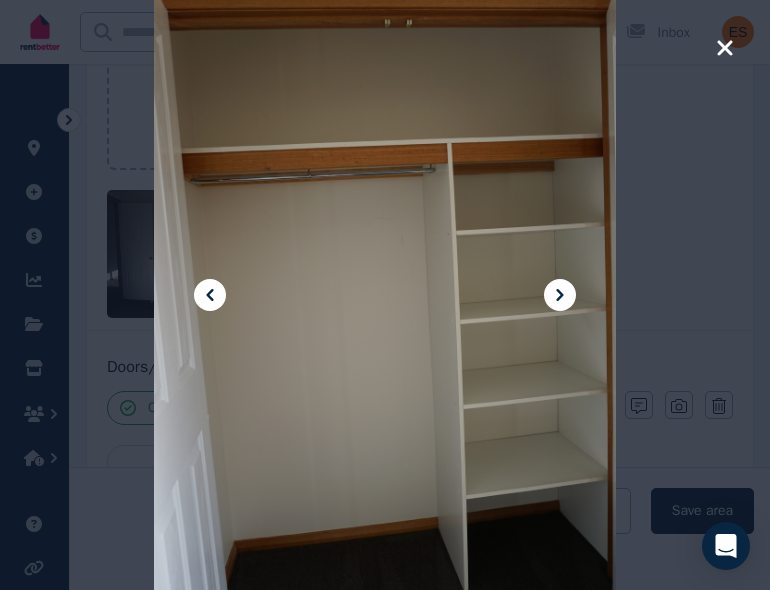 click 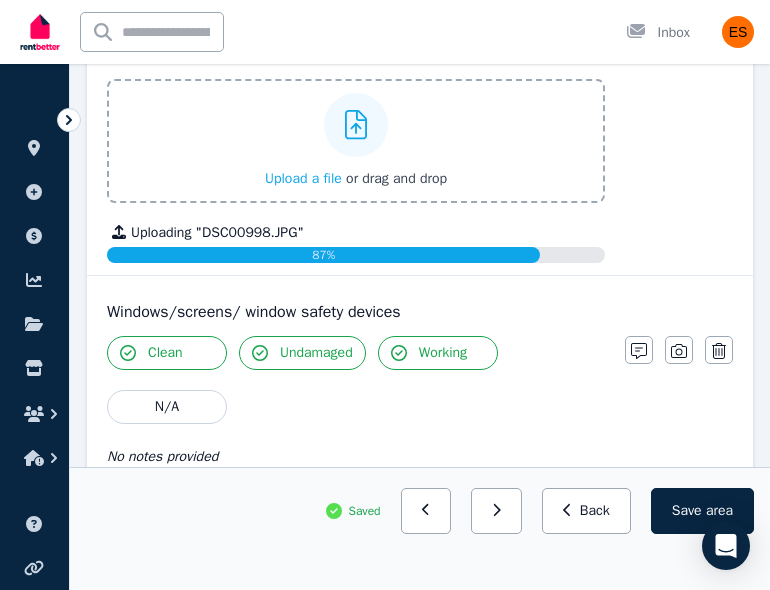 scroll, scrollTop: 1447, scrollLeft: 0, axis: vertical 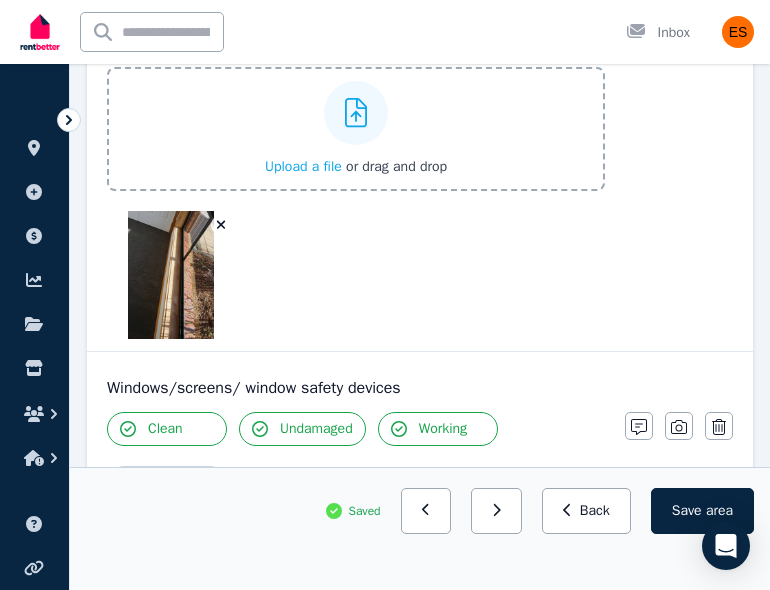 click at bounding box center [170, 275] 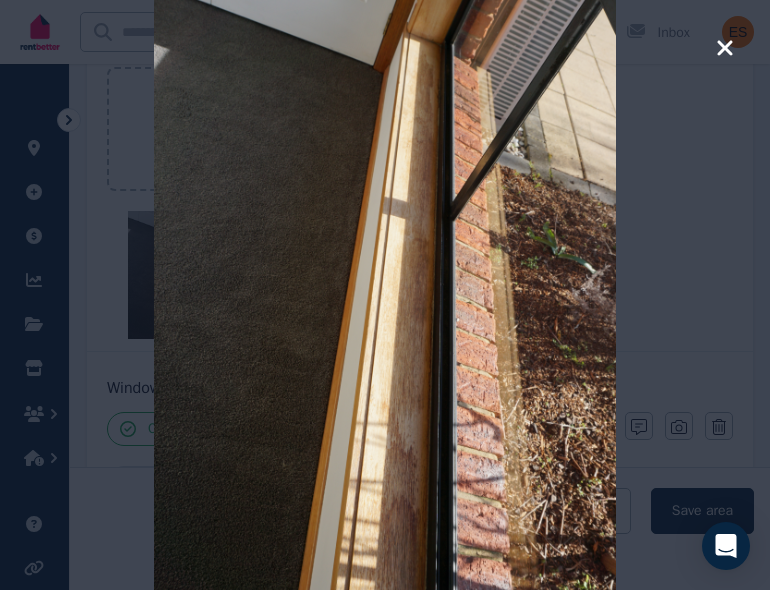 click 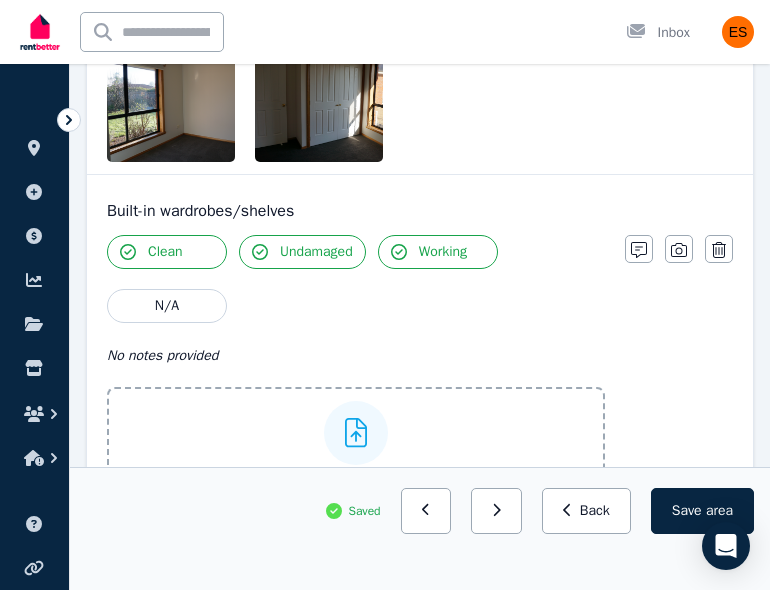 scroll, scrollTop: 631, scrollLeft: 0, axis: vertical 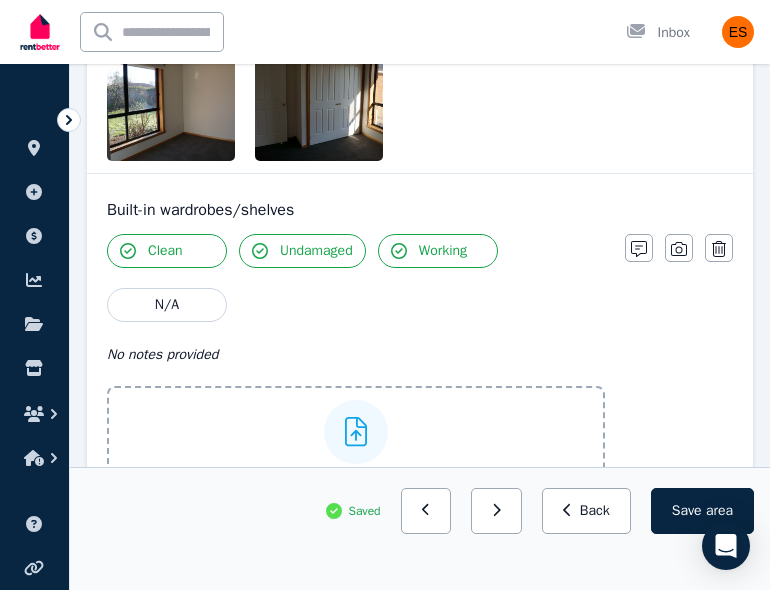 click on "Save   area" at bounding box center [702, 511] 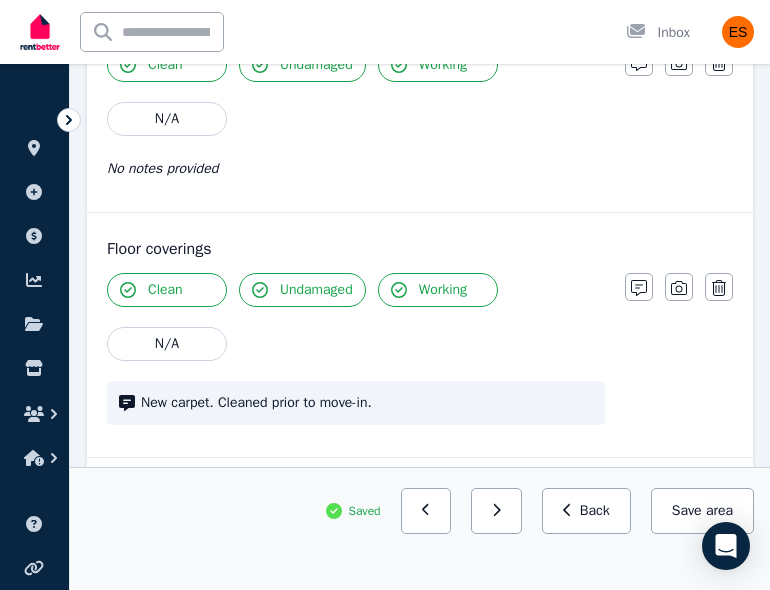 scroll, scrollTop: 2716, scrollLeft: 0, axis: vertical 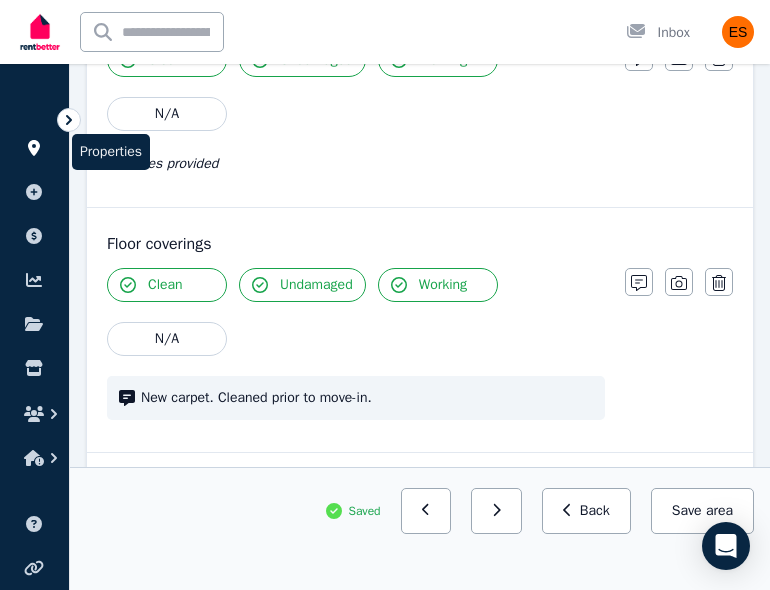 click at bounding box center [34, 148] 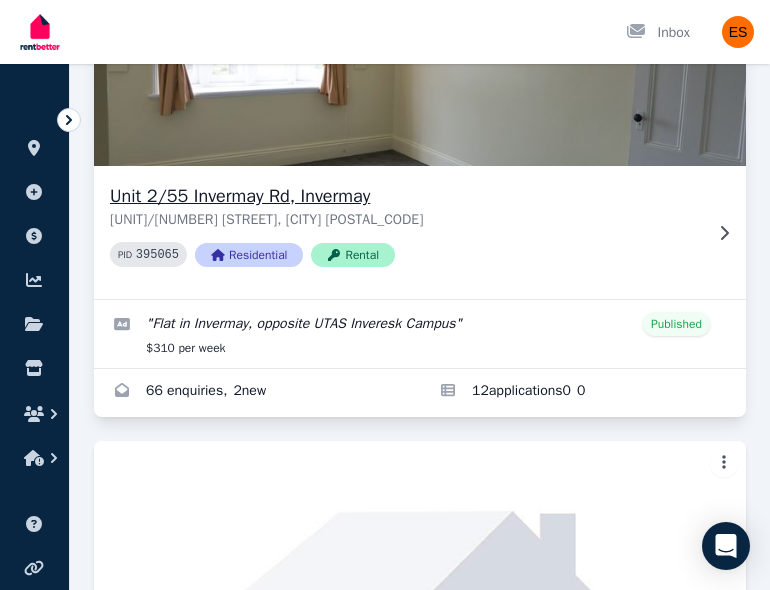 scroll, scrollTop: 300, scrollLeft: 0, axis: vertical 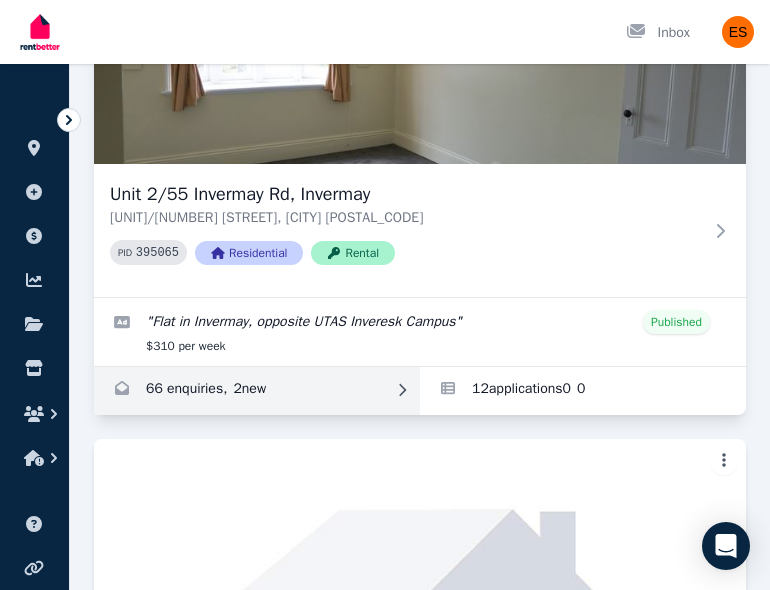 click at bounding box center (257, 391) 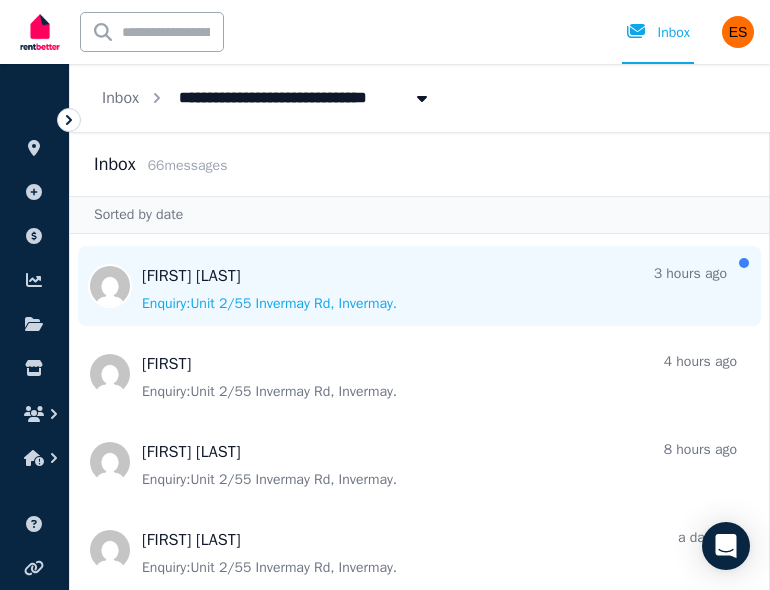 scroll, scrollTop: 89, scrollLeft: 0, axis: vertical 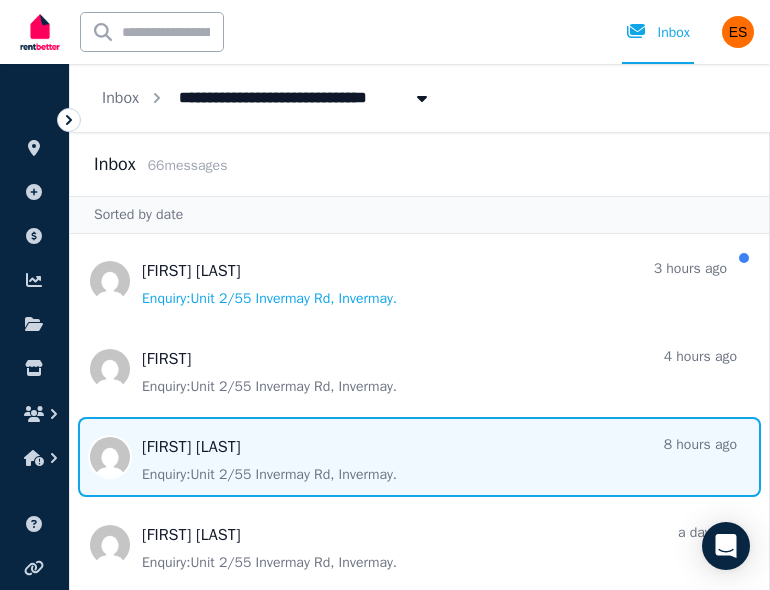 click at bounding box center (419, 457) 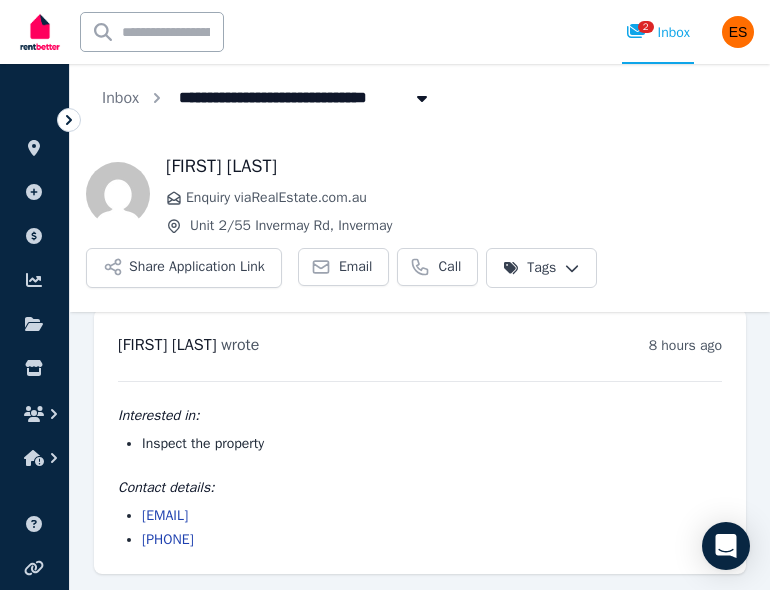 scroll, scrollTop: 0, scrollLeft: 0, axis: both 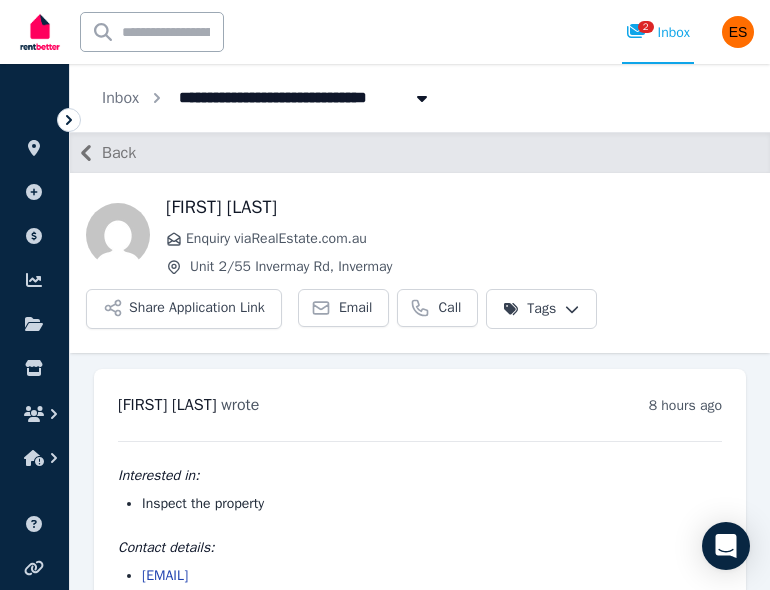 click 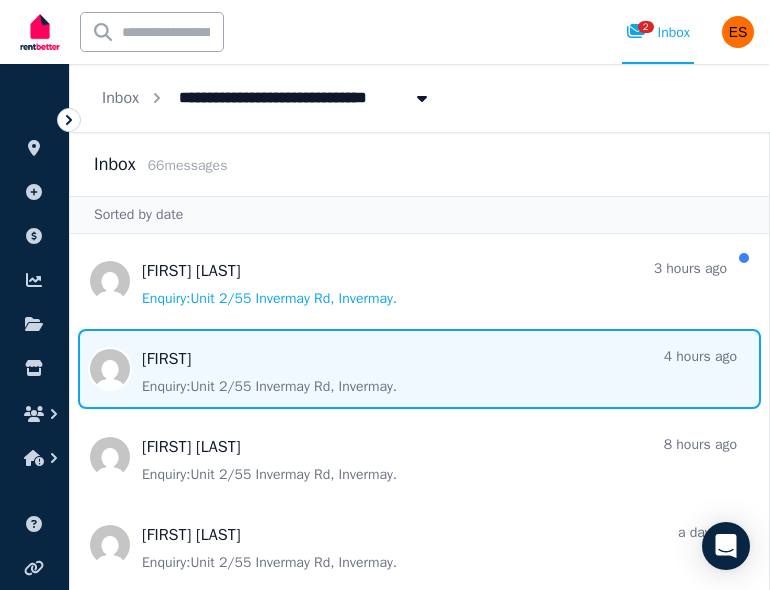 click at bounding box center [419, 369] 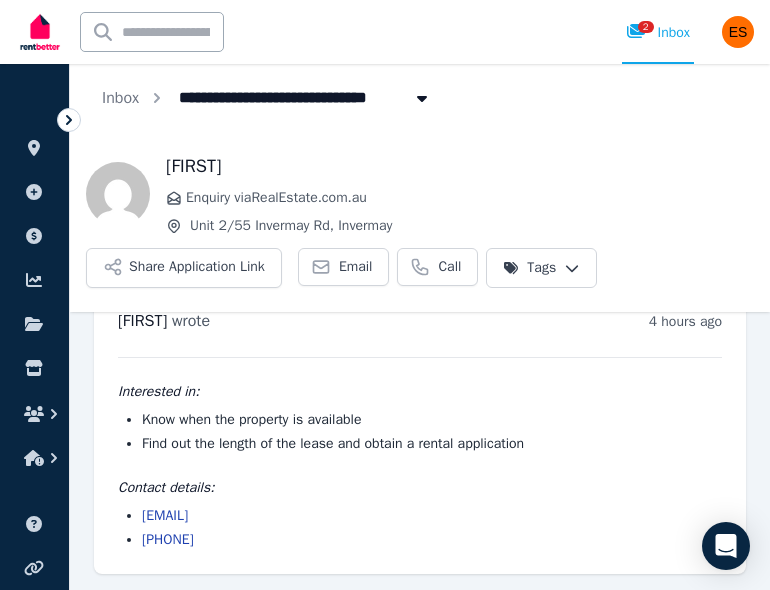 scroll, scrollTop: 0, scrollLeft: 0, axis: both 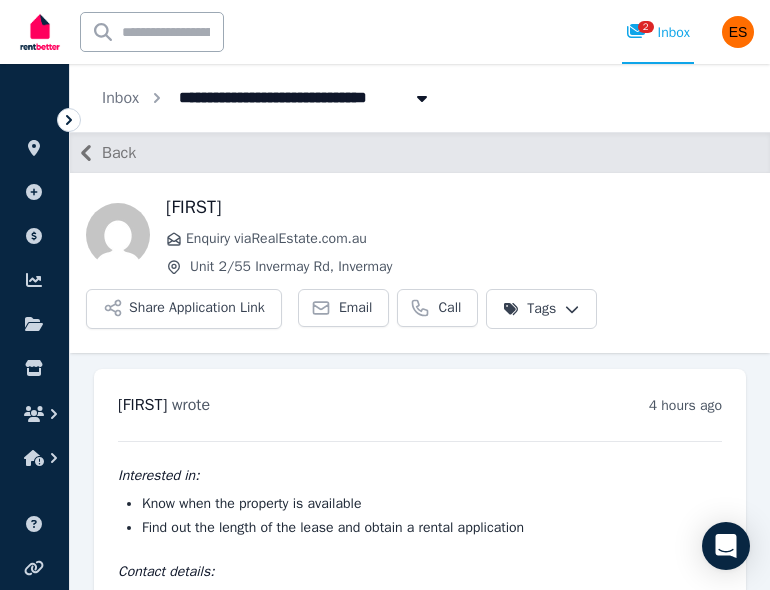 click 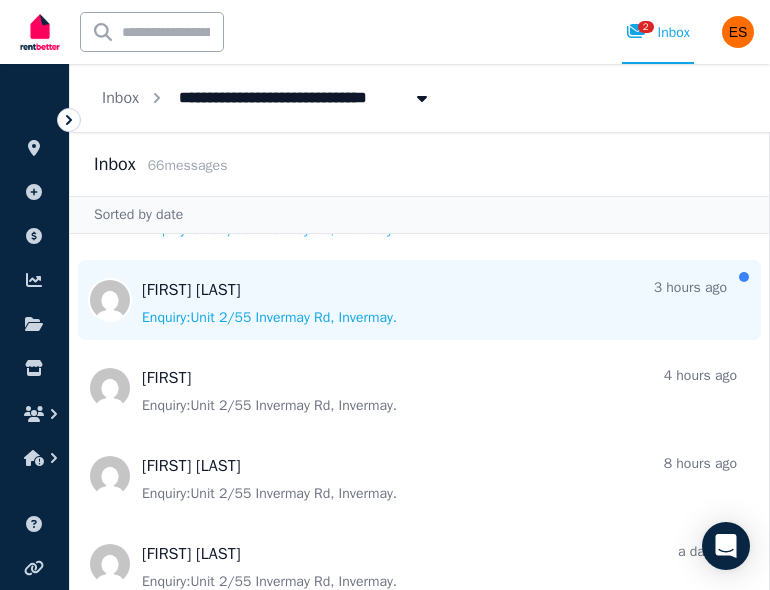 scroll, scrollTop: 0, scrollLeft: 0, axis: both 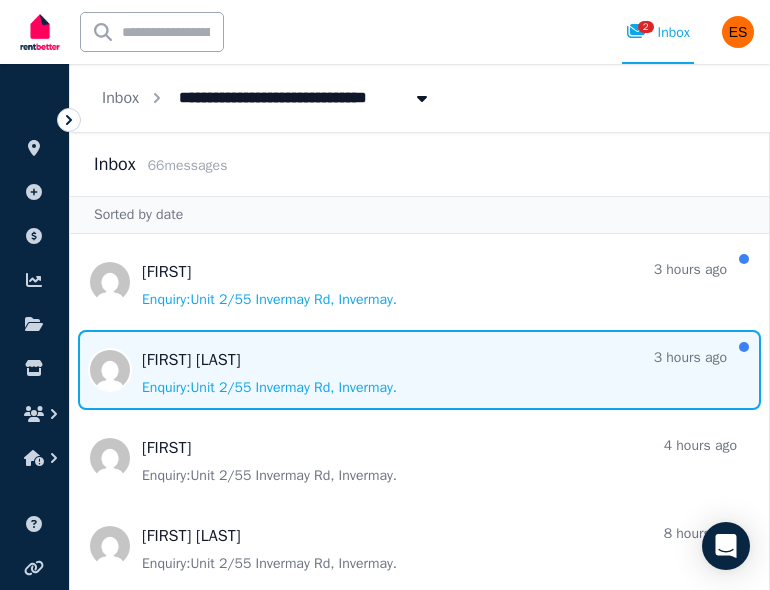 click at bounding box center (419, 370) 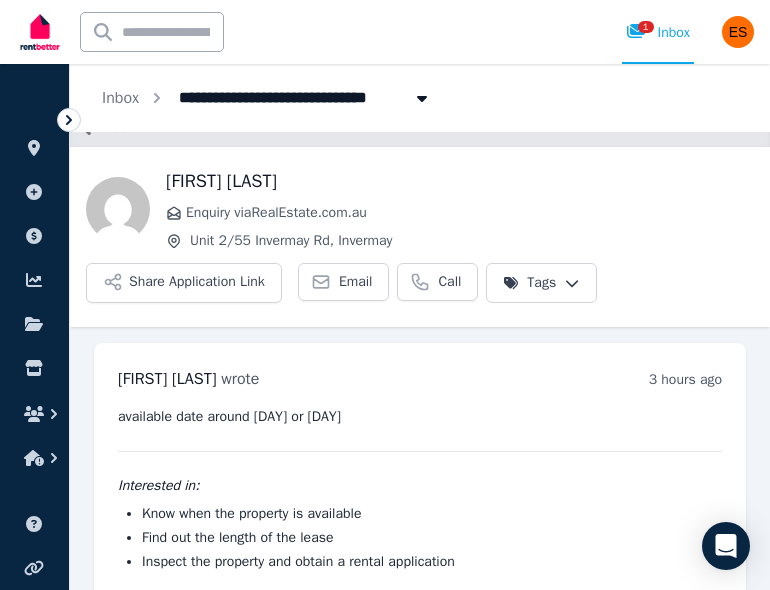 scroll, scrollTop: 0, scrollLeft: 0, axis: both 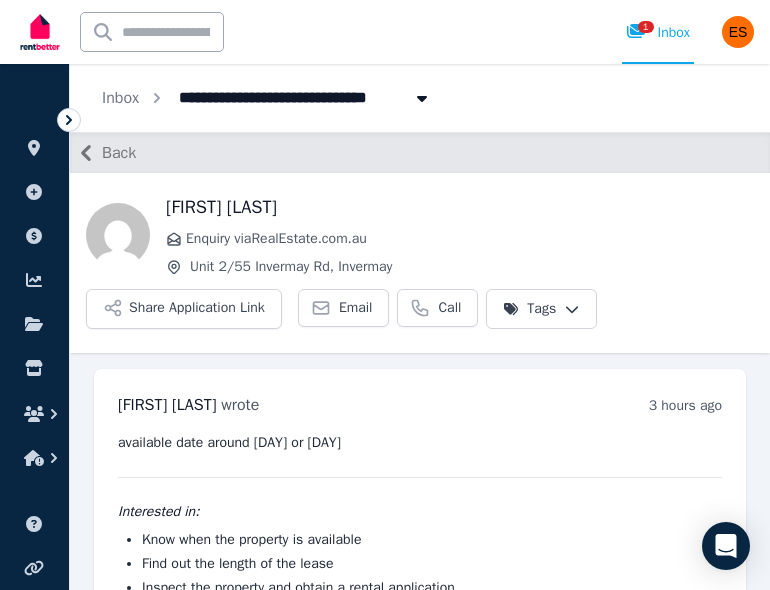 click 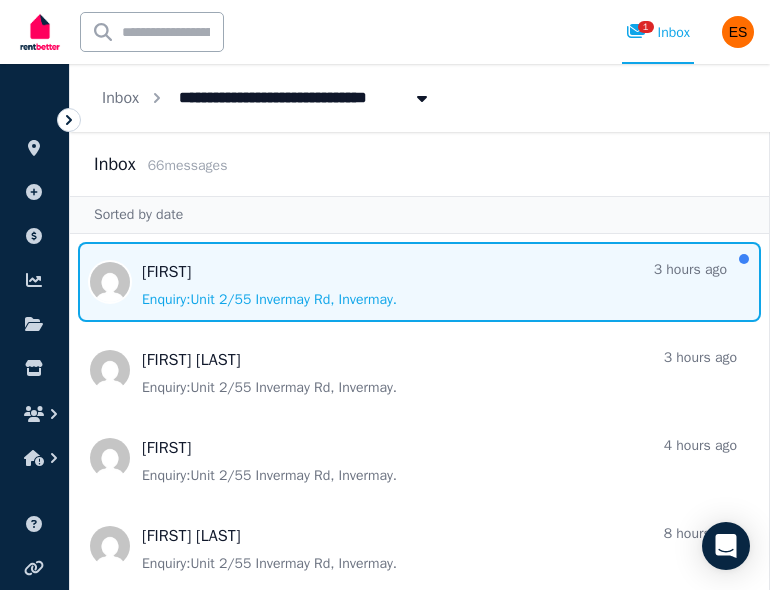 click at bounding box center (419, 282) 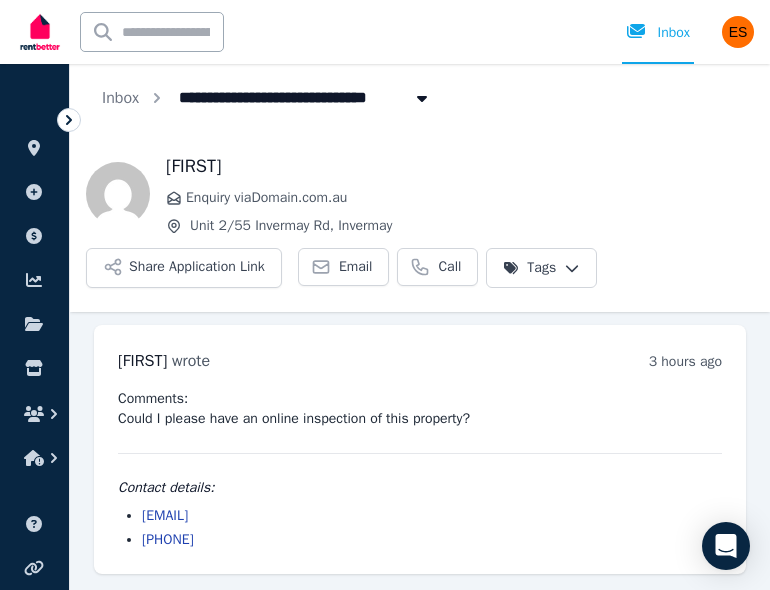 scroll, scrollTop: 0, scrollLeft: 0, axis: both 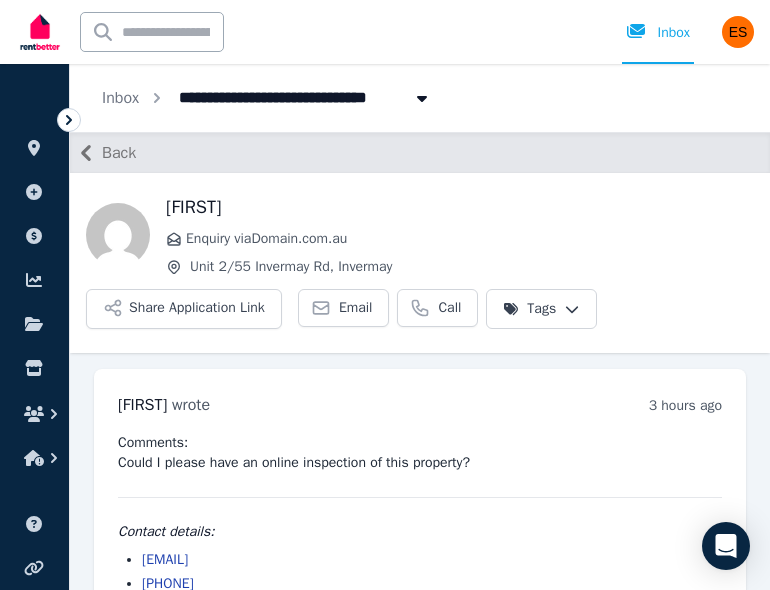 click 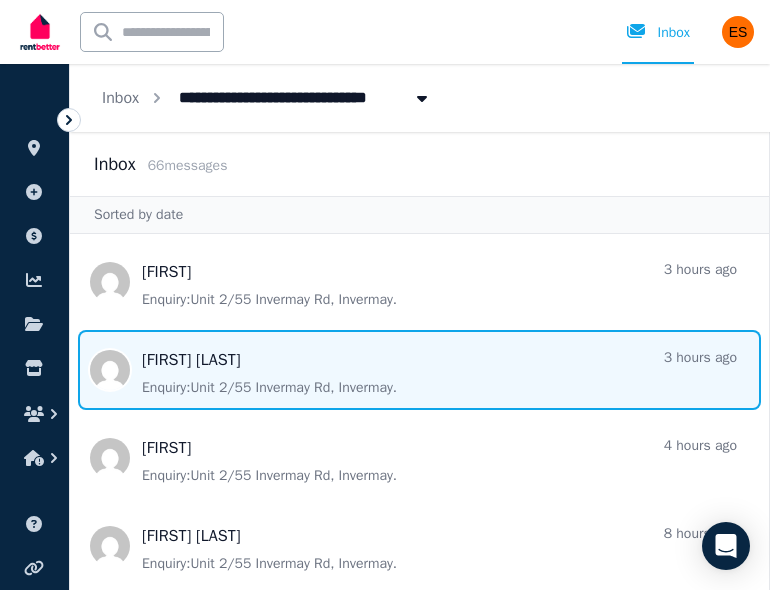 click at bounding box center [419, 370] 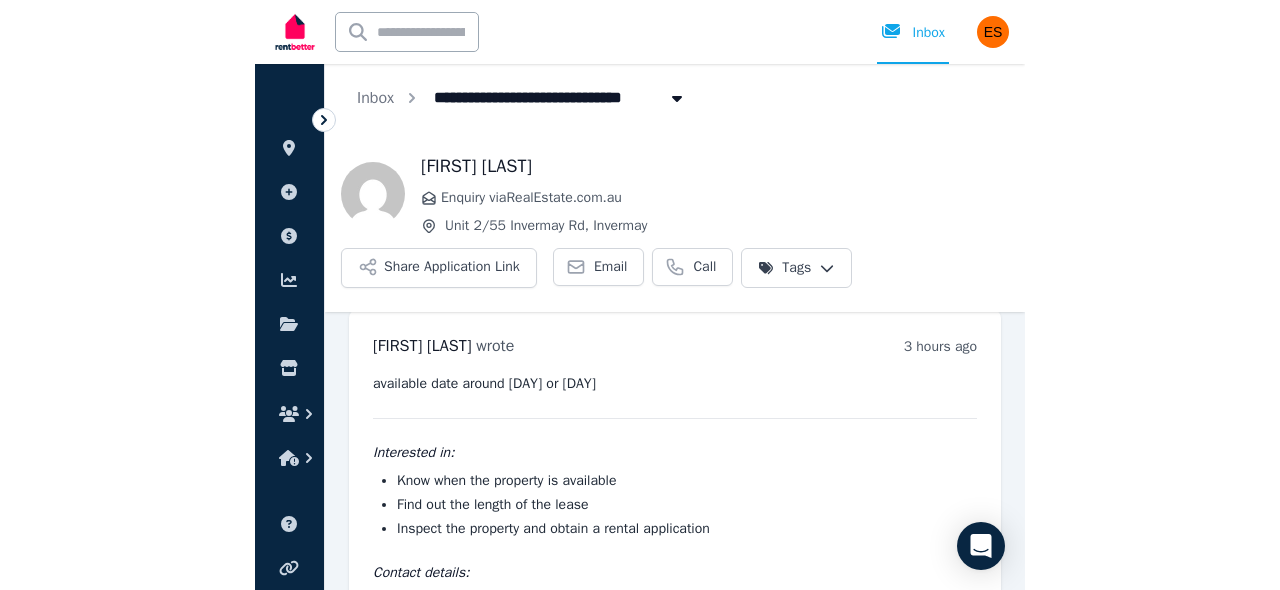 scroll, scrollTop: 0, scrollLeft: 0, axis: both 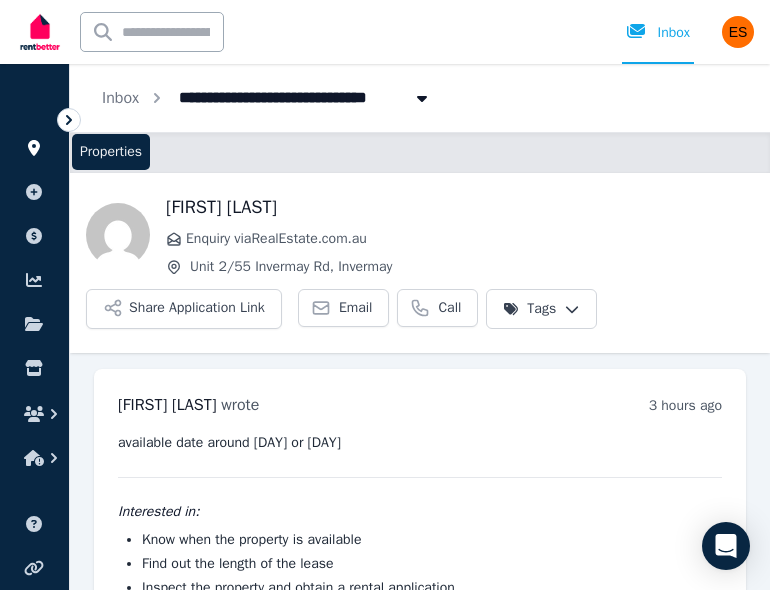 click 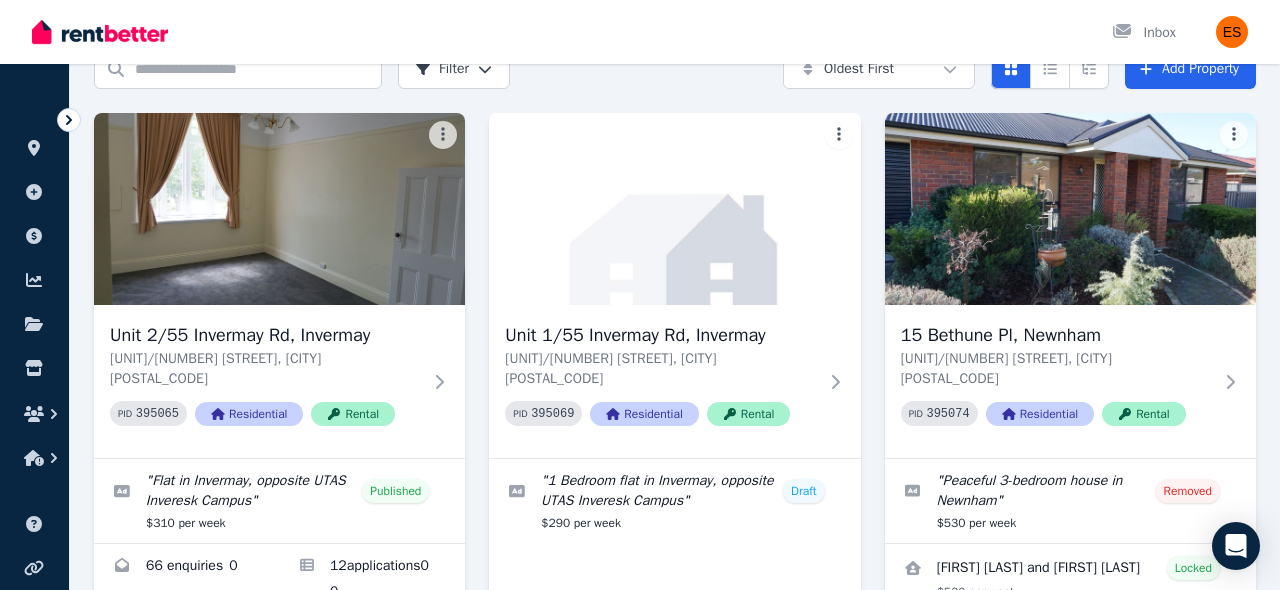 scroll, scrollTop: 132, scrollLeft: 0, axis: vertical 